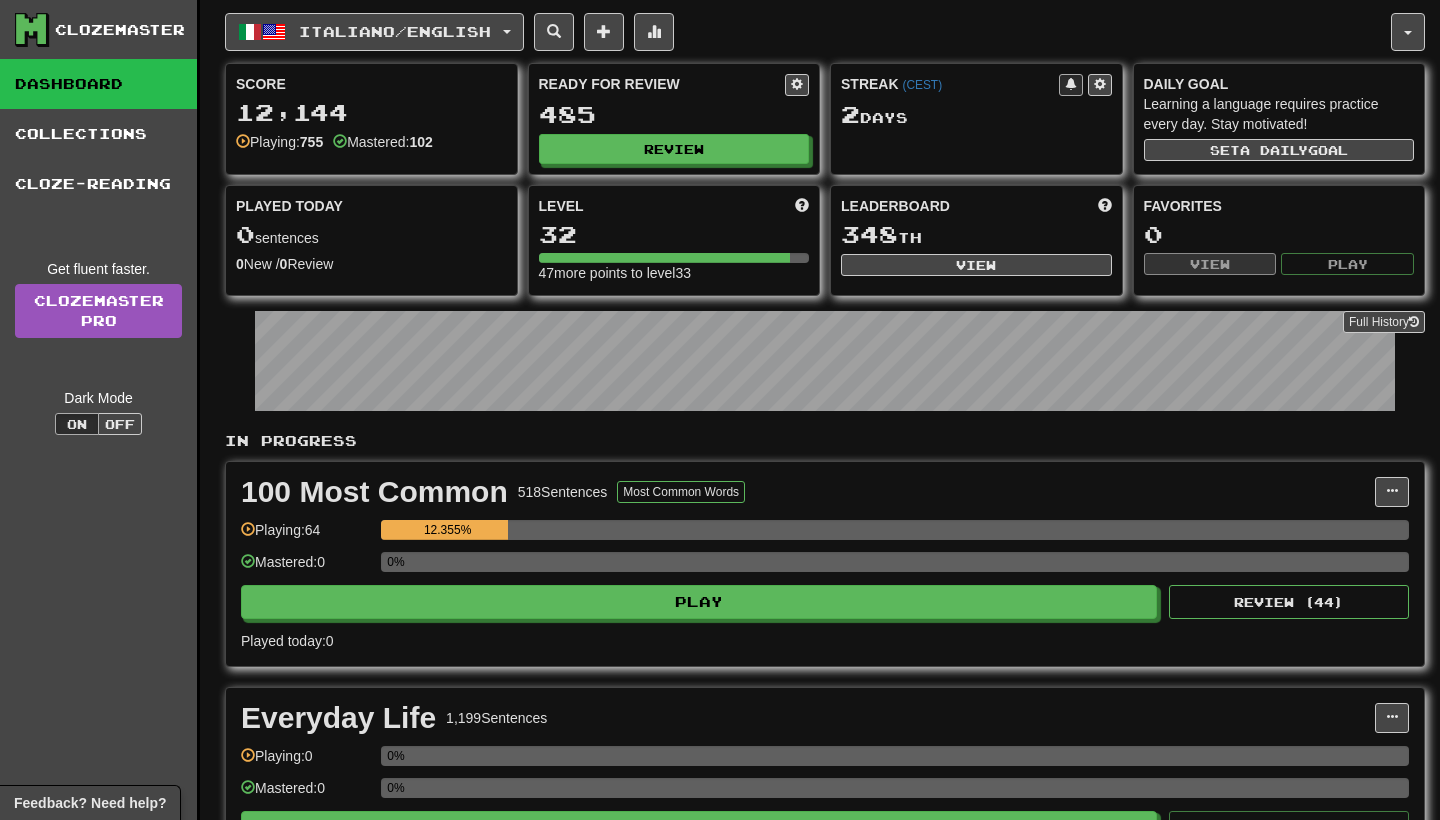 scroll, scrollTop: 0, scrollLeft: 0, axis: both 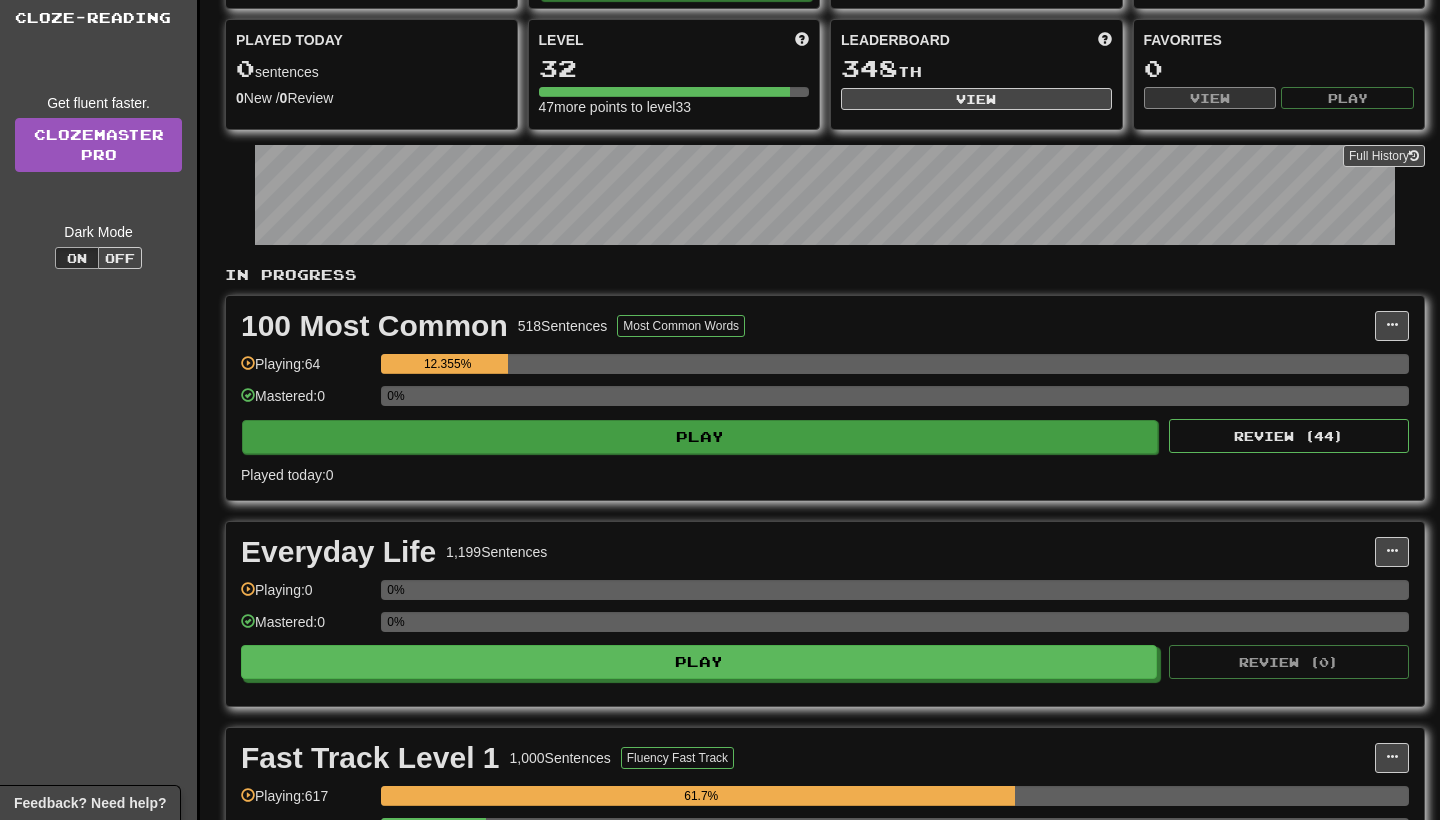 click on "Play" at bounding box center (700, 437) 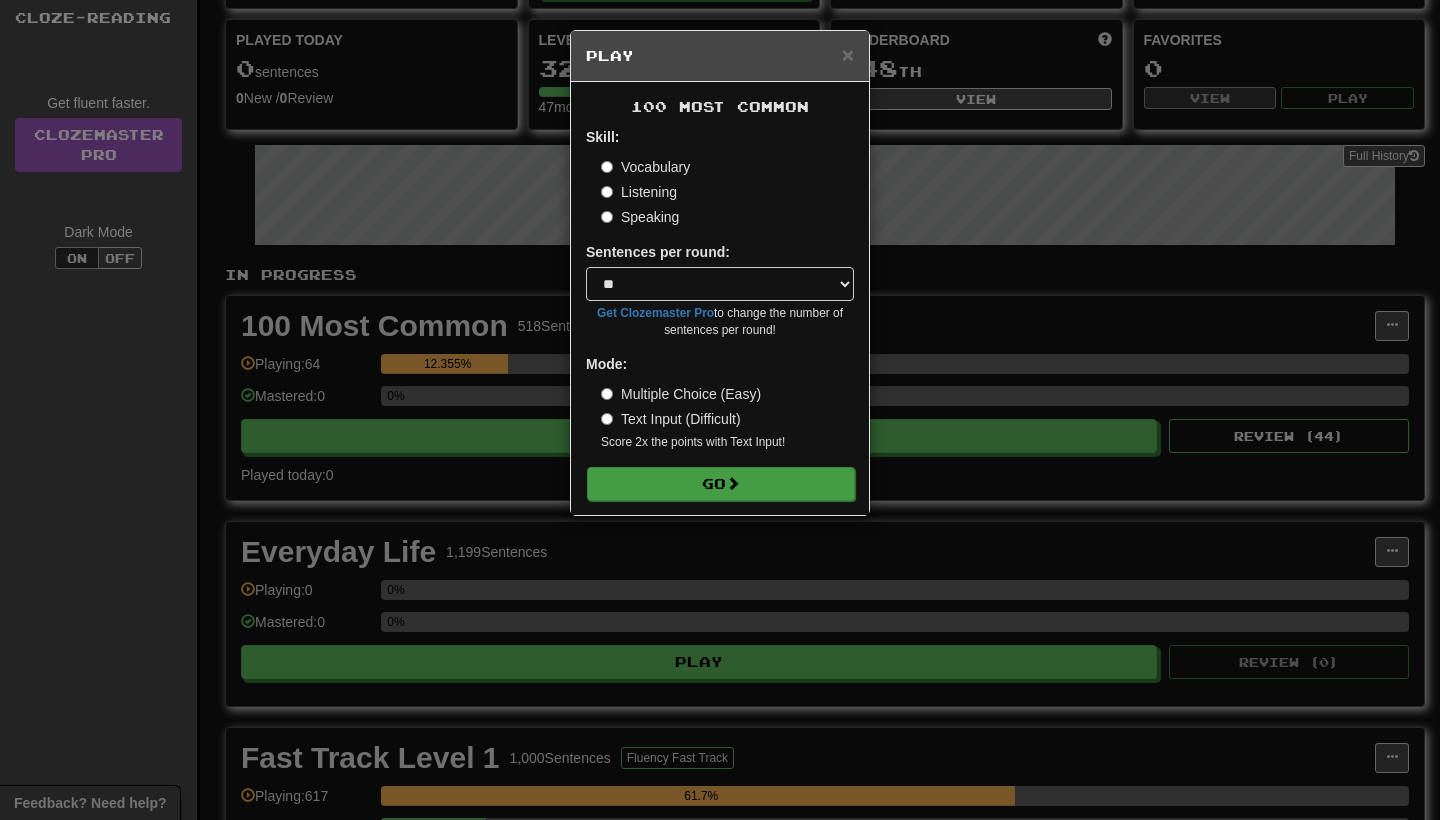 click on "Go" at bounding box center [721, 484] 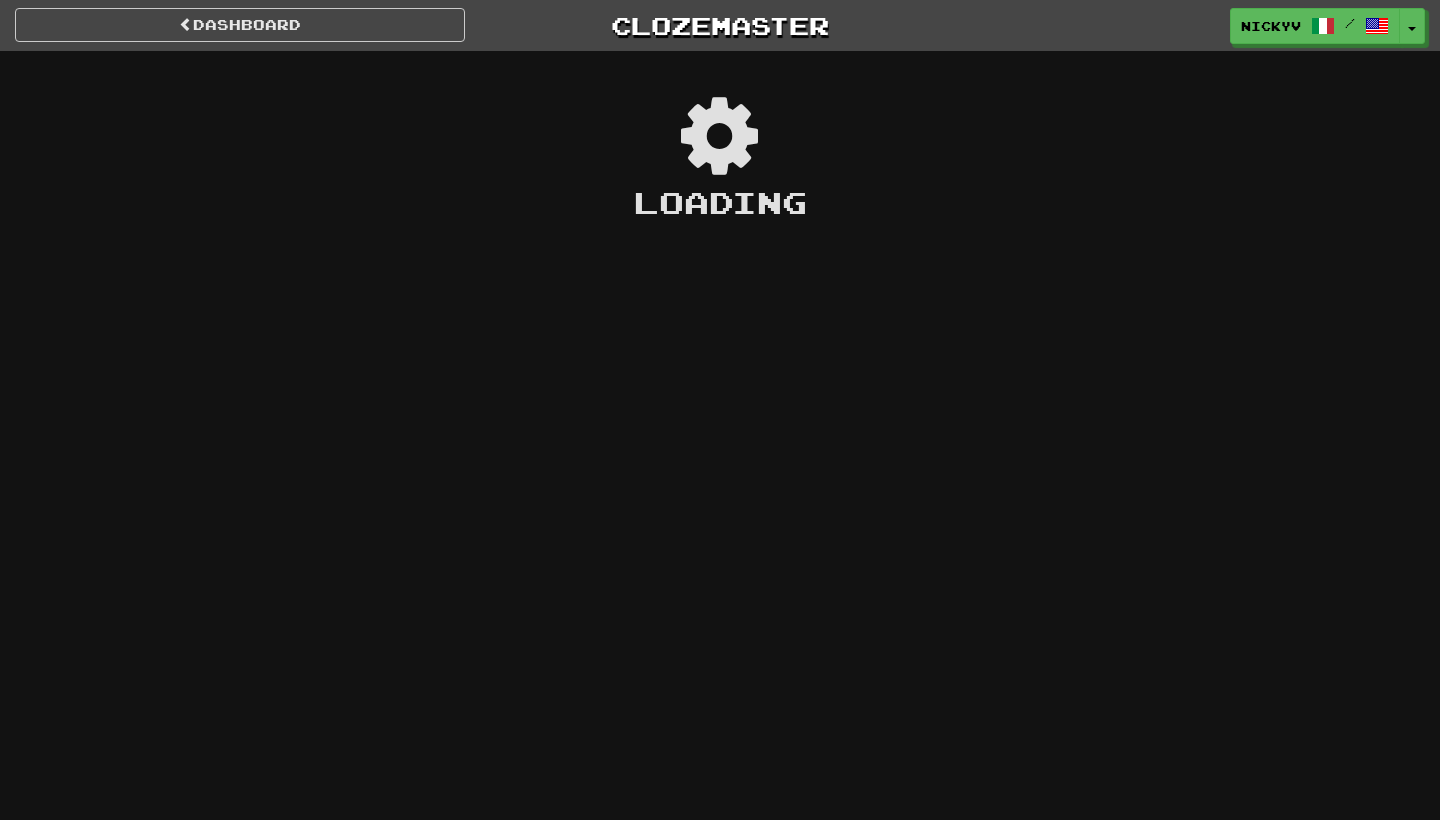 scroll, scrollTop: 0, scrollLeft: 0, axis: both 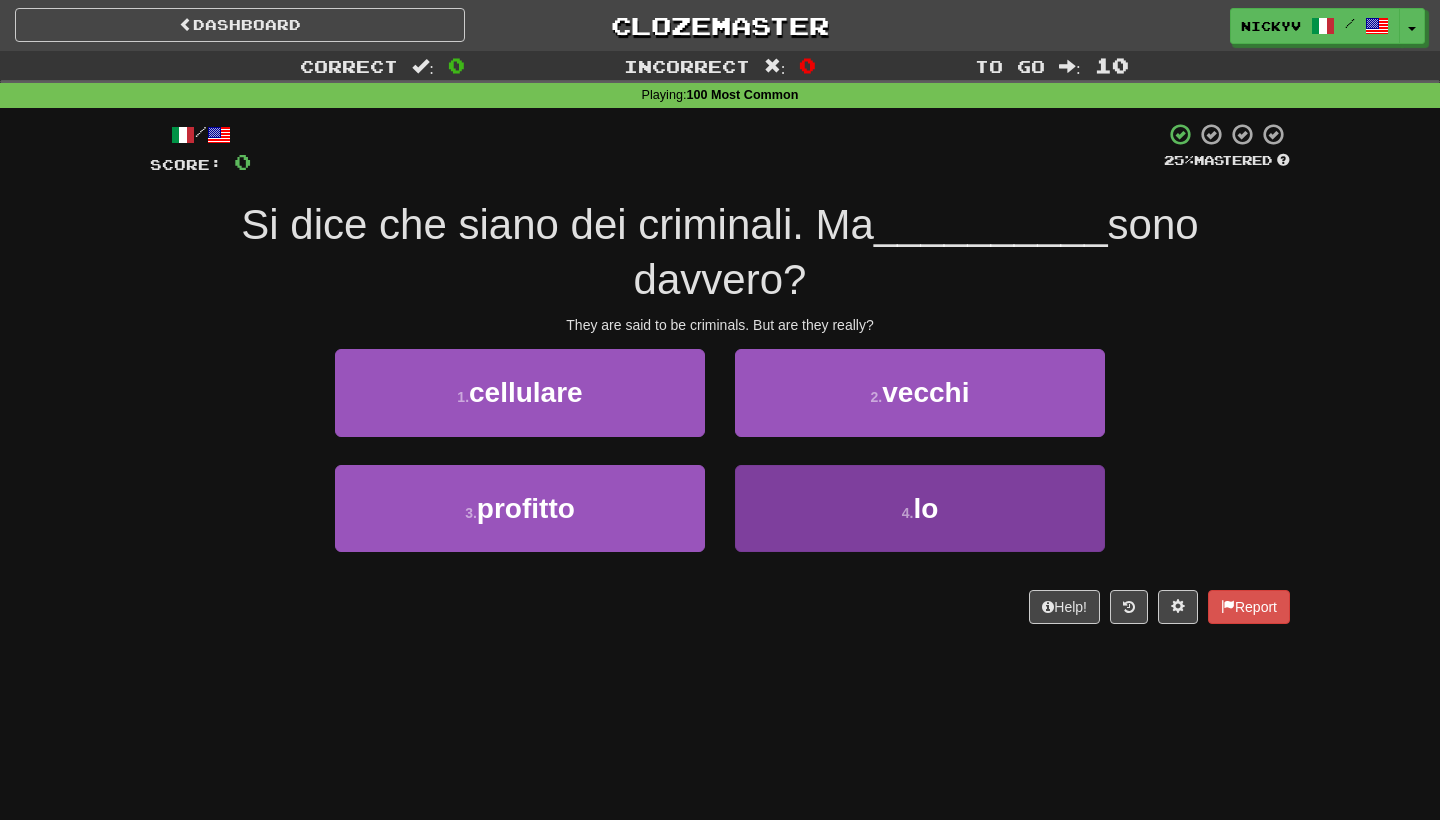 click on "4 .  lo" at bounding box center [920, 508] 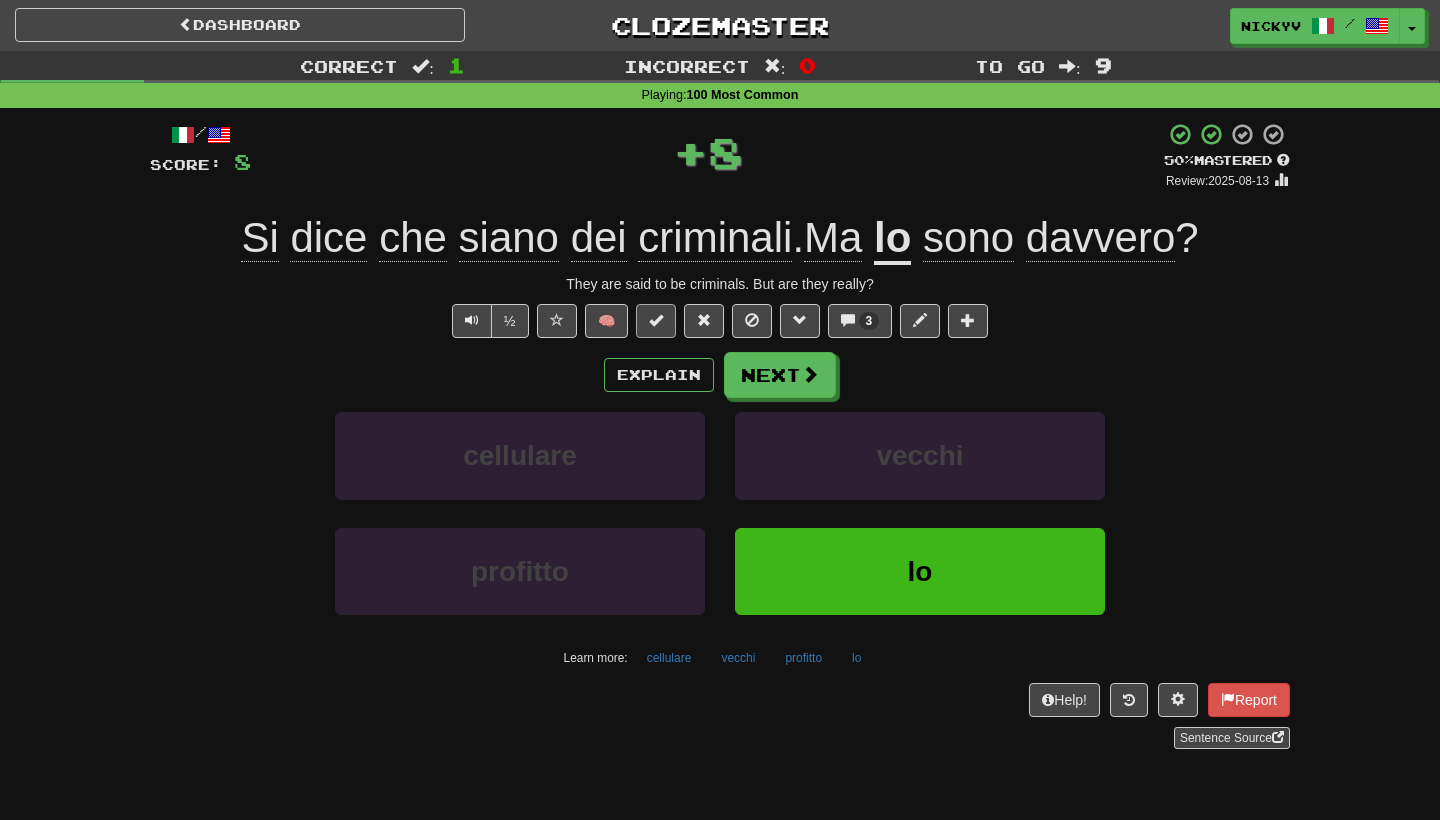 click at bounding box center (656, 321) 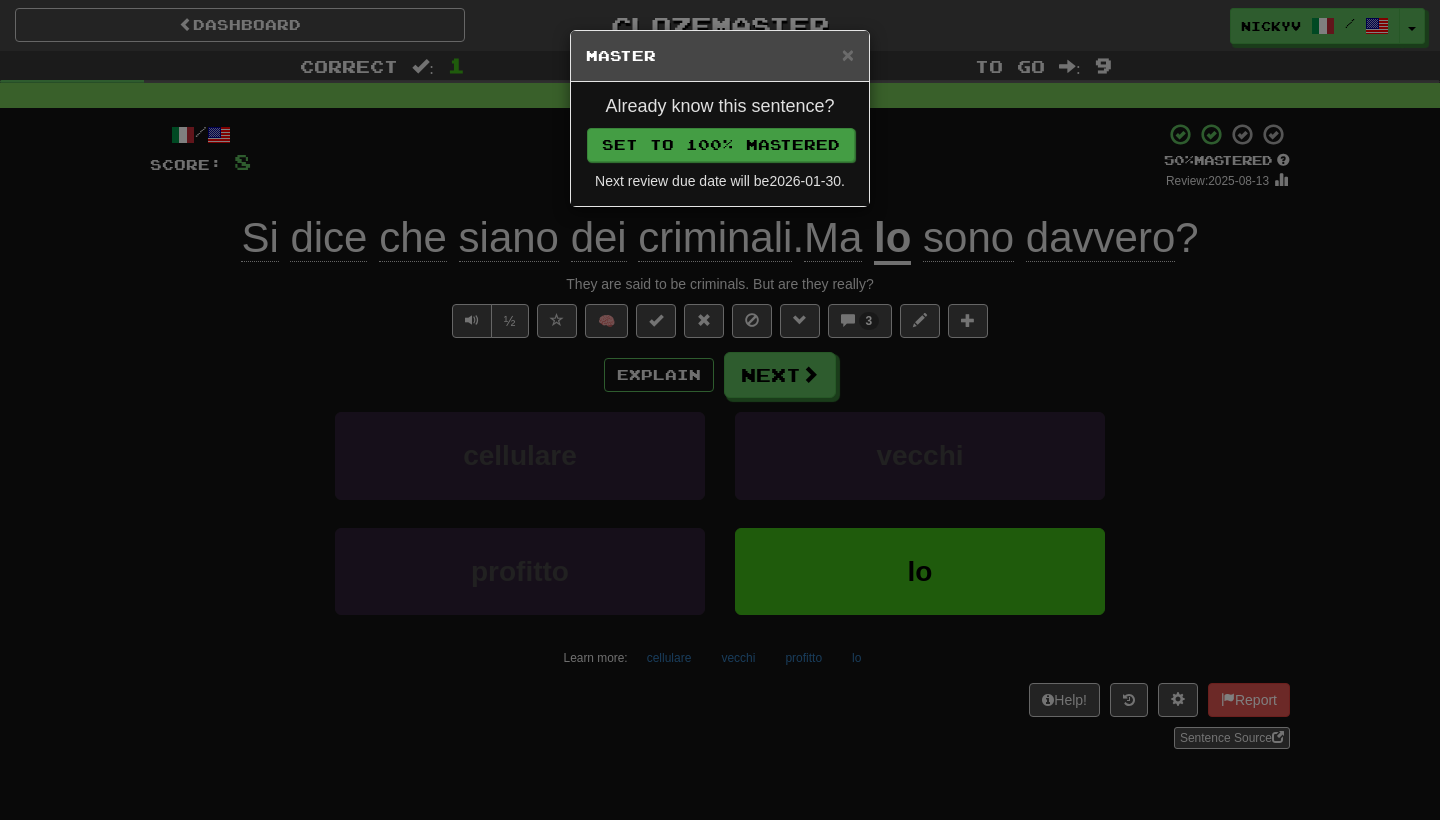 click on "Set to 100% Mastered" at bounding box center [721, 145] 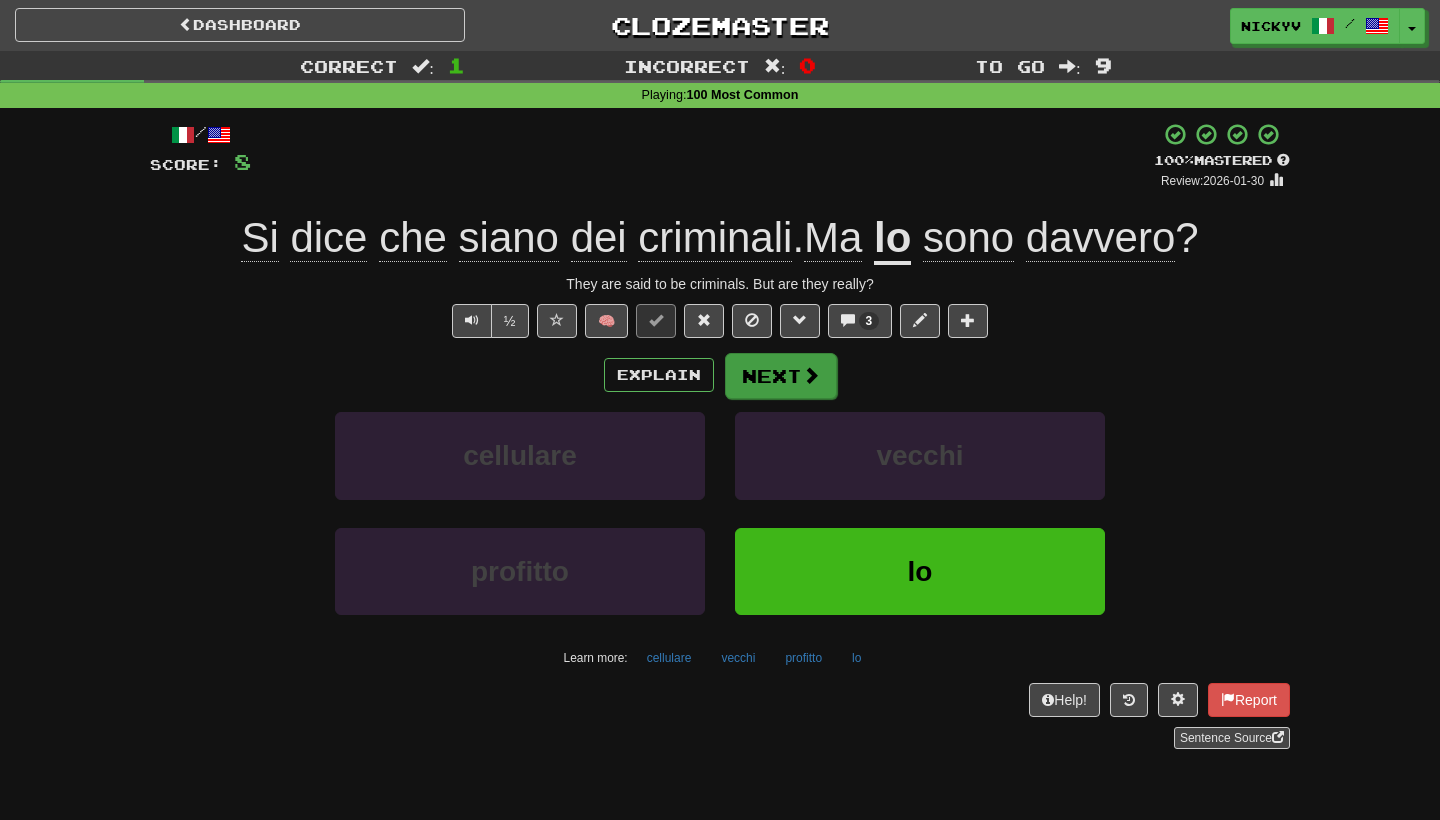 click on "Next" at bounding box center [781, 376] 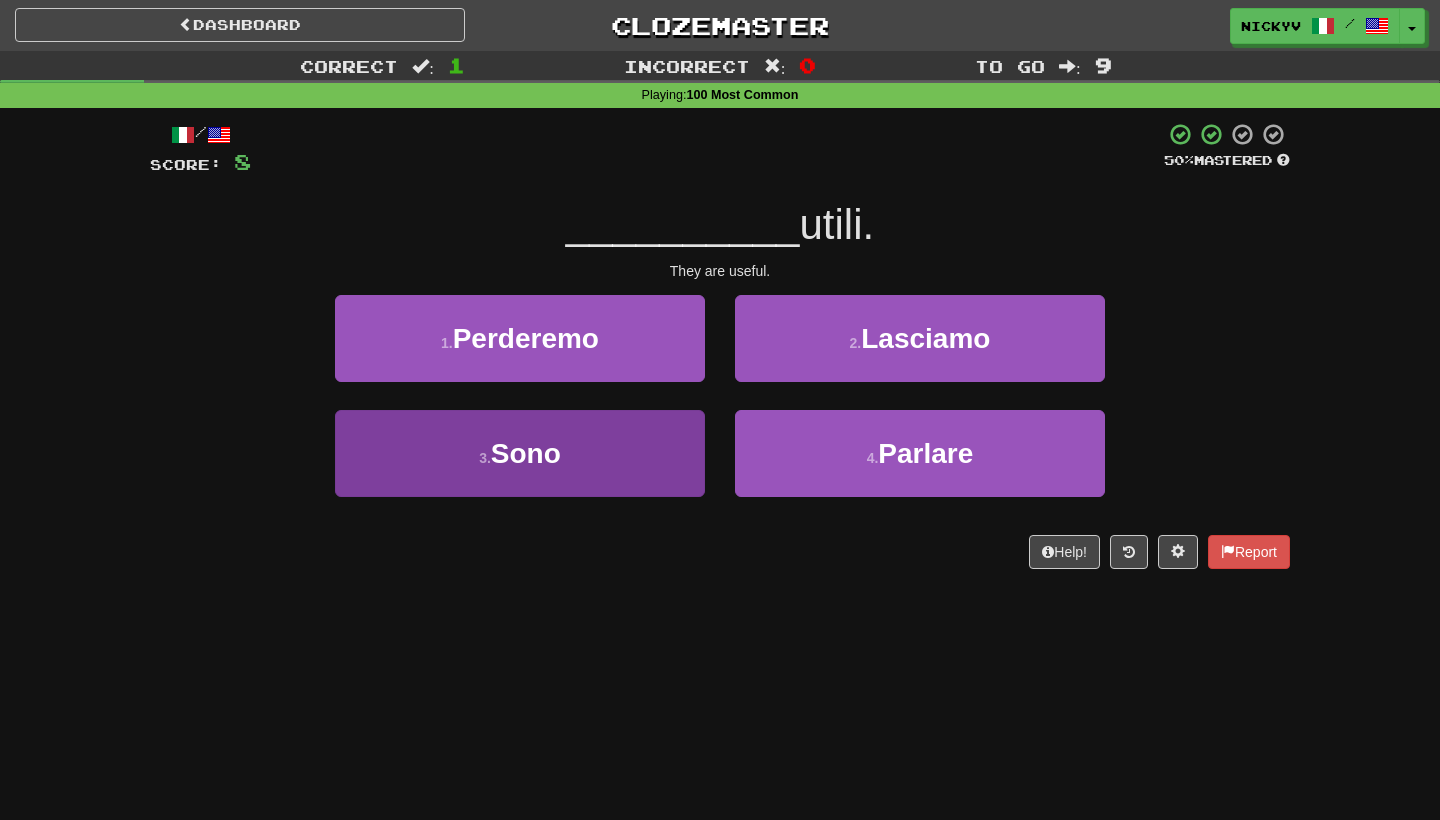 click on "3 .  Sono" at bounding box center (520, 453) 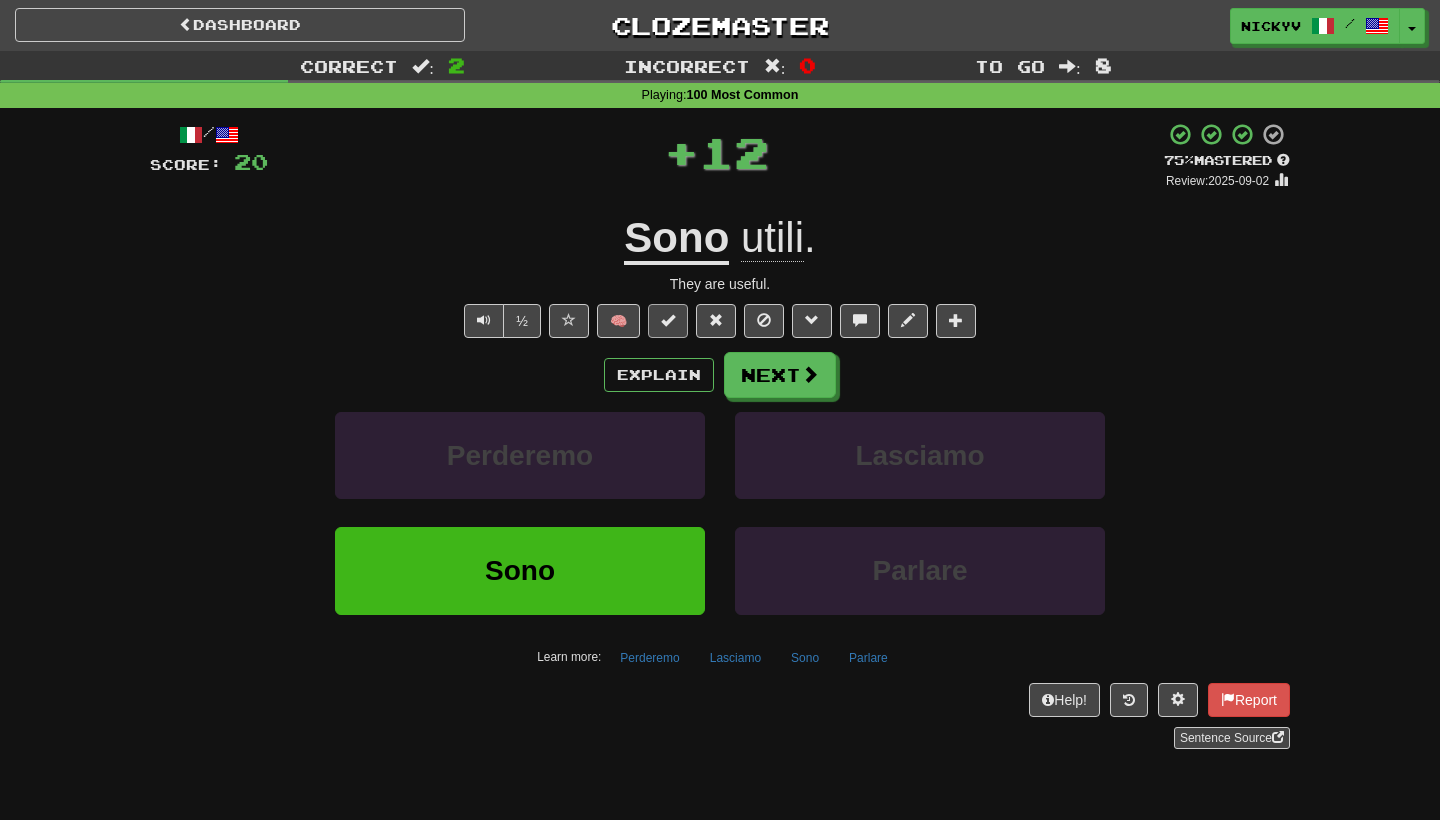 click at bounding box center [668, 321] 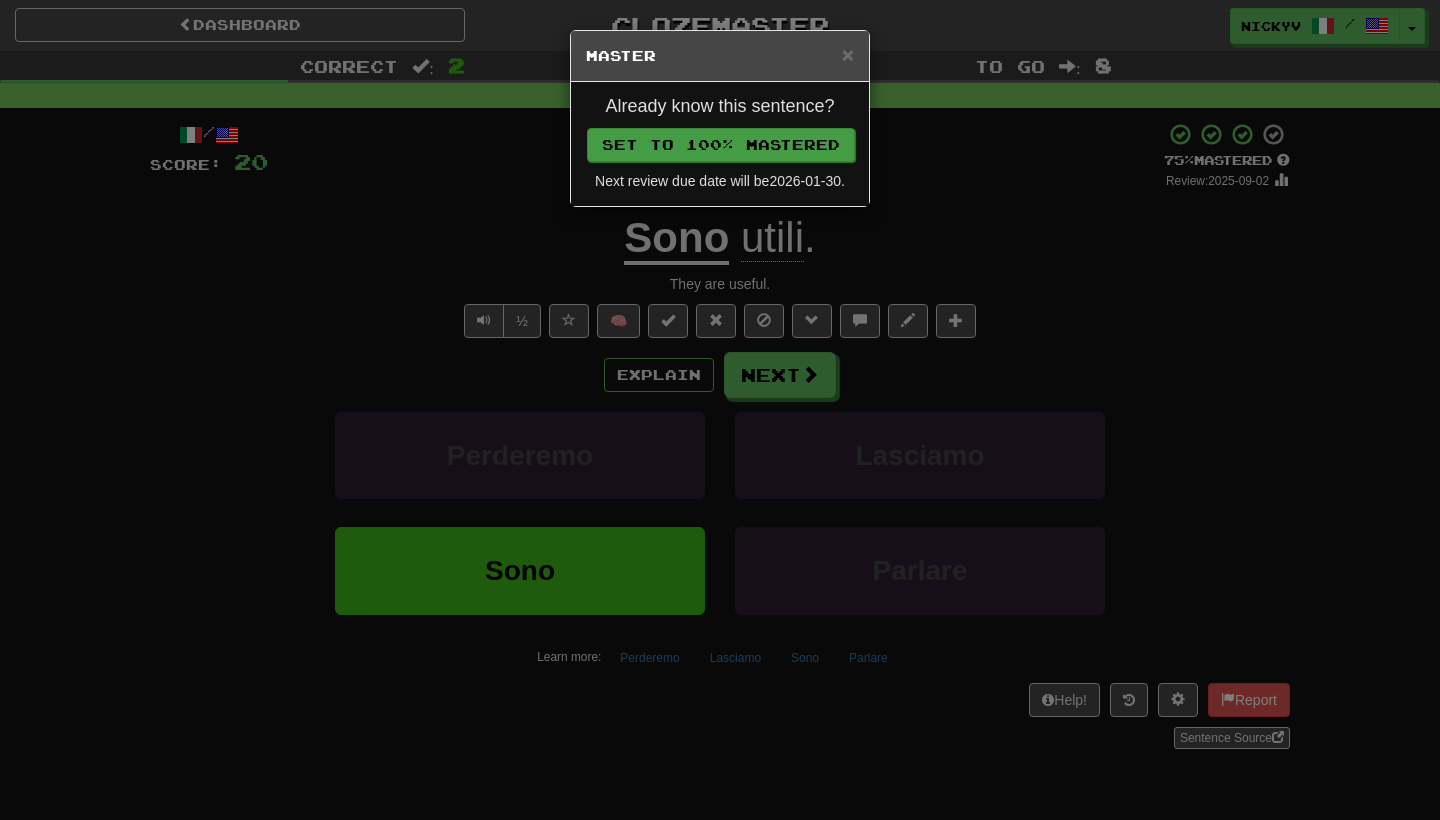 click on "Set to 100% Mastered" at bounding box center (721, 145) 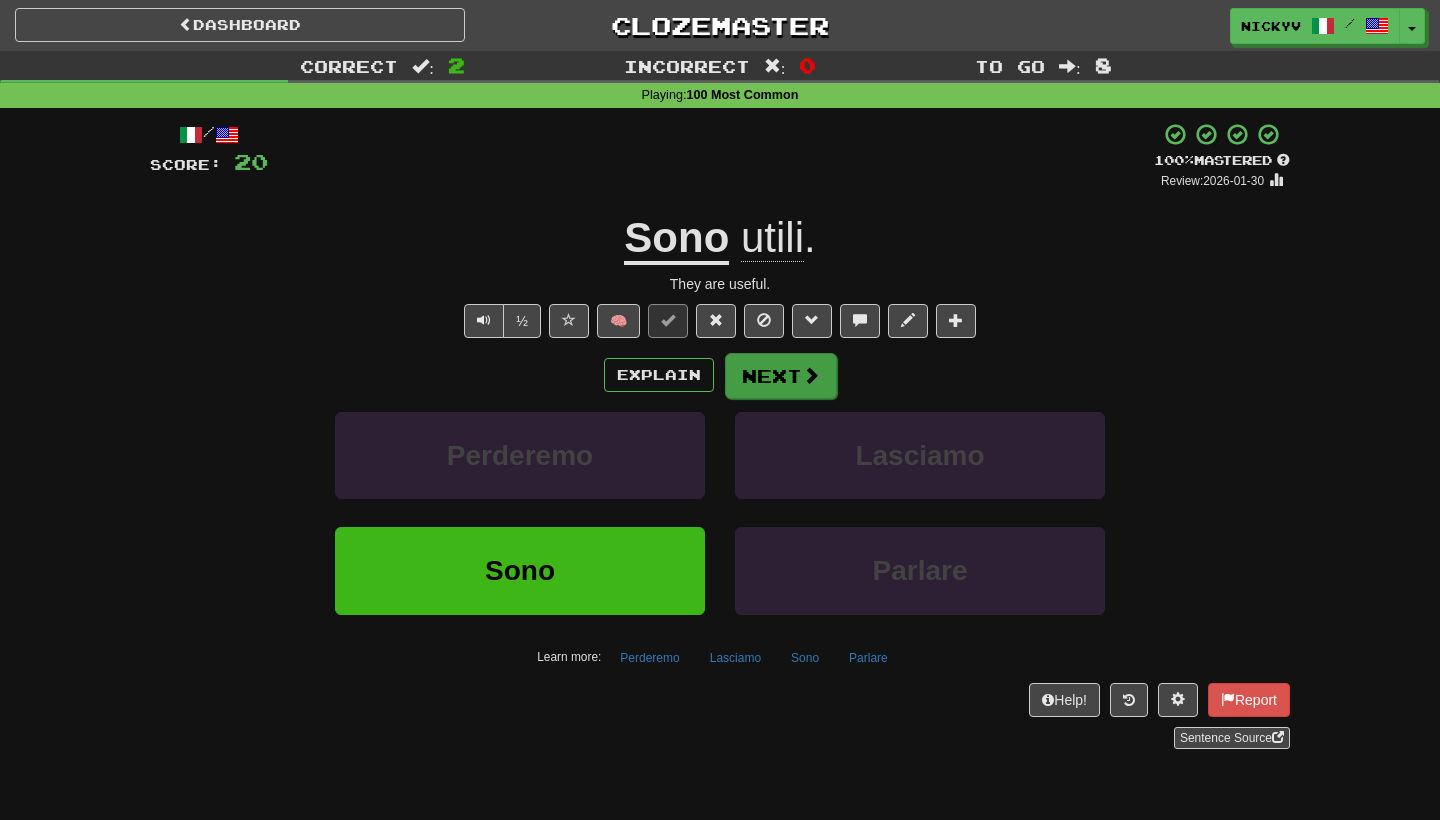 click on "Next" at bounding box center [781, 376] 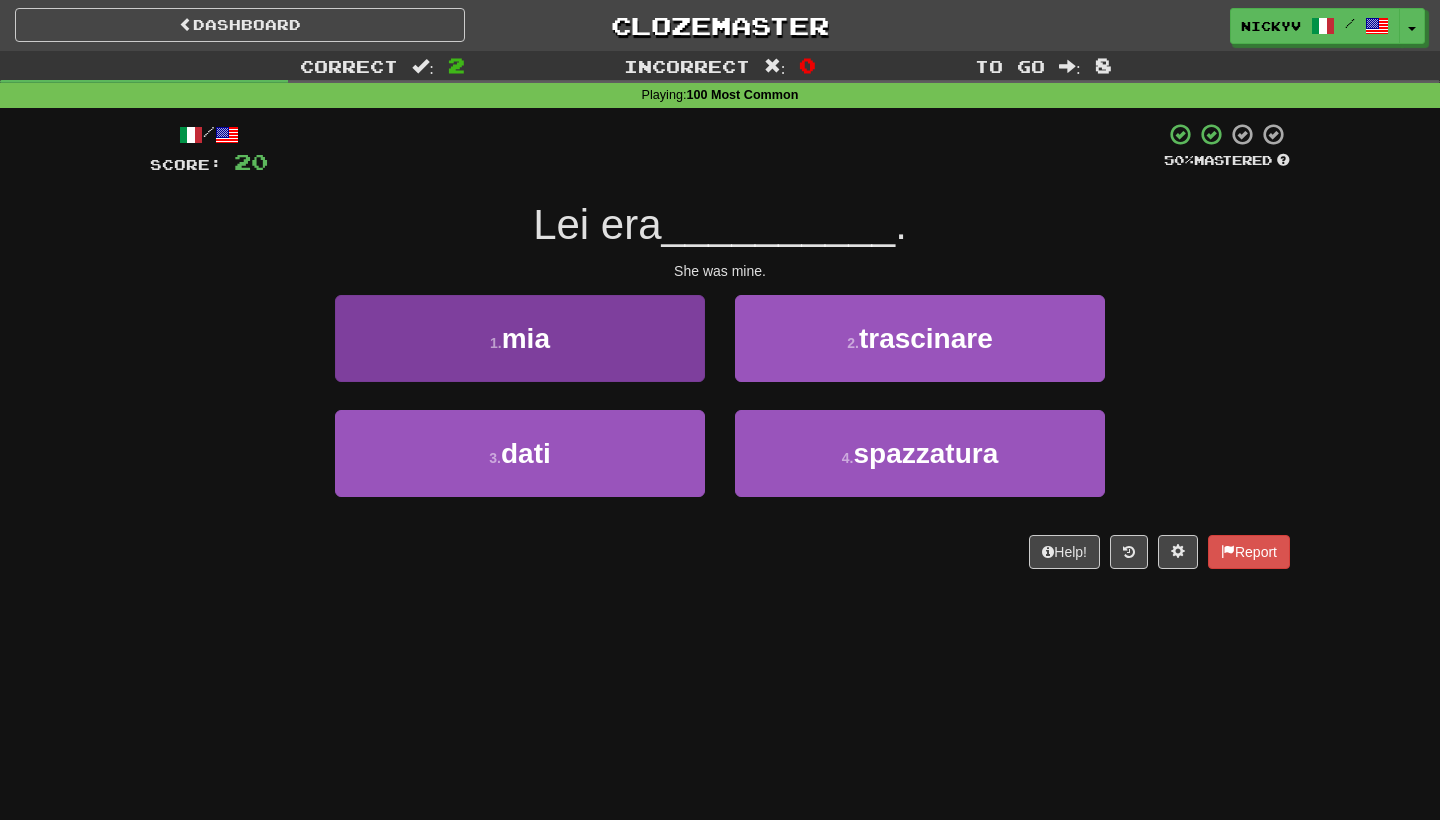 click on "1 .  mia" at bounding box center [520, 338] 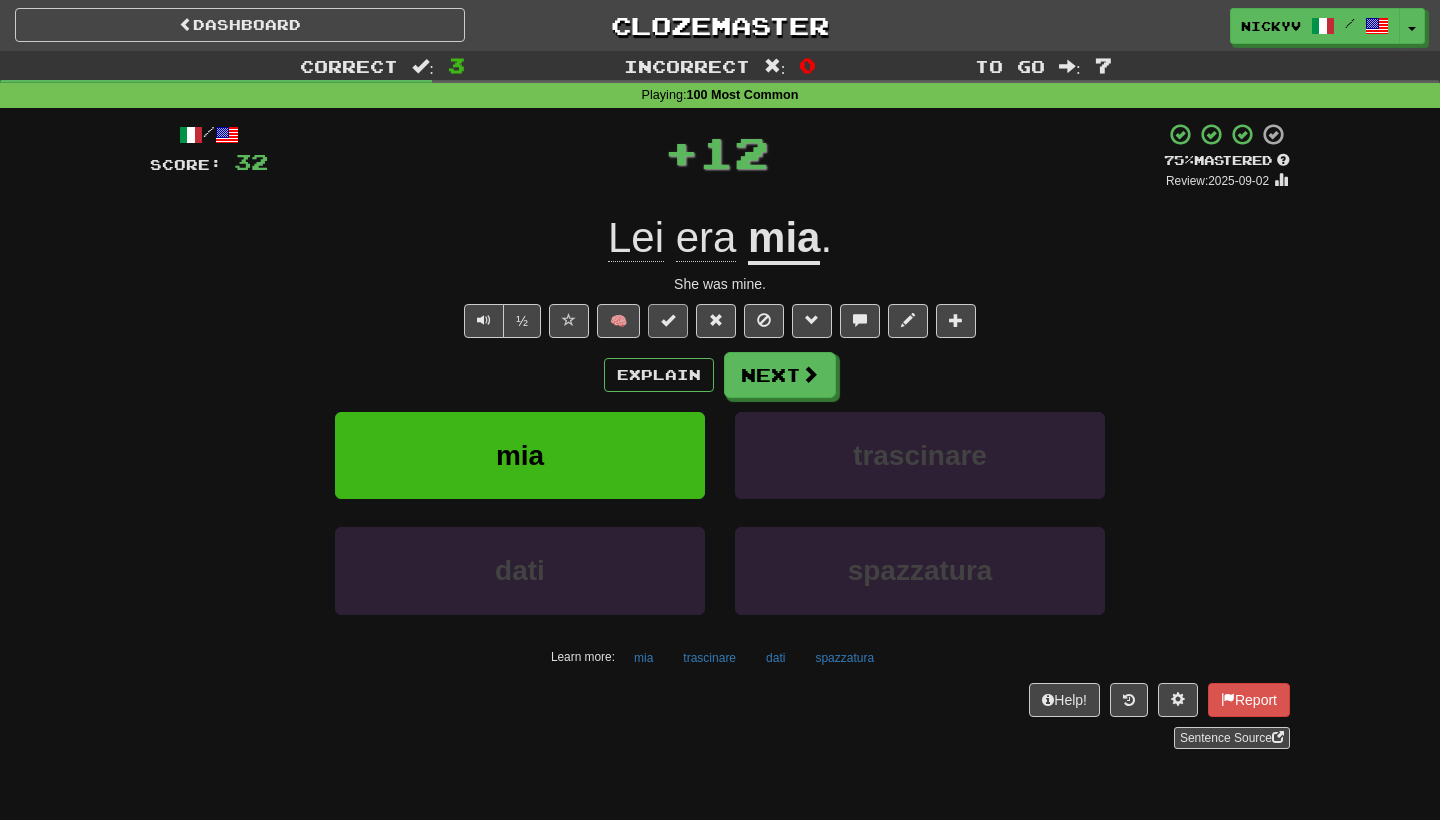click at bounding box center [668, 321] 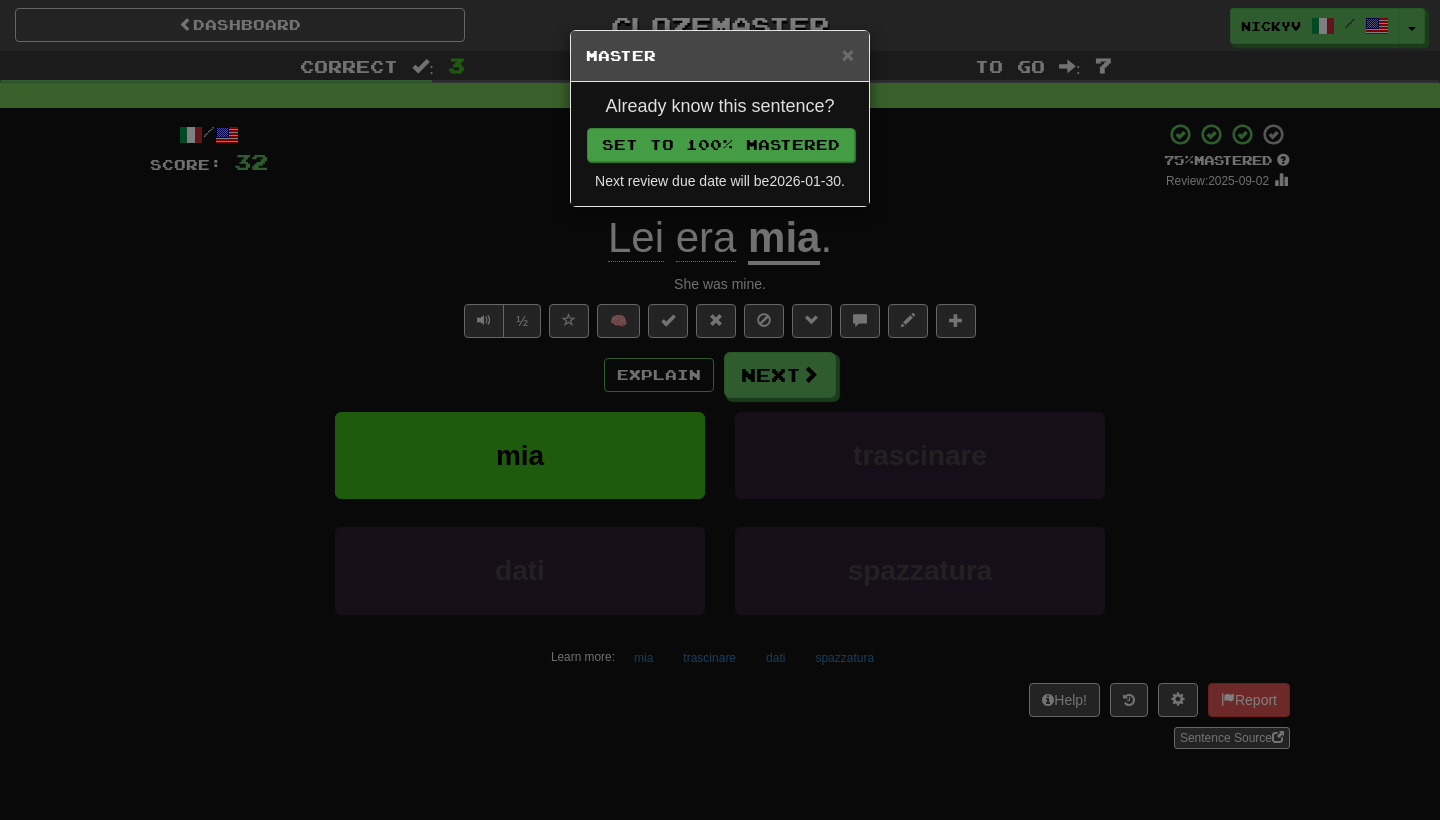 click on "Set to 100% Mastered" at bounding box center (721, 145) 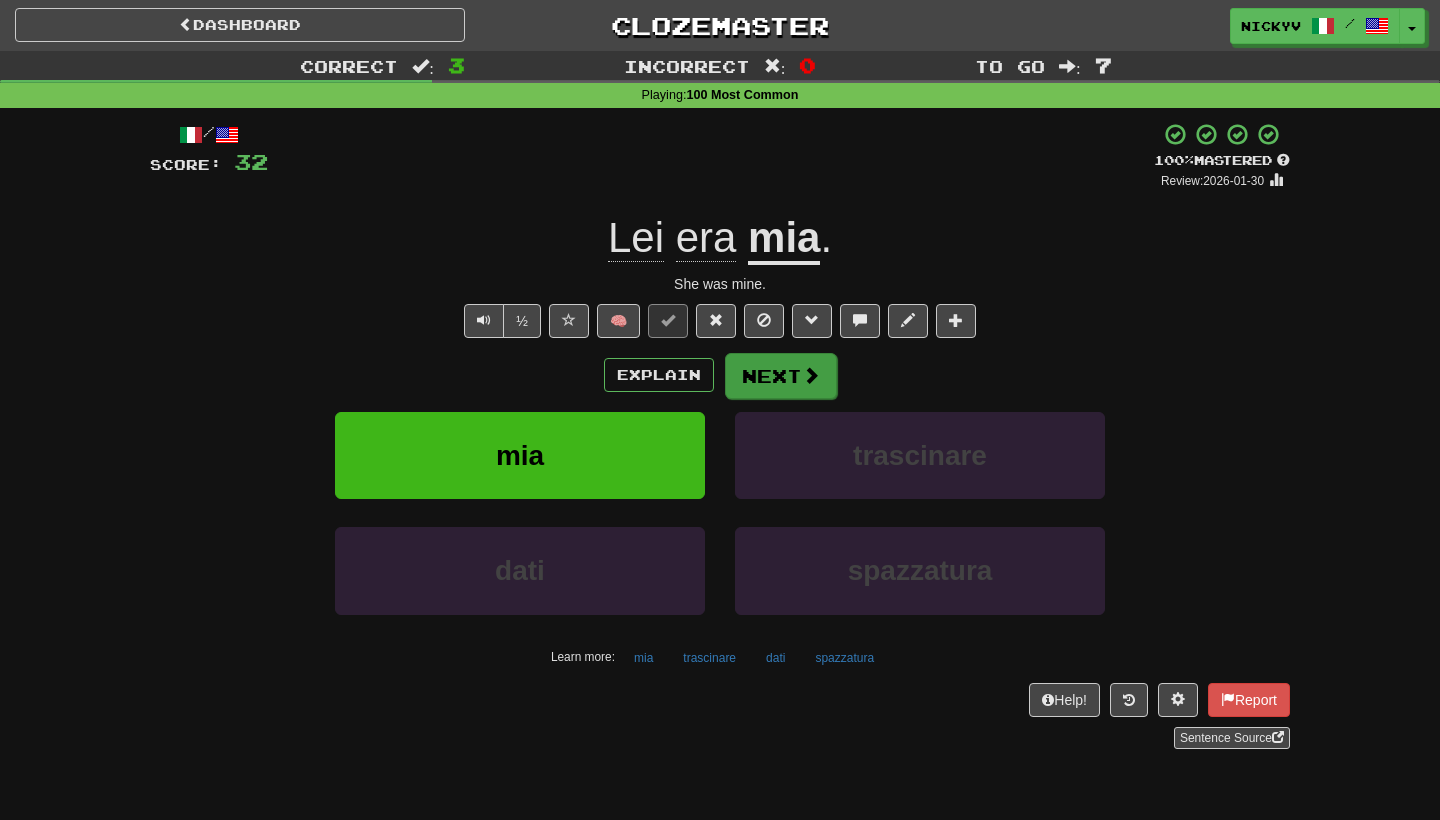 click on "Next" at bounding box center (781, 376) 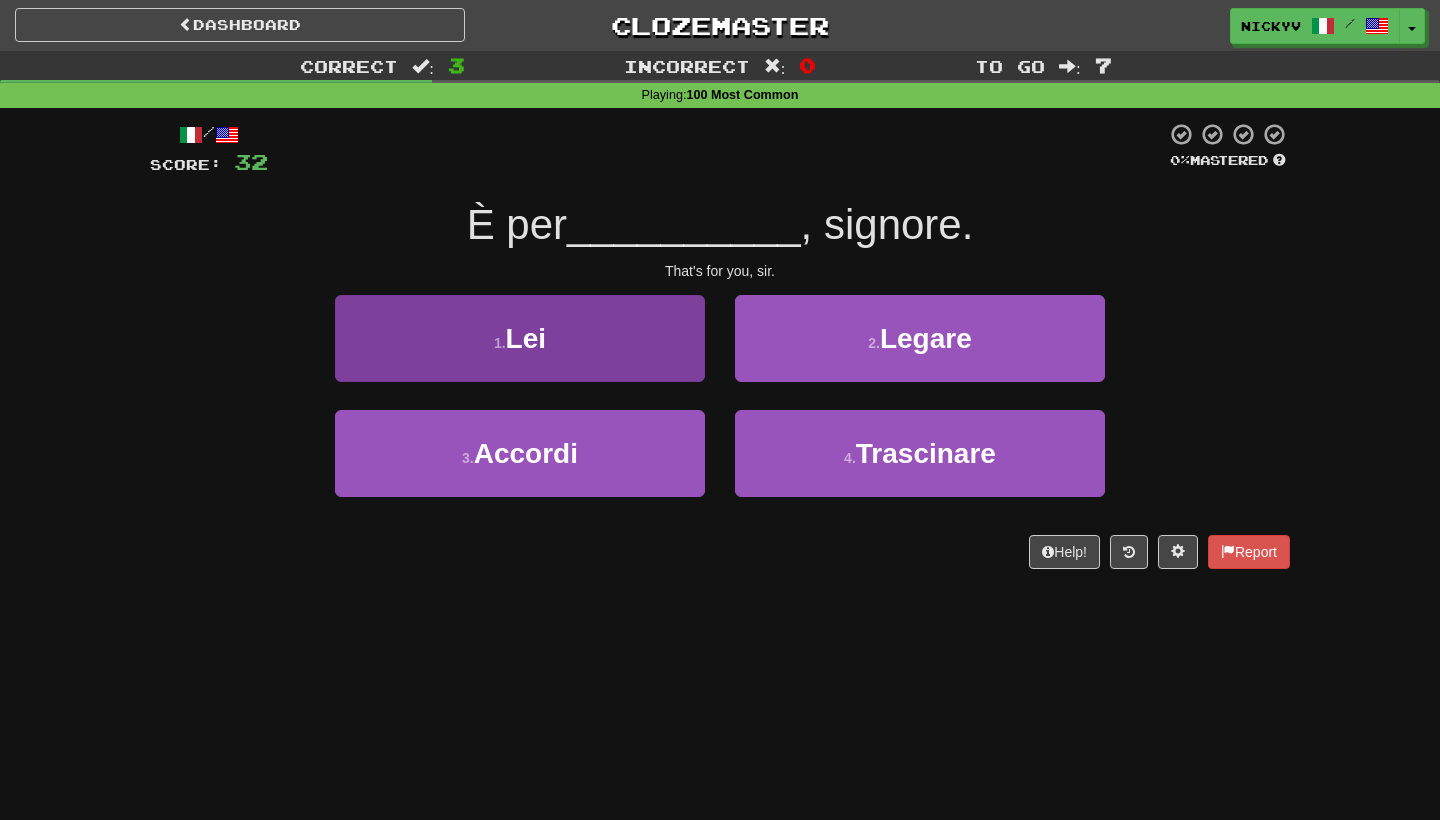 click on "1 .  Lei" at bounding box center [520, 338] 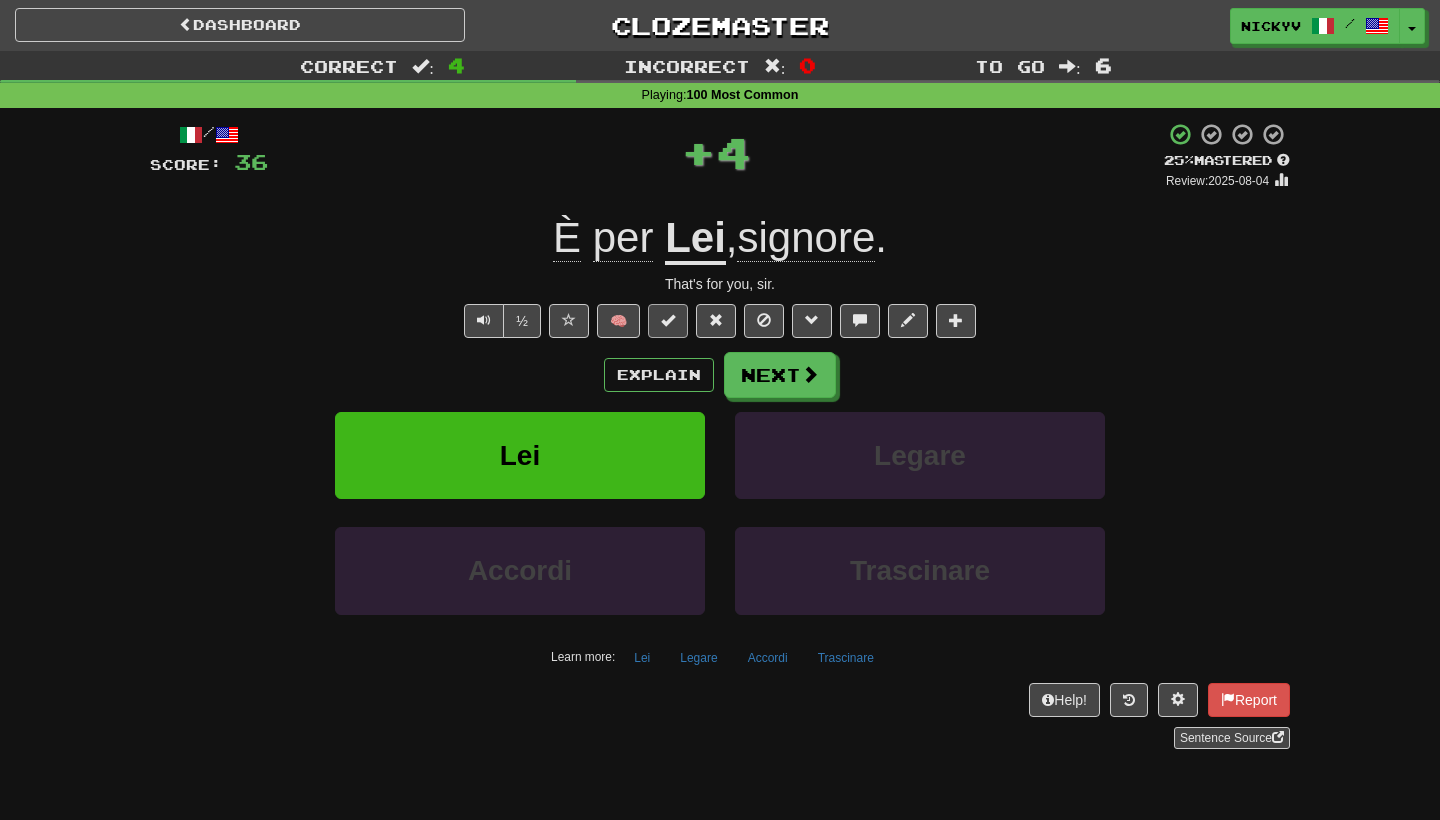 click at bounding box center [668, 320] 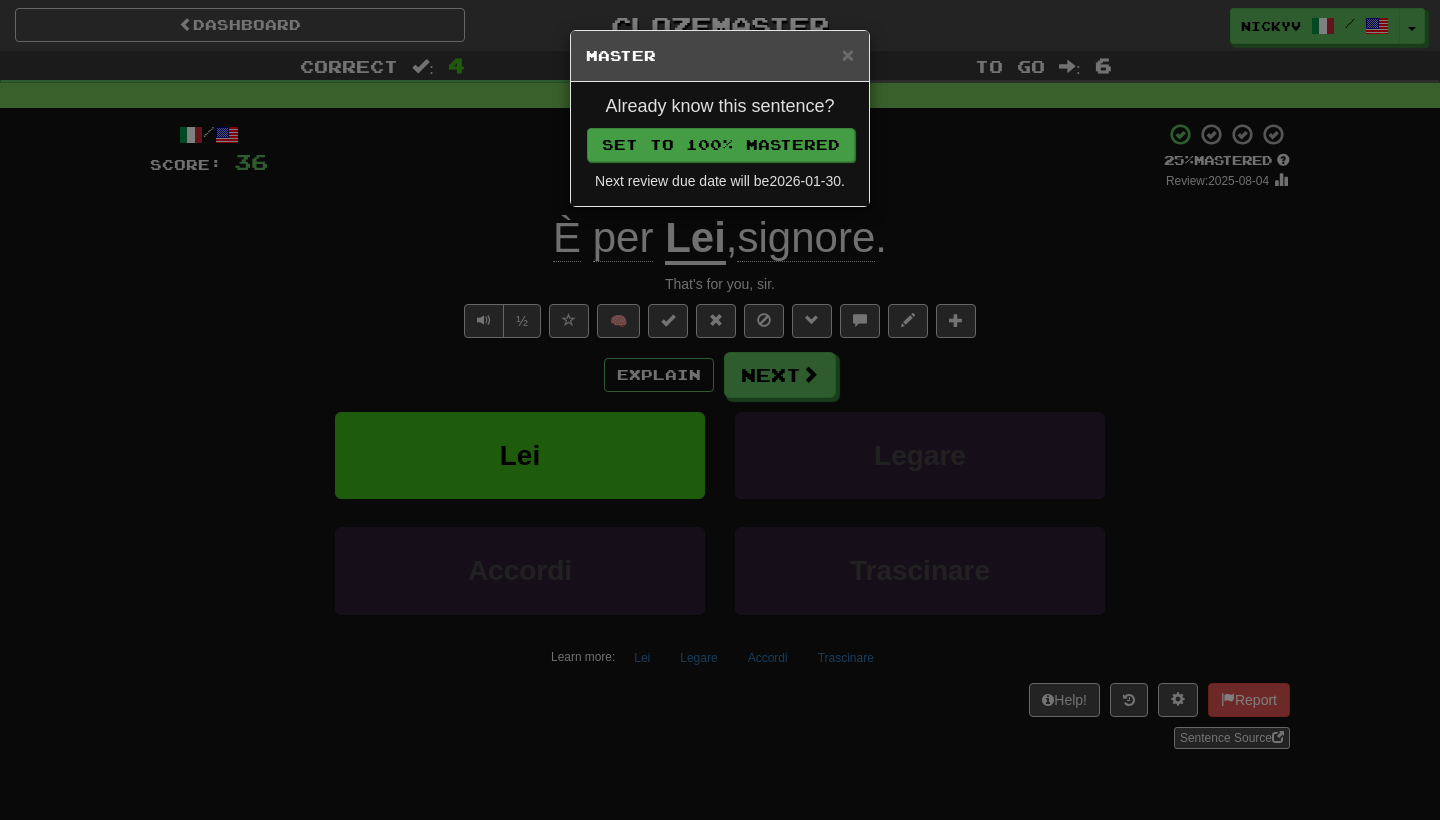 click on "Set to 100% Mastered" at bounding box center (721, 145) 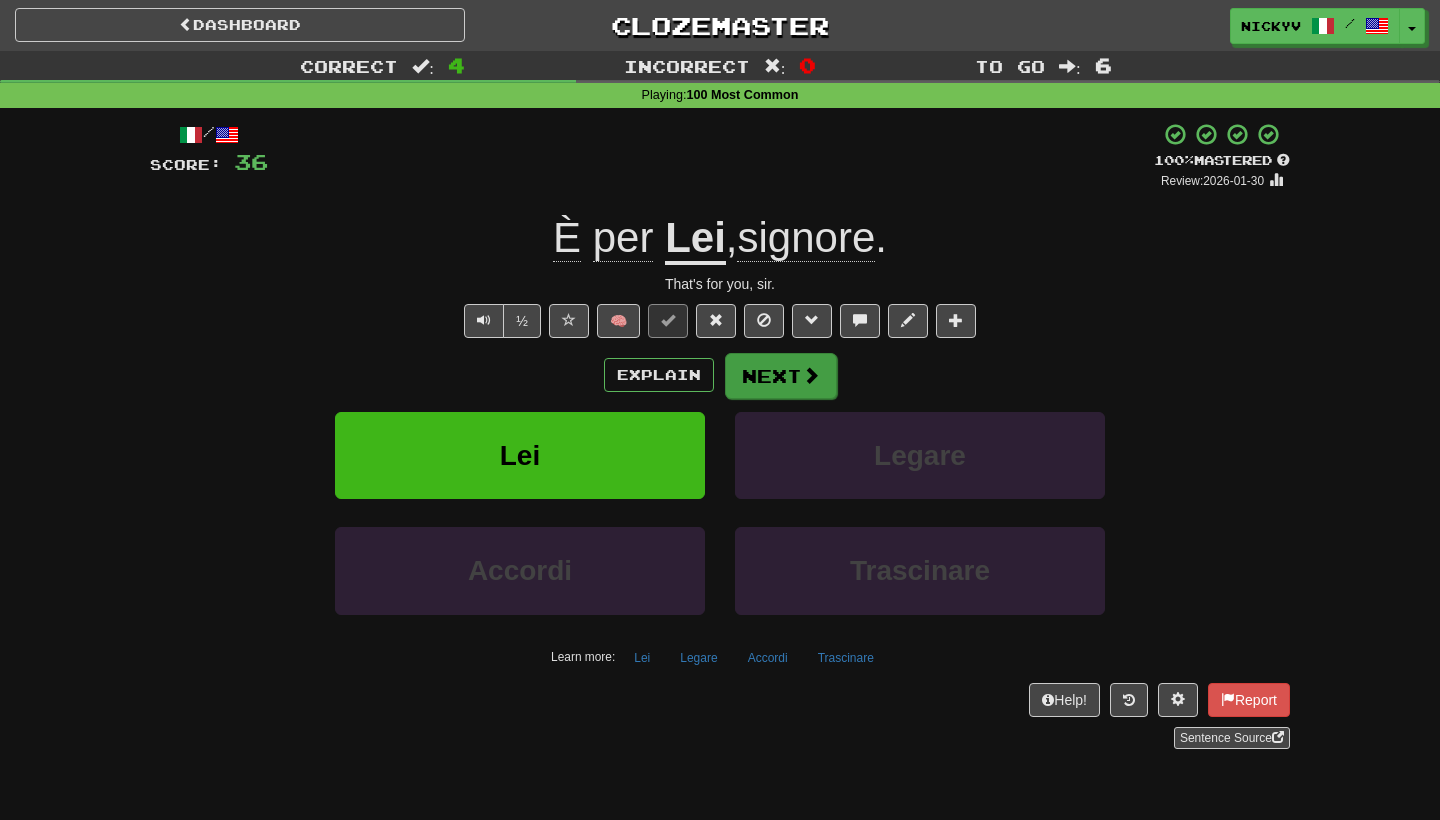 click on "Next" at bounding box center [781, 376] 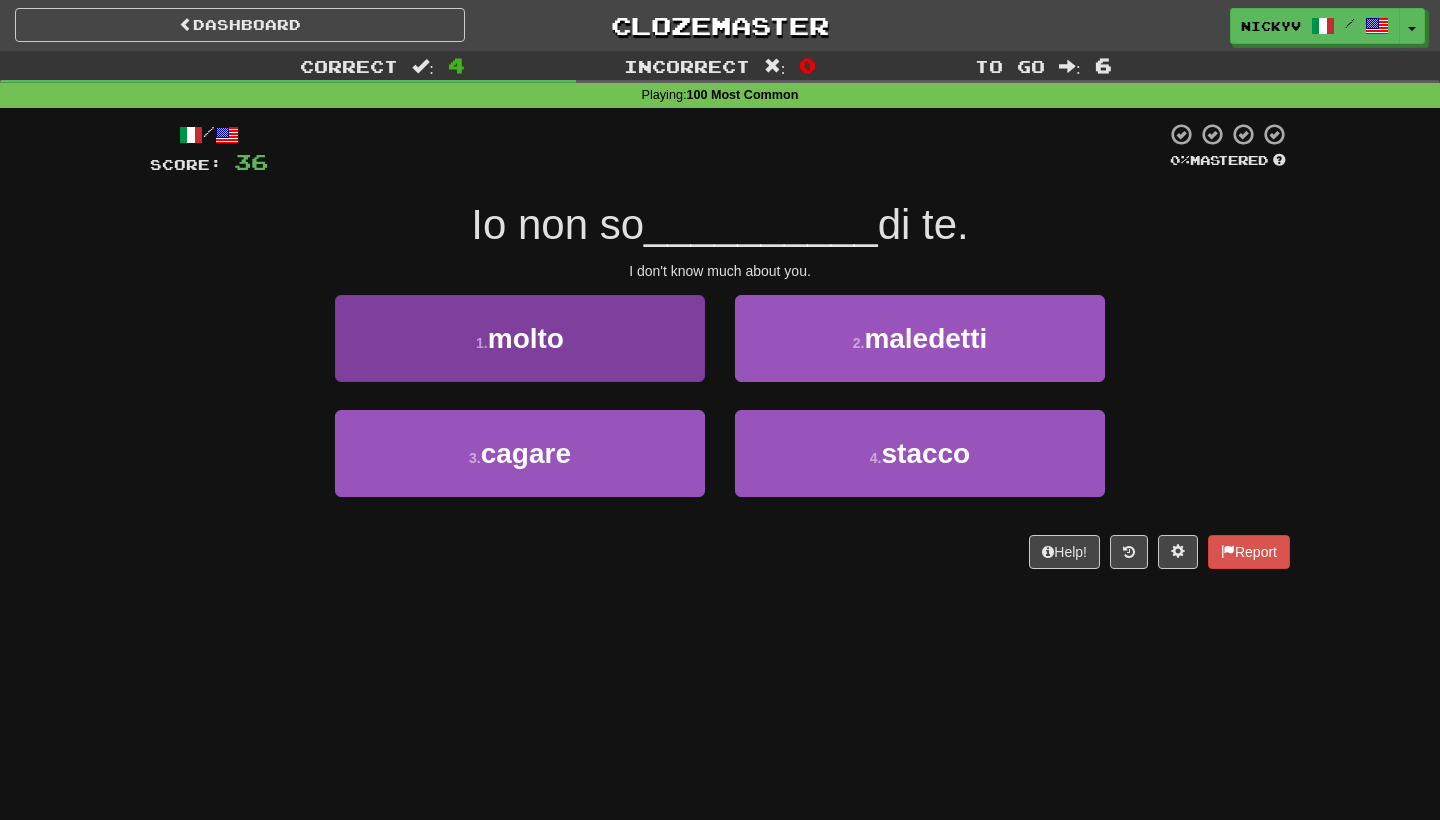 click on "1 .  molto" at bounding box center [520, 338] 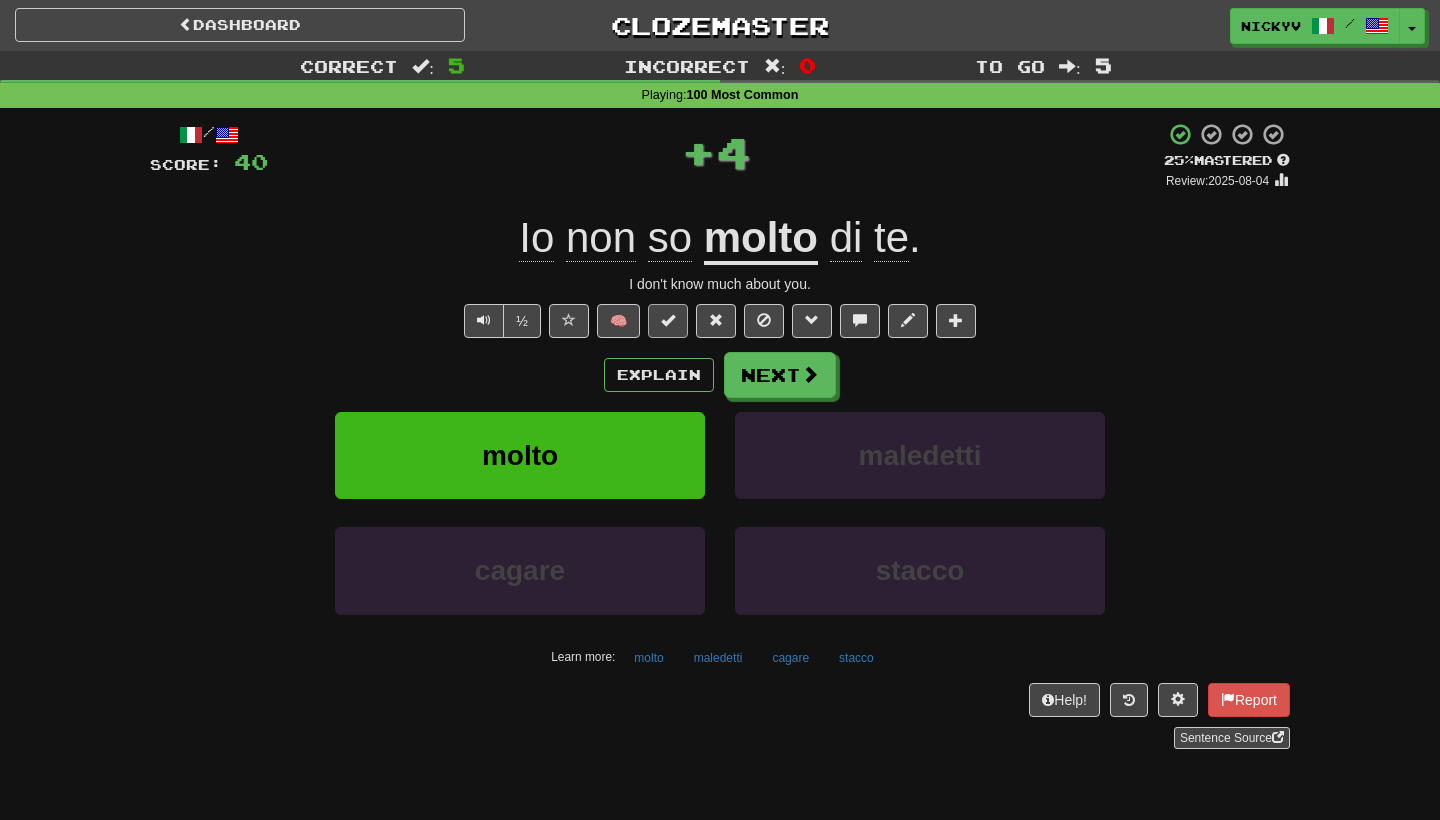 click at bounding box center [668, 320] 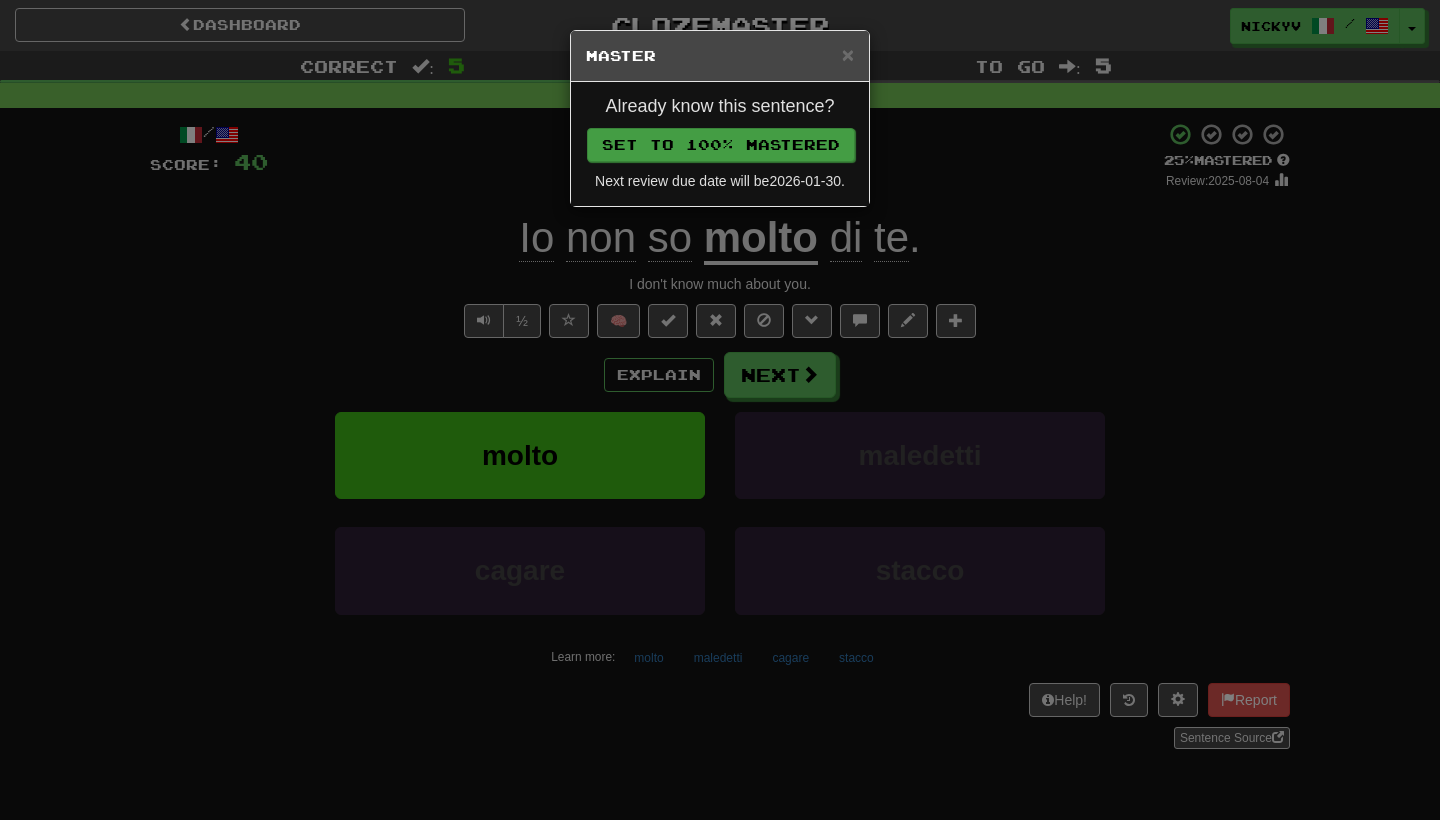 click on "Set to 100% Mastered" at bounding box center [721, 145] 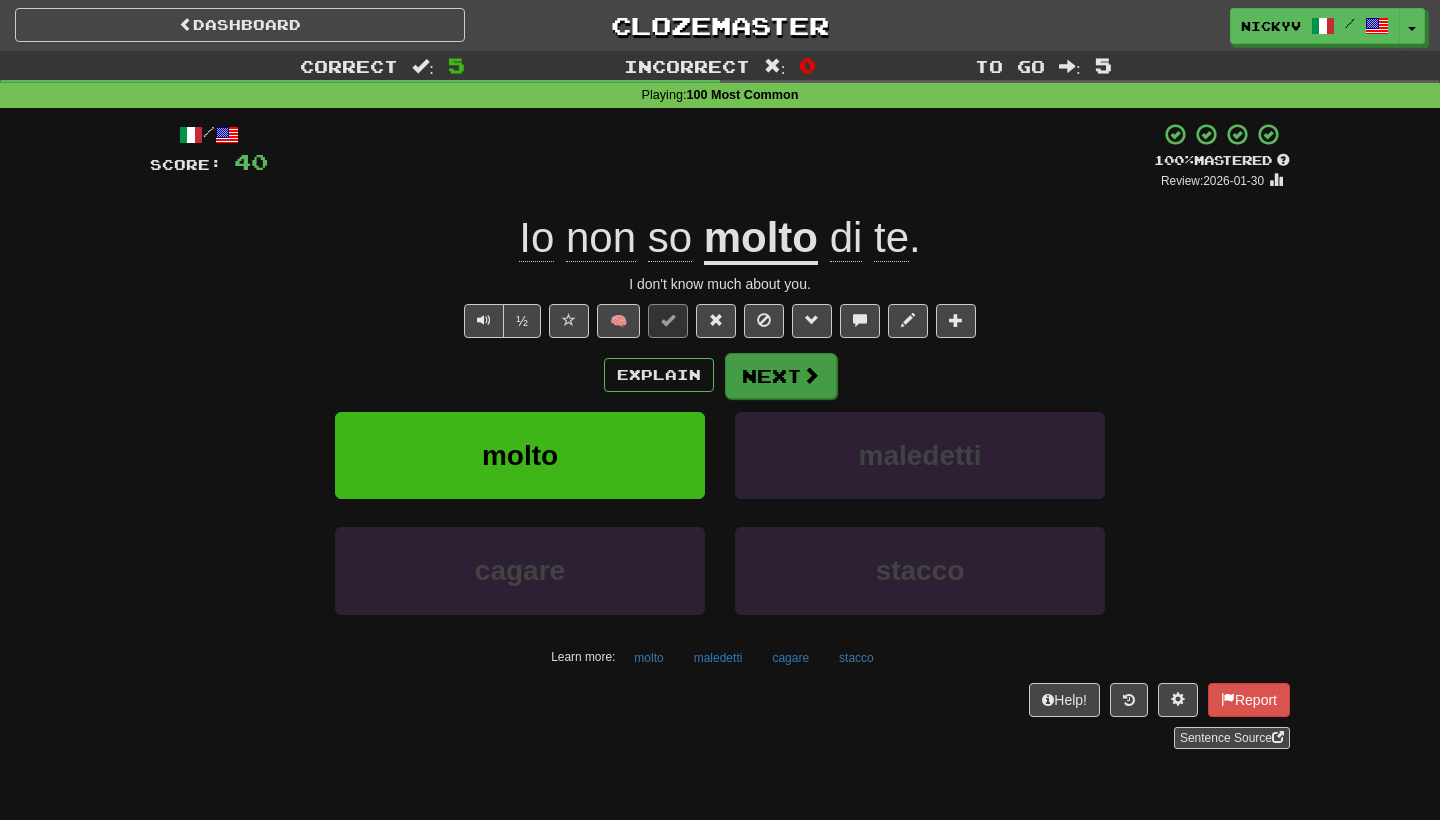 click on "Next" at bounding box center [781, 376] 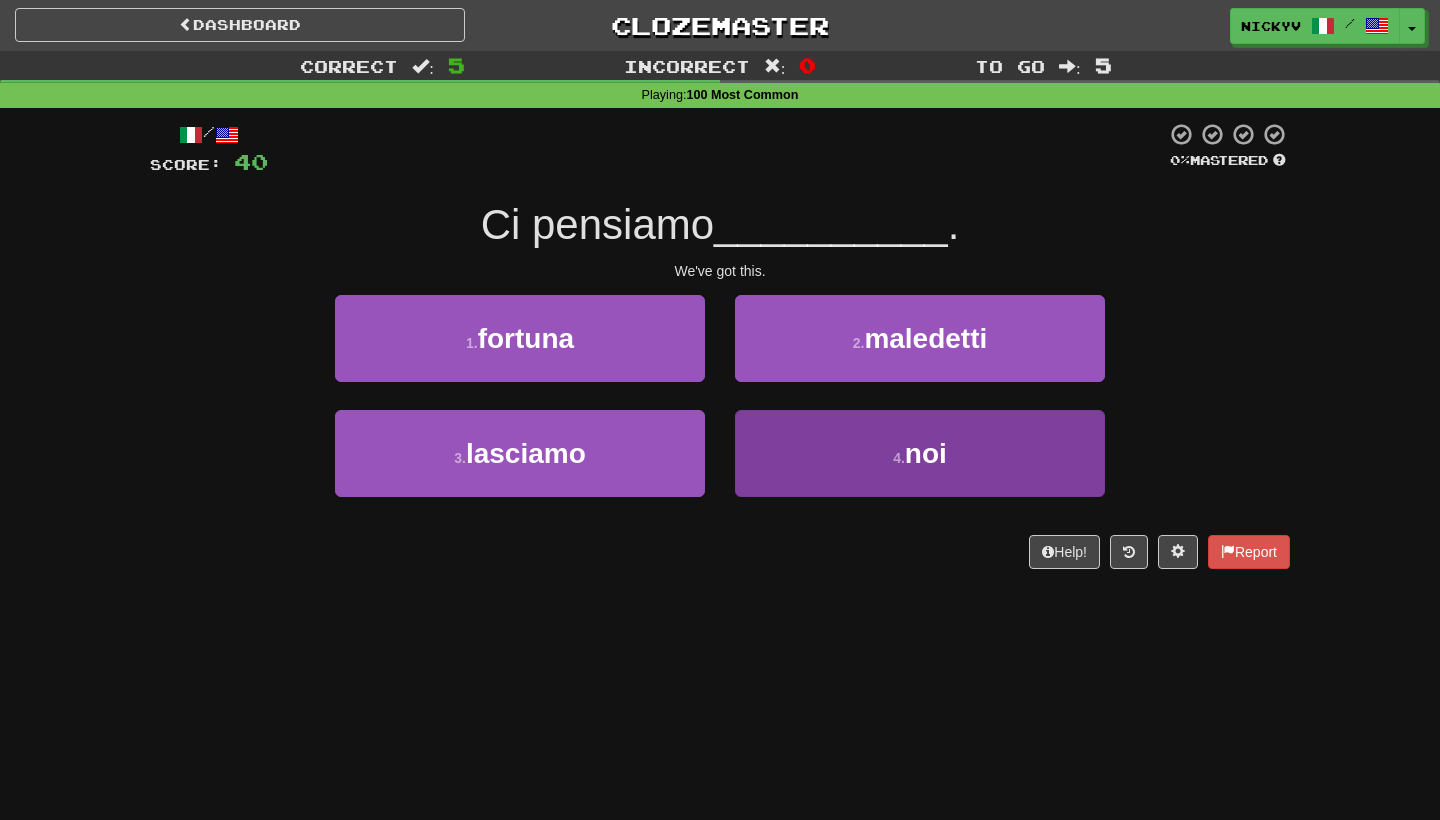 click on "4 .  noi" at bounding box center (920, 453) 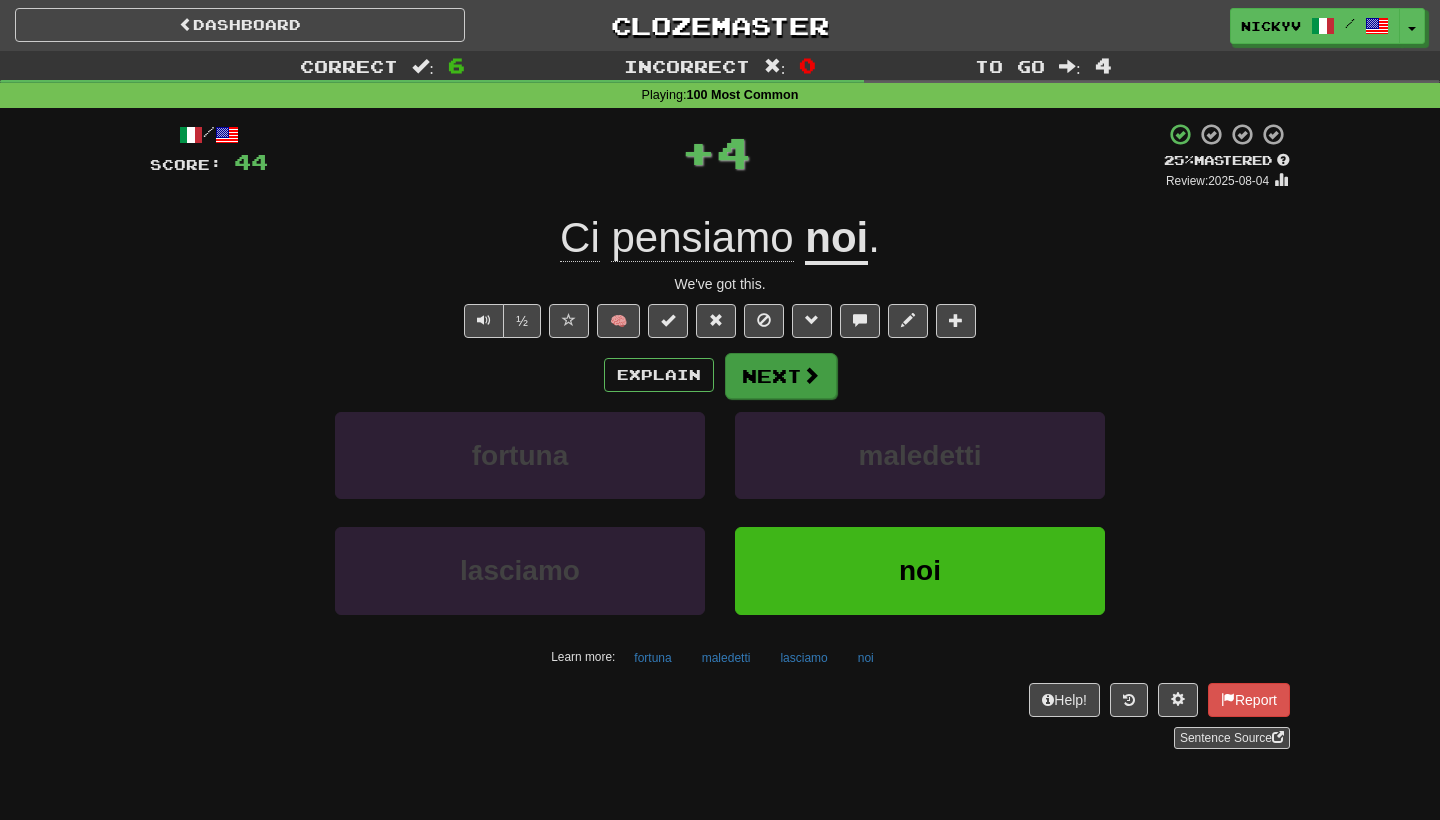 click on "Next" at bounding box center [781, 376] 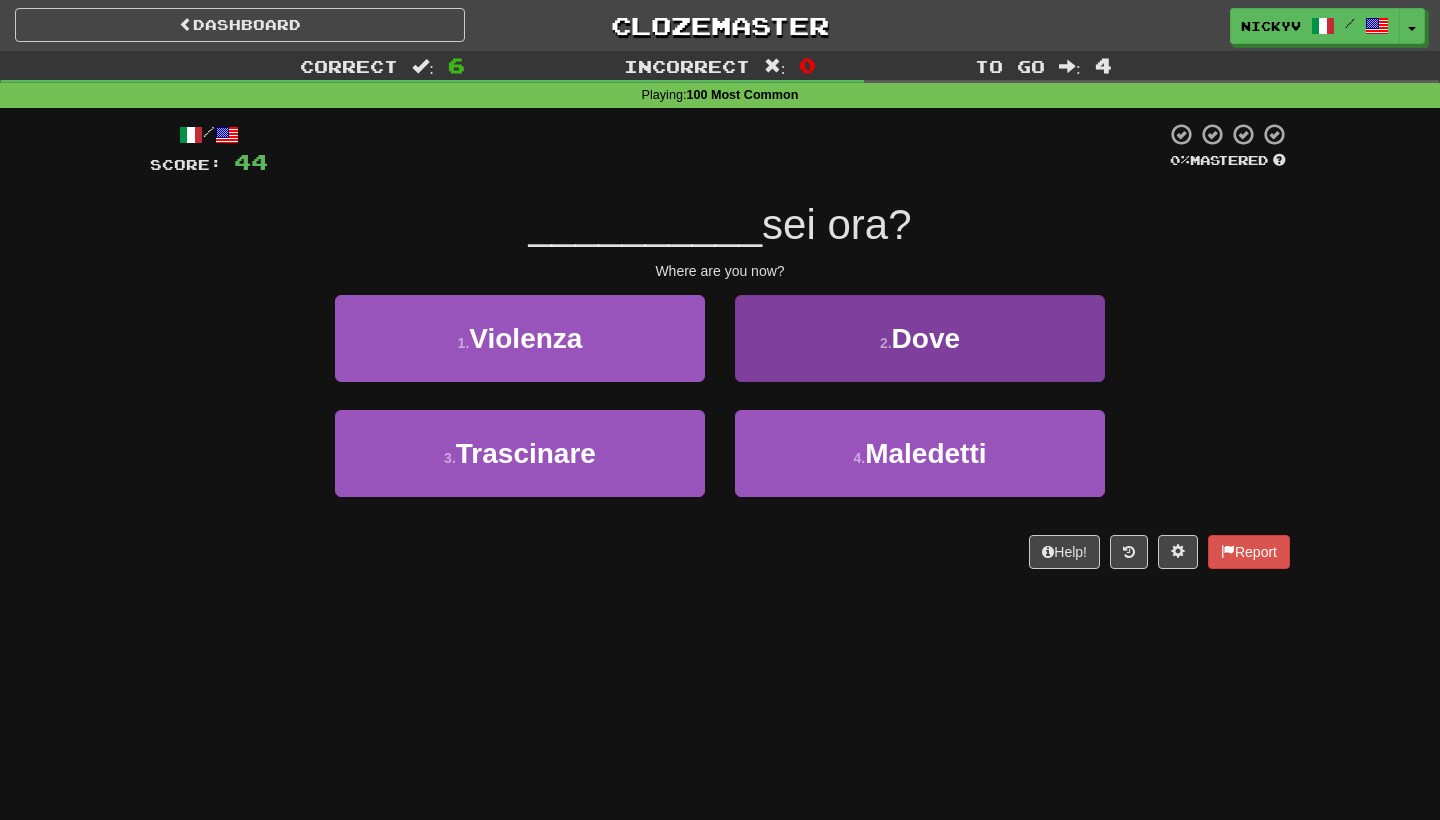 click on "2 .  Dove" at bounding box center (920, 338) 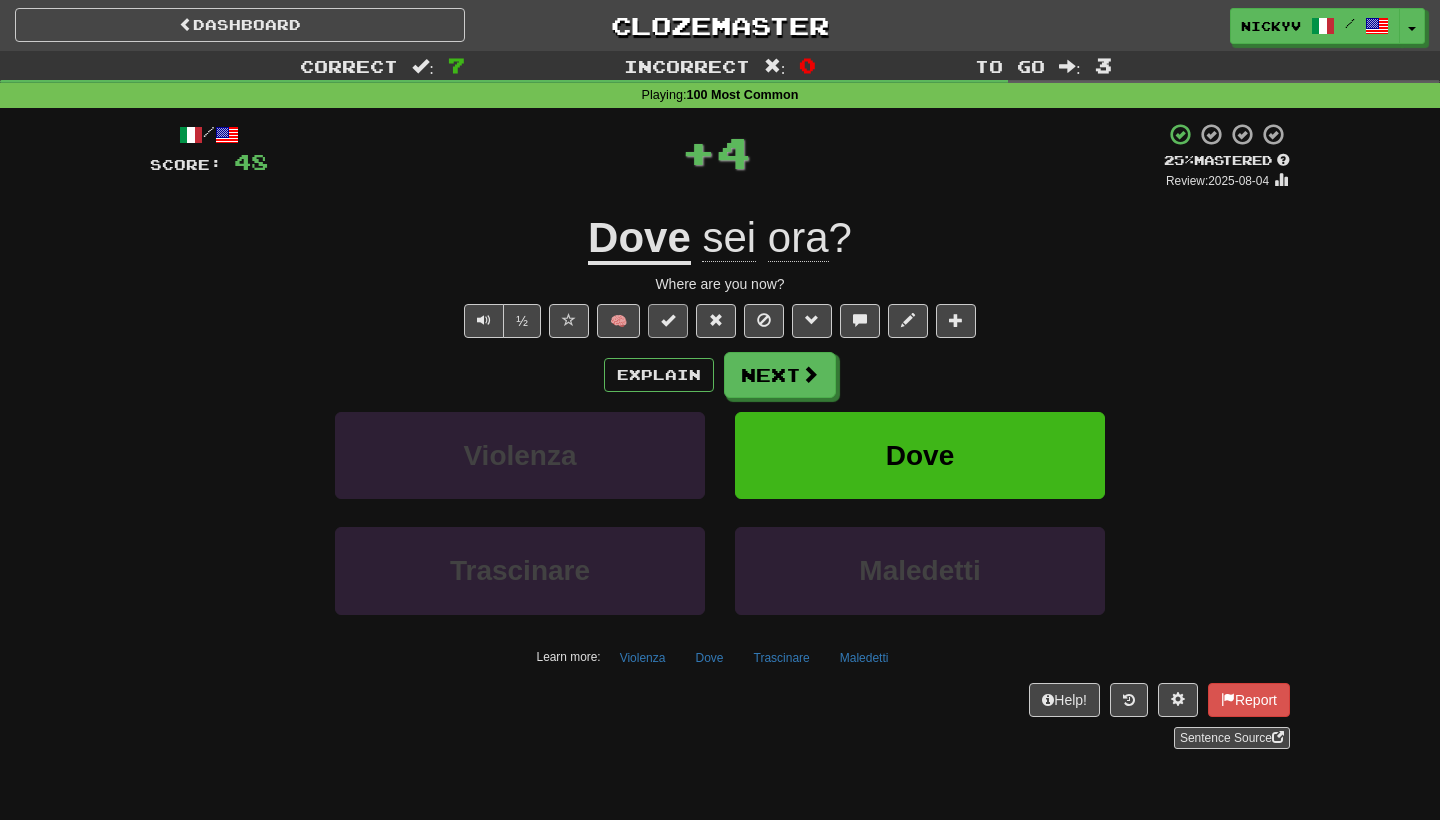 click at bounding box center (668, 321) 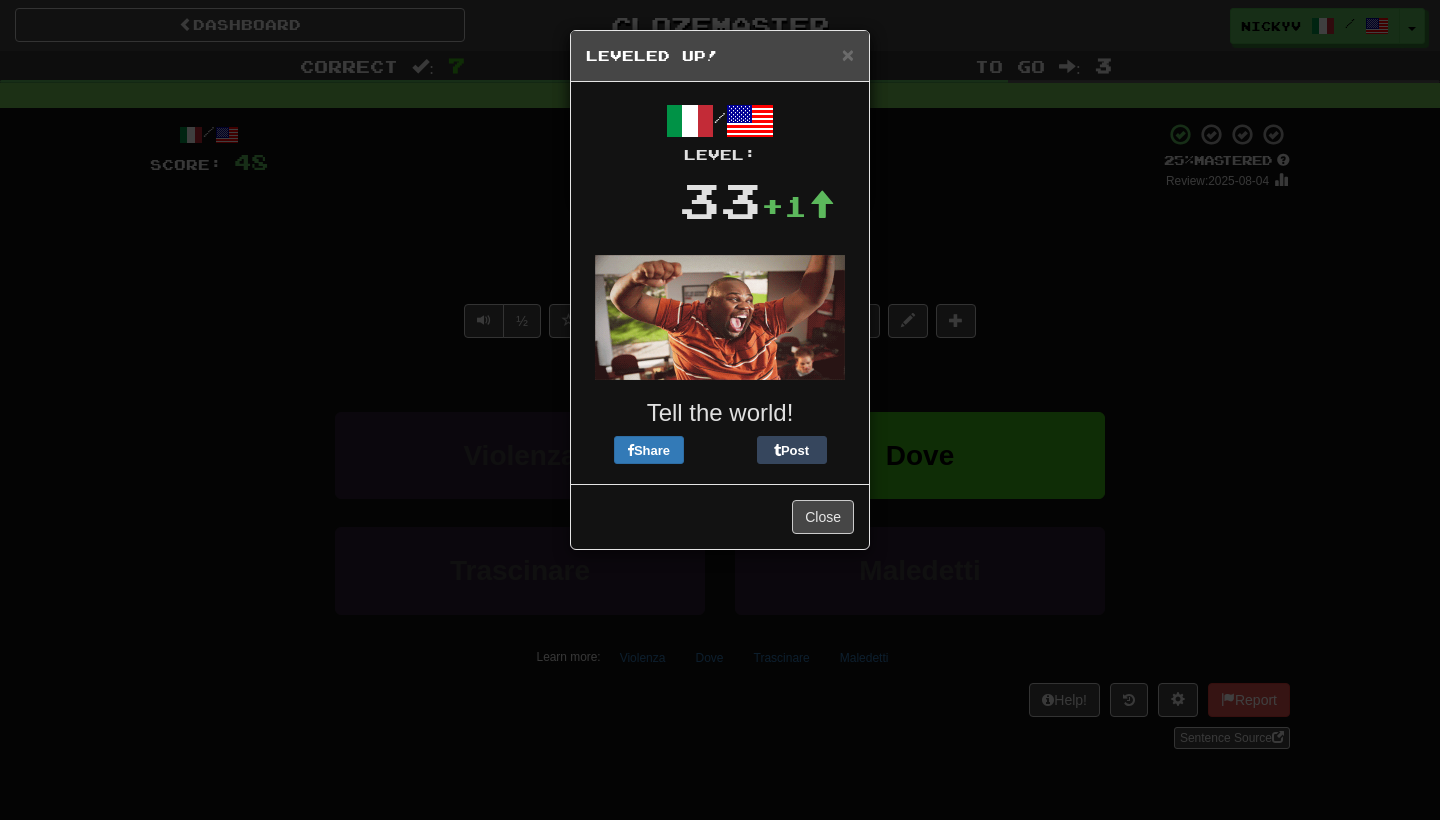 scroll, scrollTop: 0, scrollLeft: 0, axis: both 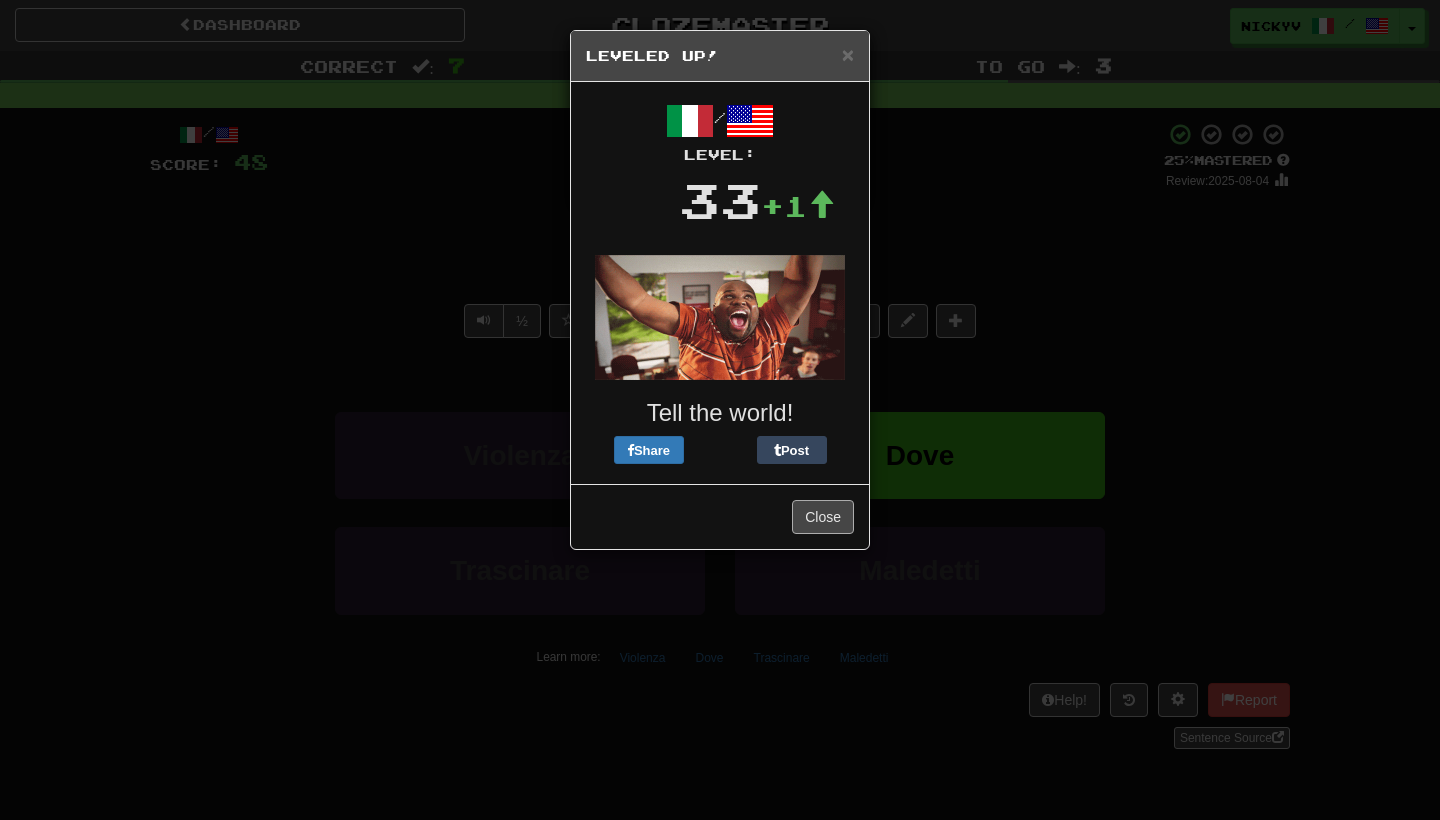 click on "Close" at bounding box center [823, 517] 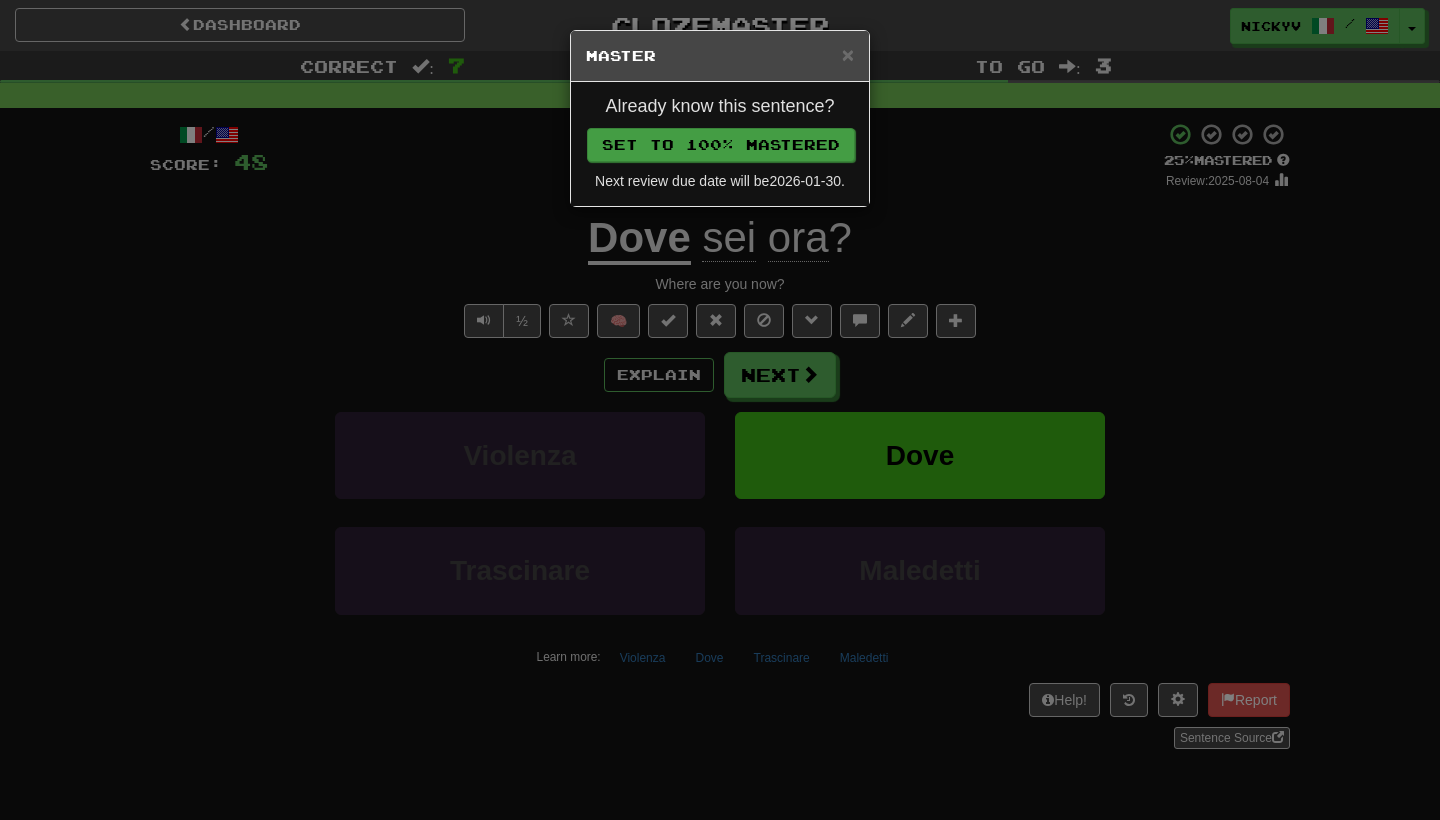 click on "Set to 100% Mastered" at bounding box center (721, 145) 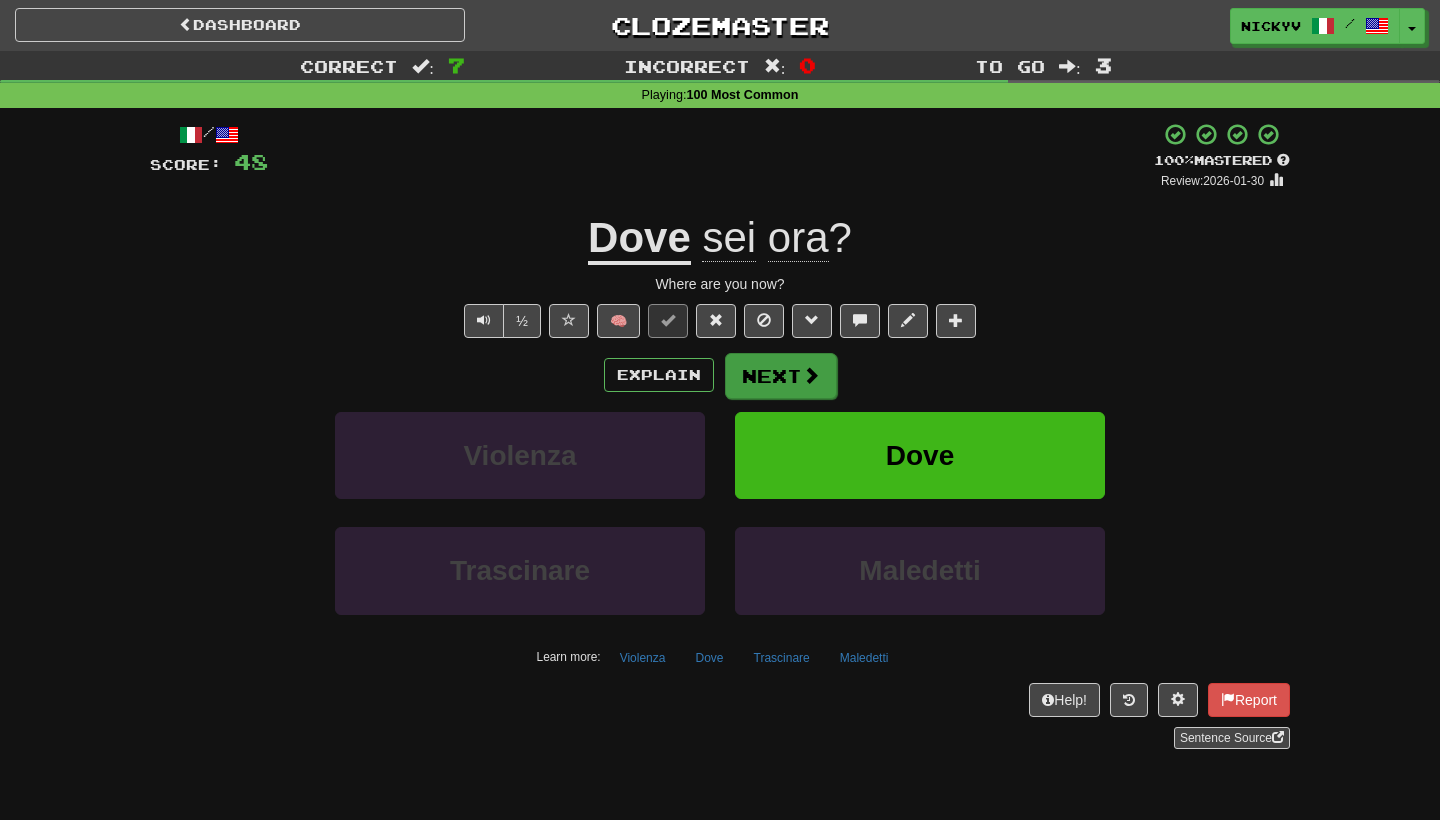 click on "Next" at bounding box center (781, 376) 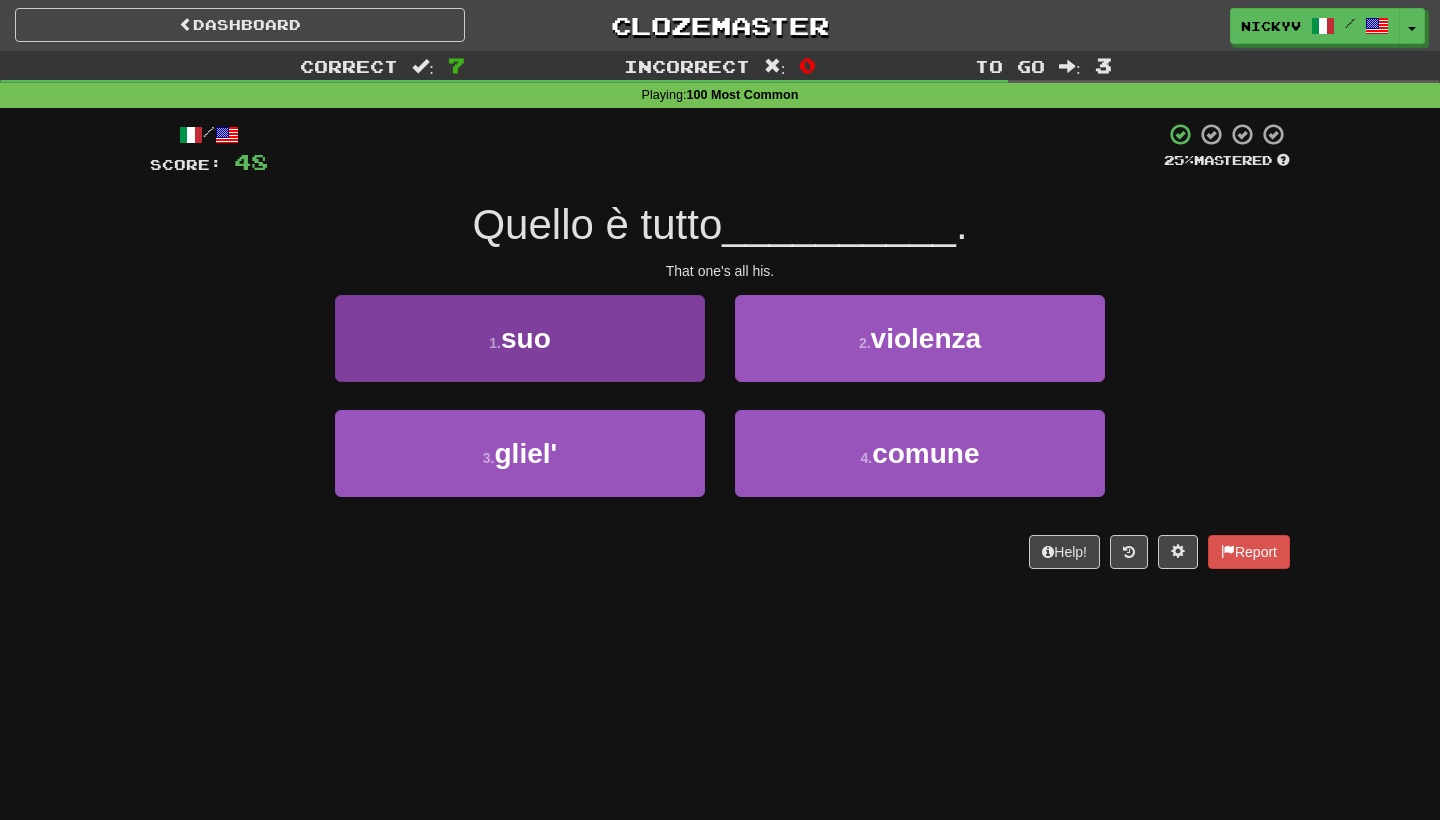 click on "1 .  suo" at bounding box center [520, 338] 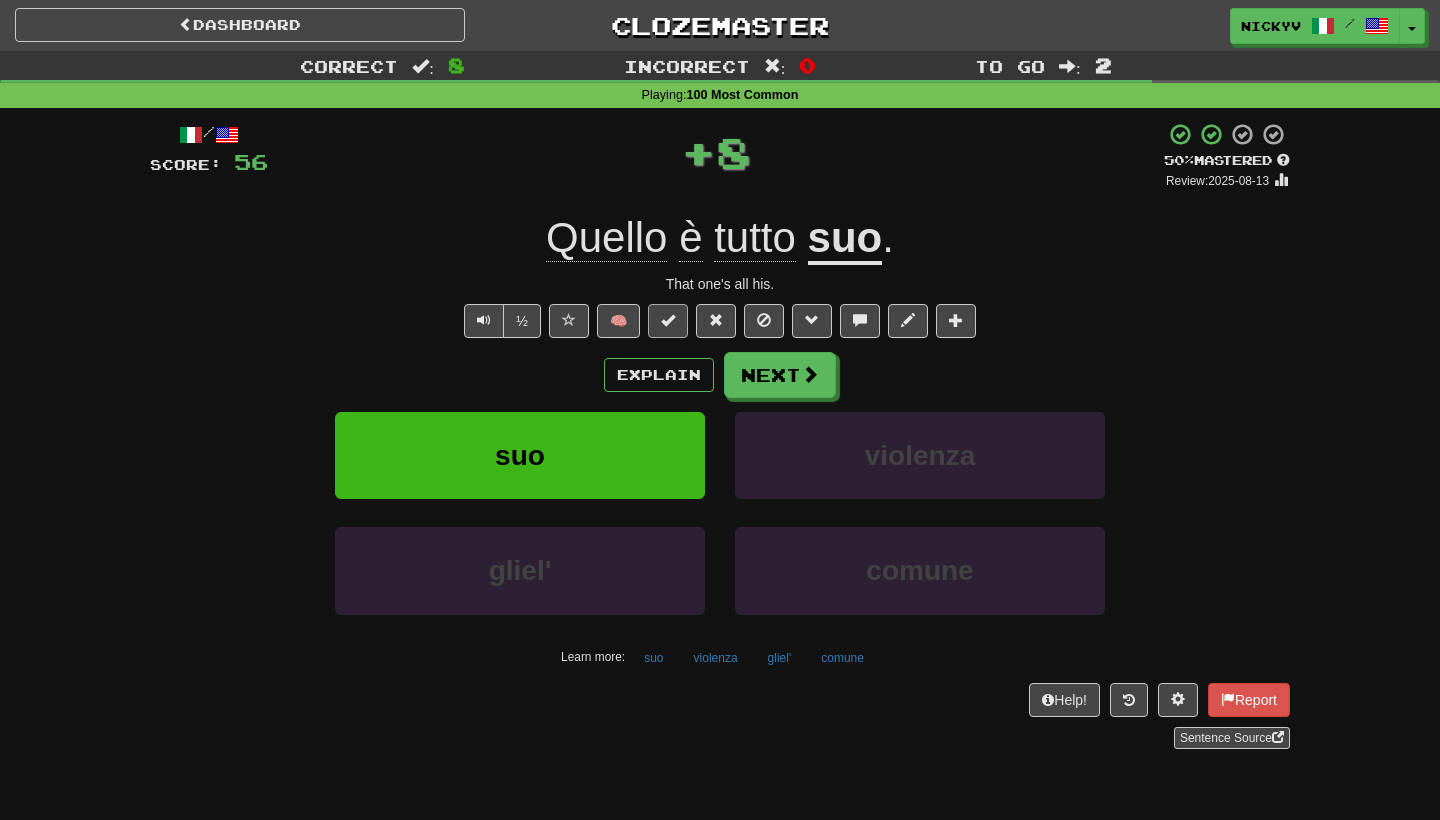 click at bounding box center [668, 320] 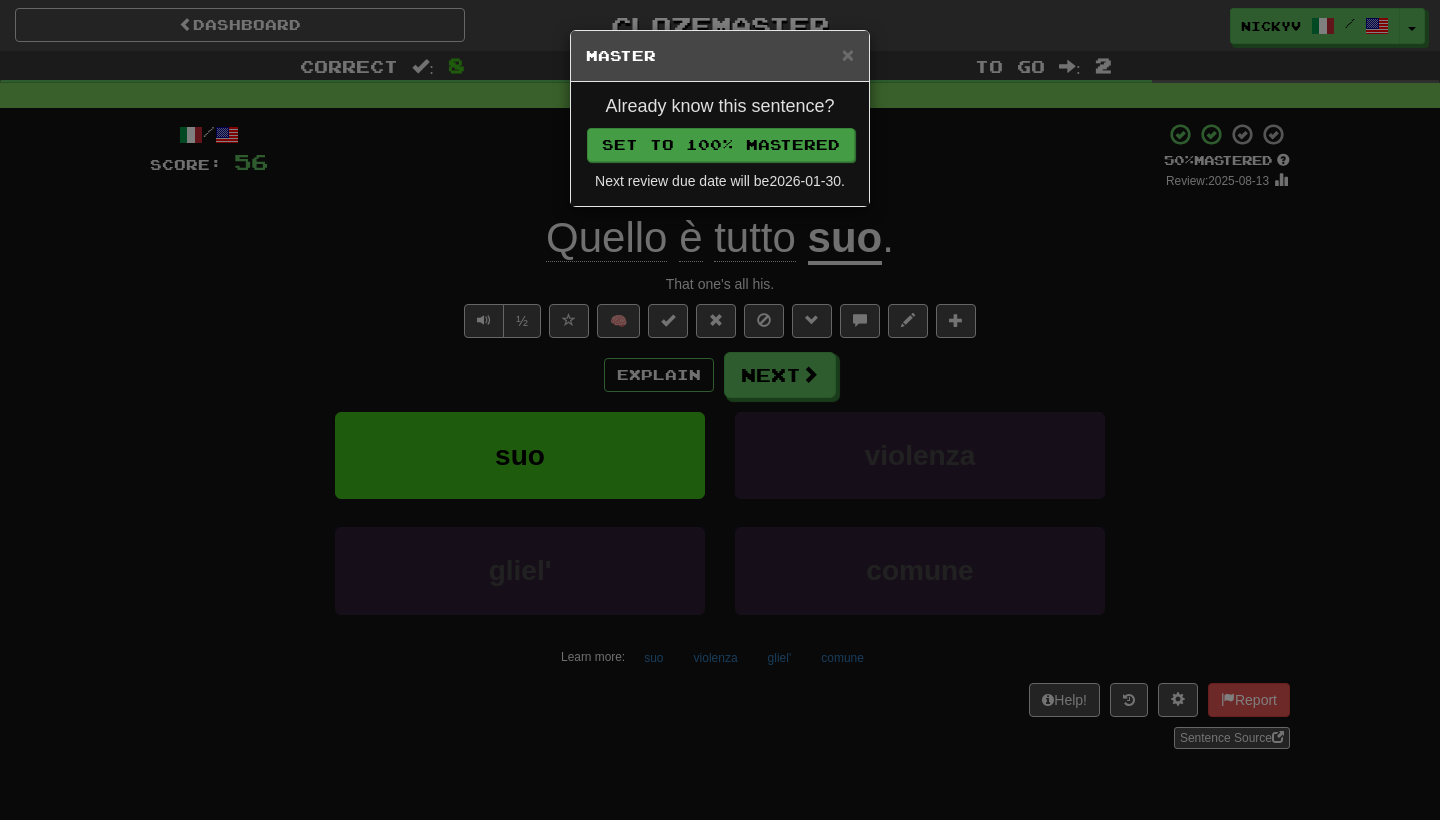 click on "Set to 100% Mastered" at bounding box center (721, 145) 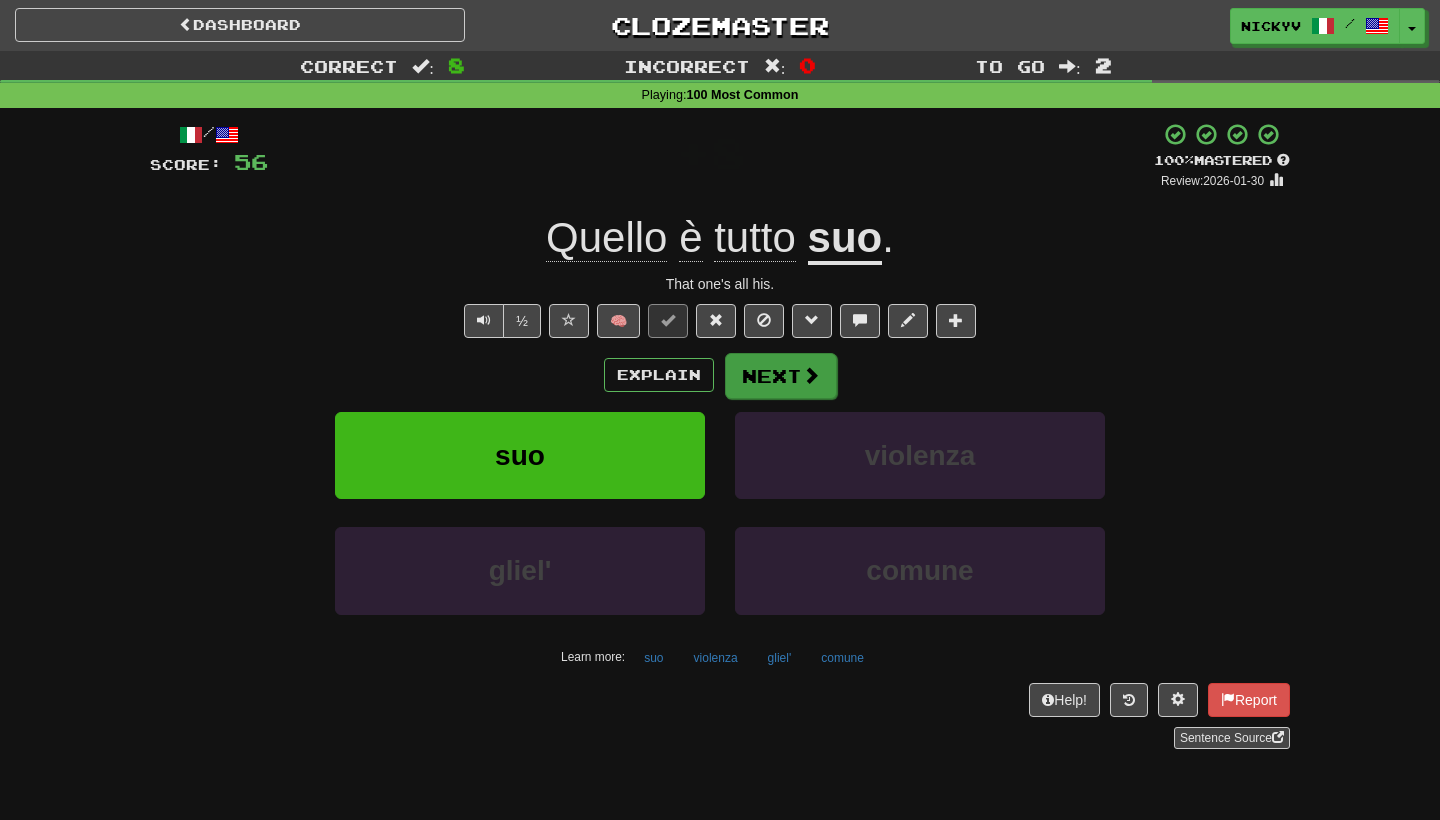 click on "Next" at bounding box center (781, 376) 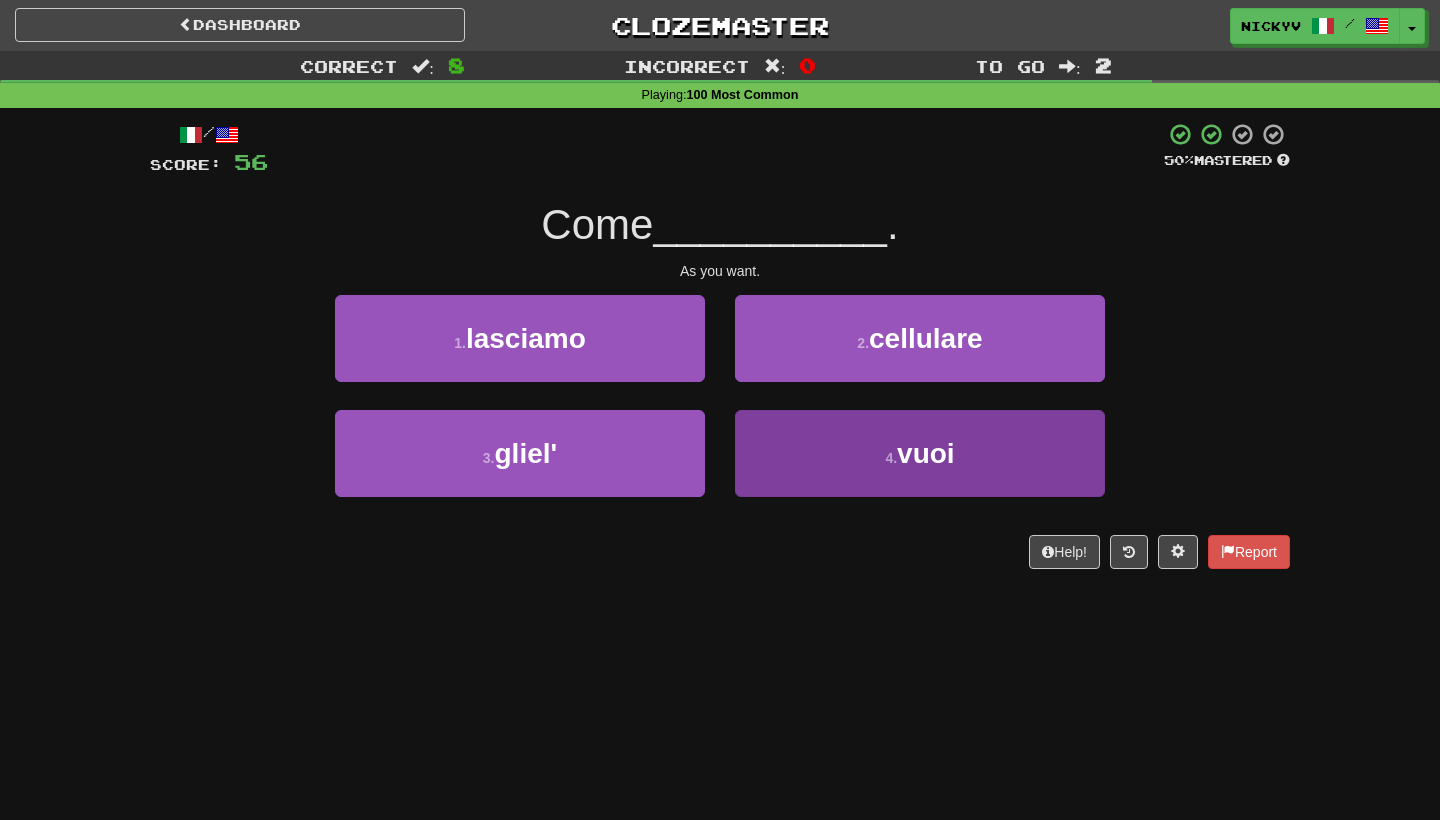 click on "4 .  vuoi" at bounding box center (920, 453) 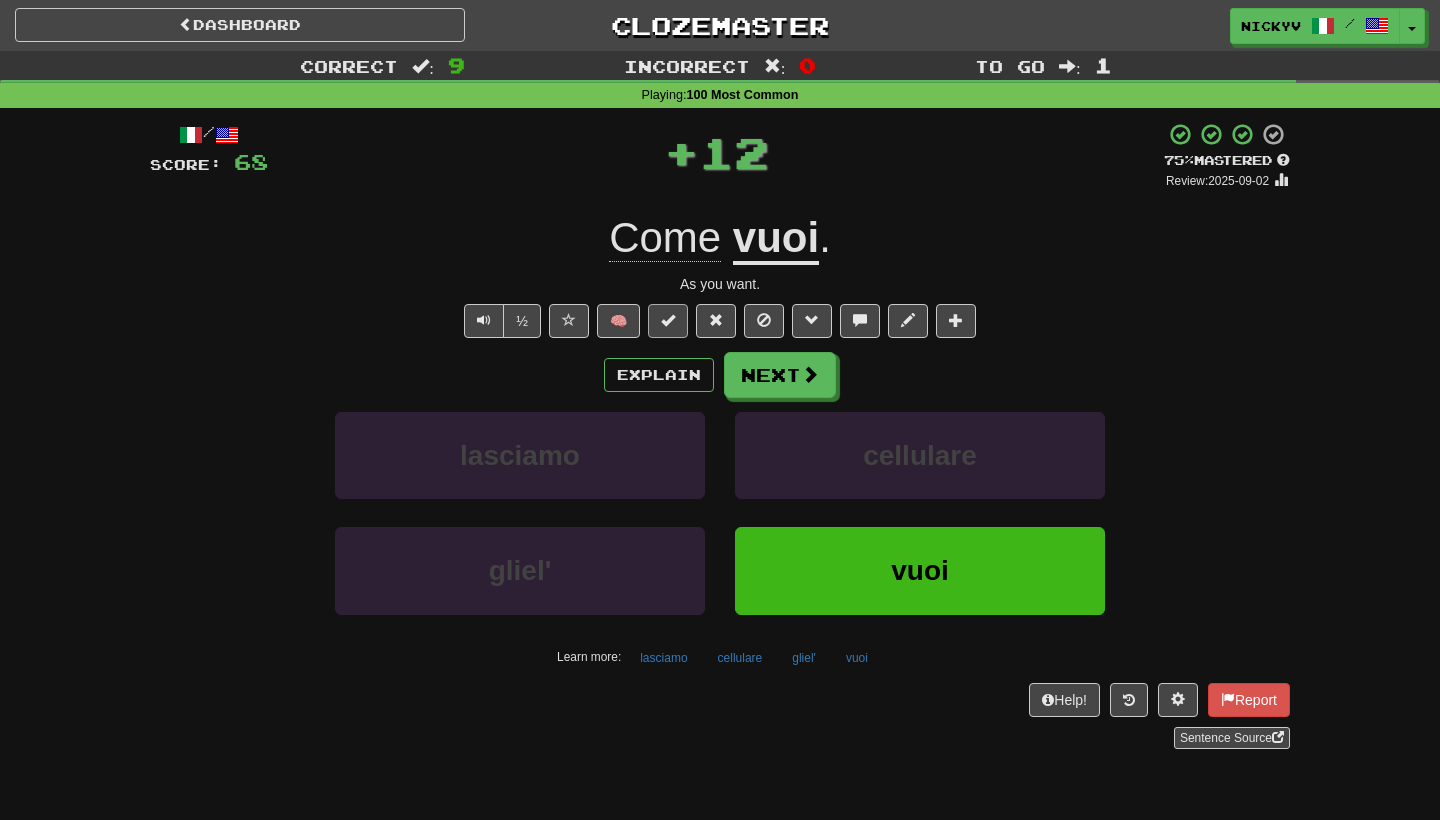 click at bounding box center [668, 321] 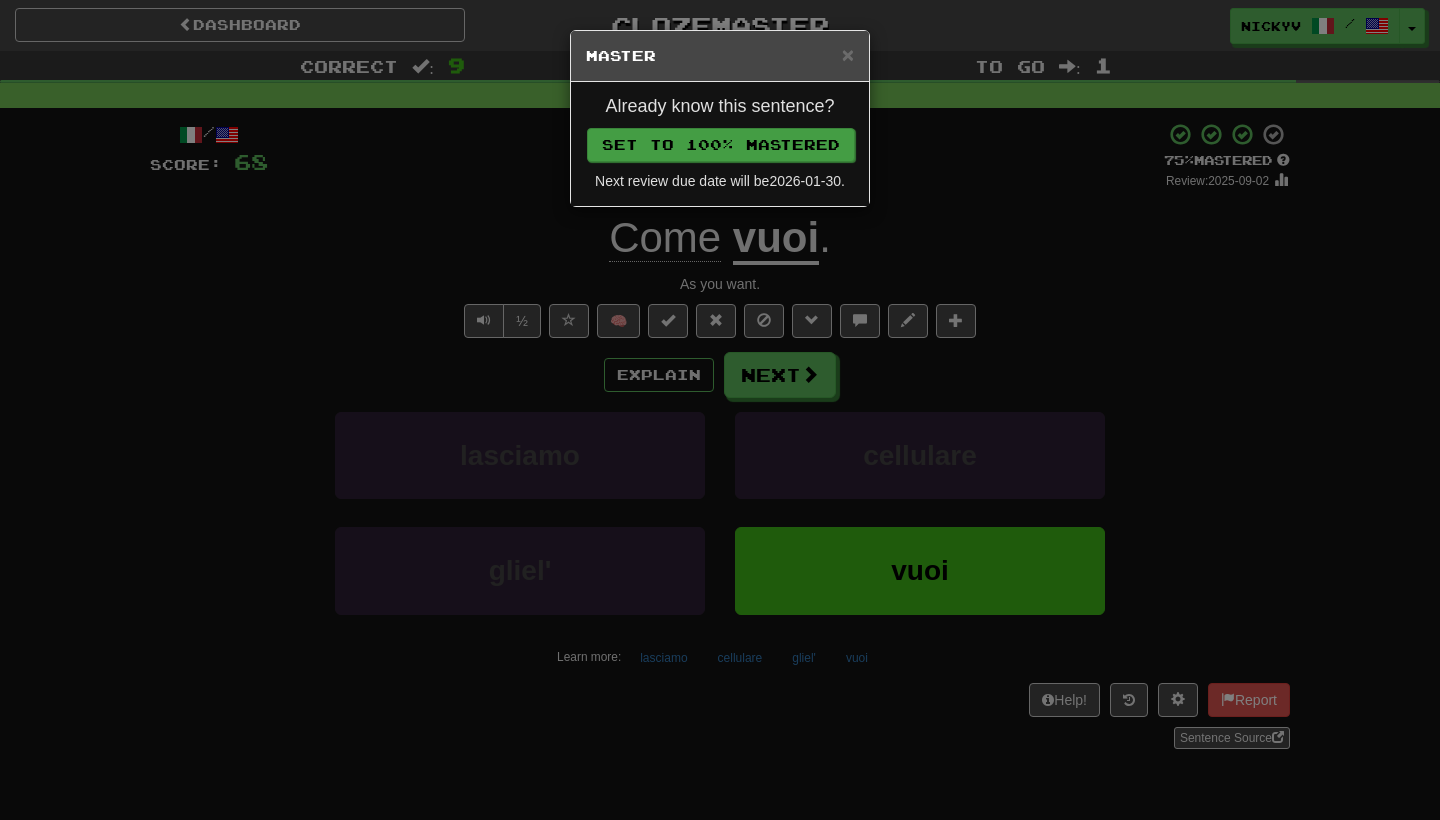 click on "Set to 100% Mastered" at bounding box center [721, 145] 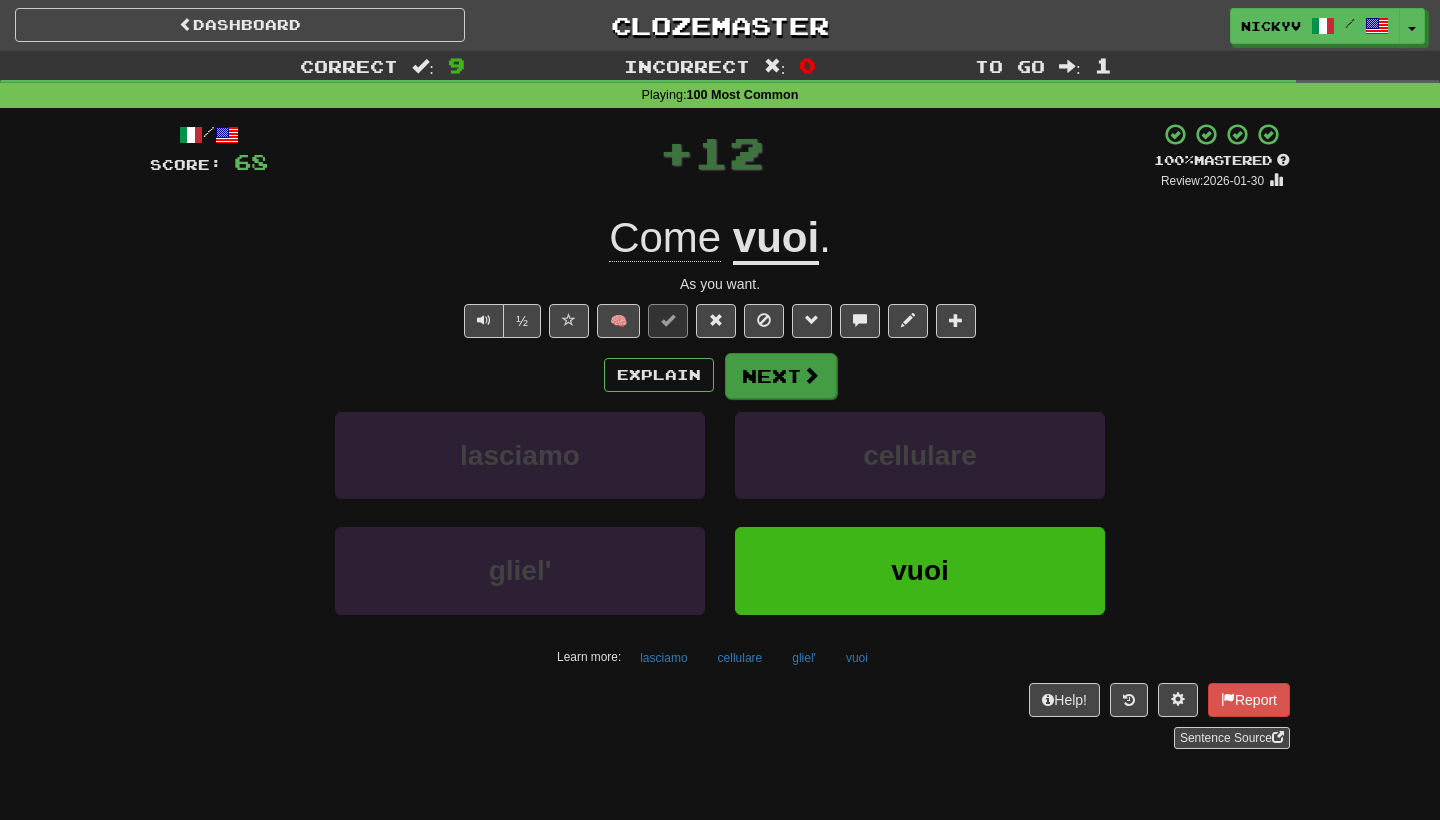 click on "Next" at bounding box center [781, 376] 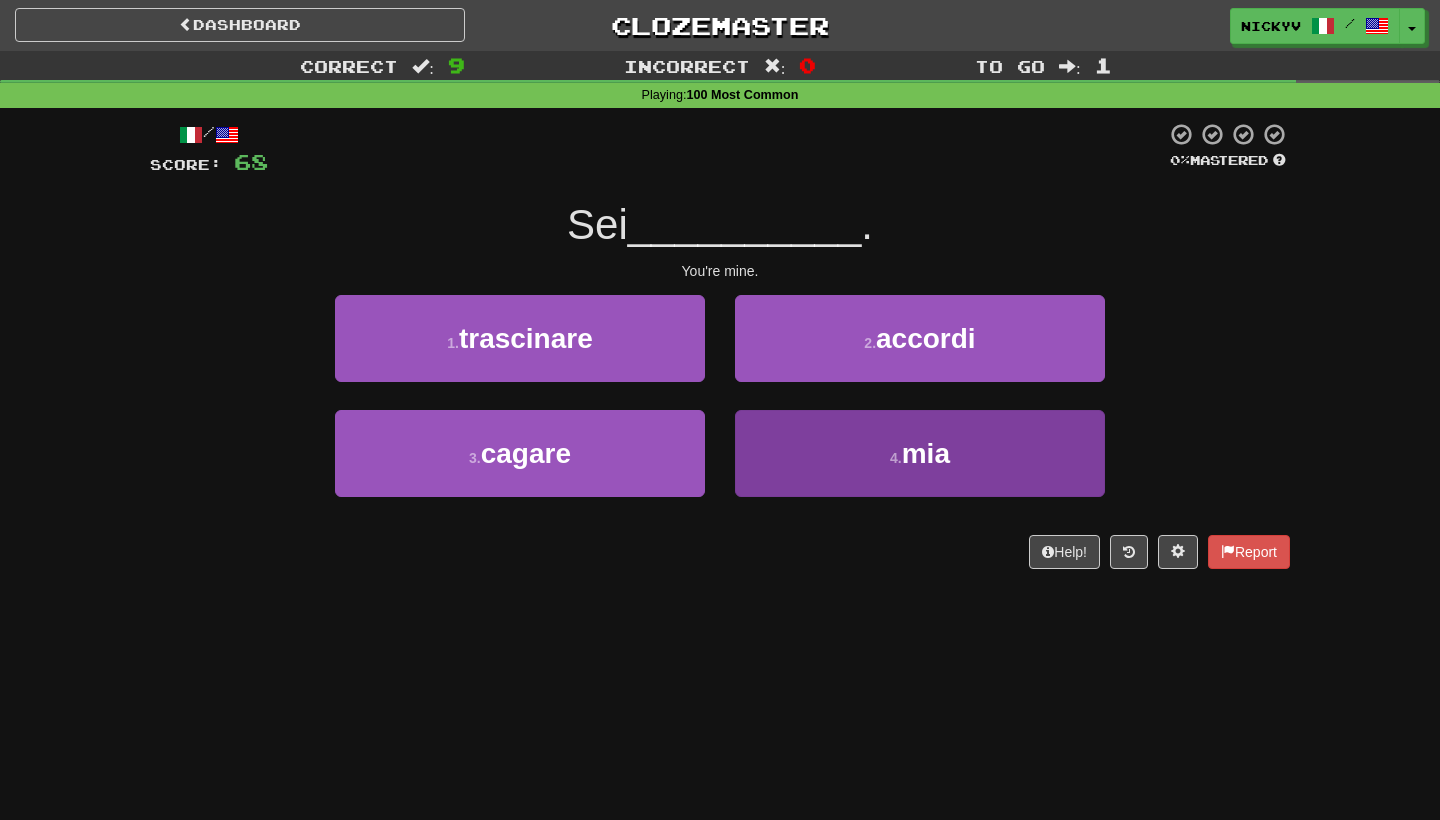click on "4 .  mia" at bounding box center [920, 453] 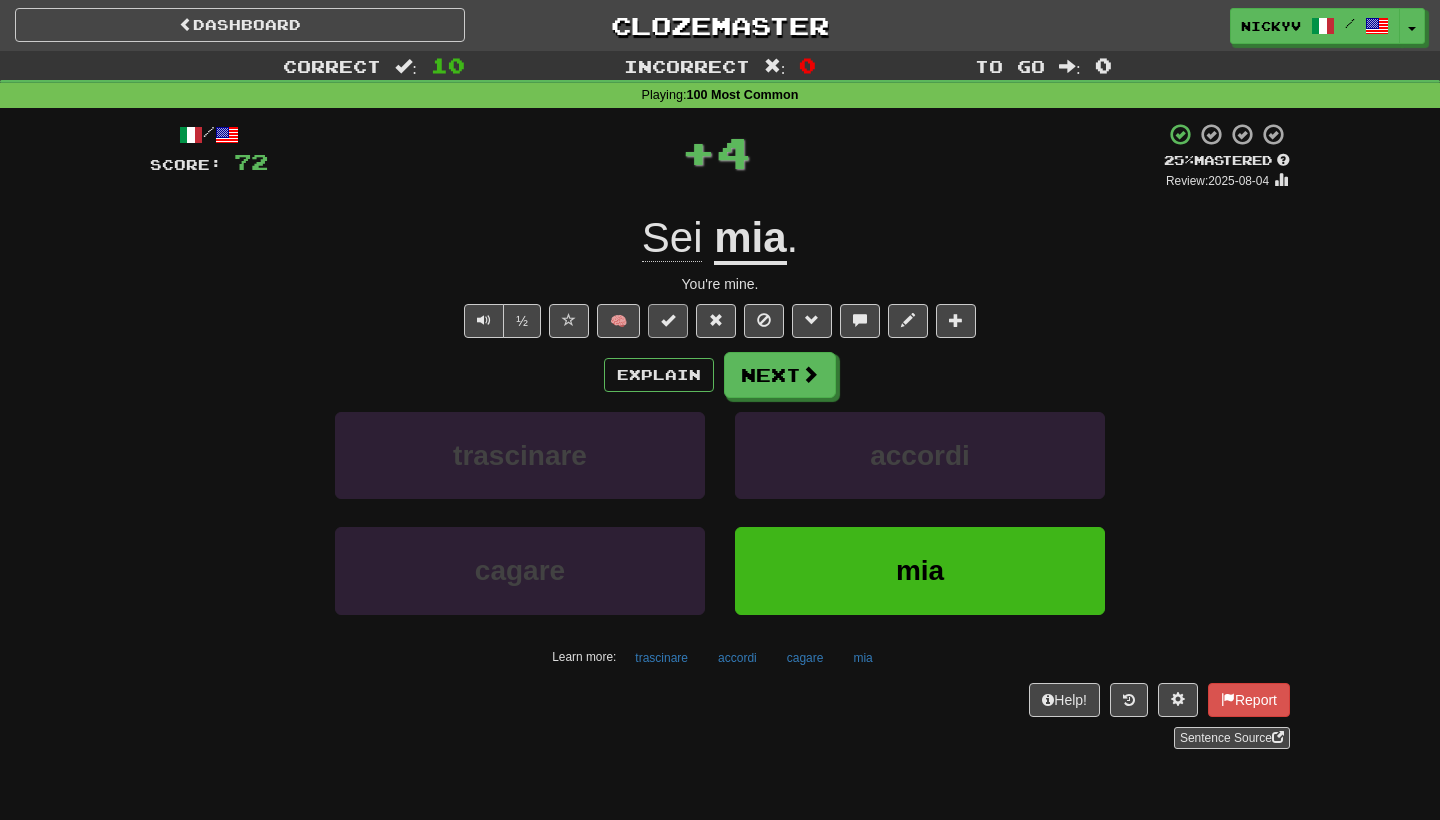 click at bounding box center [668, 321] 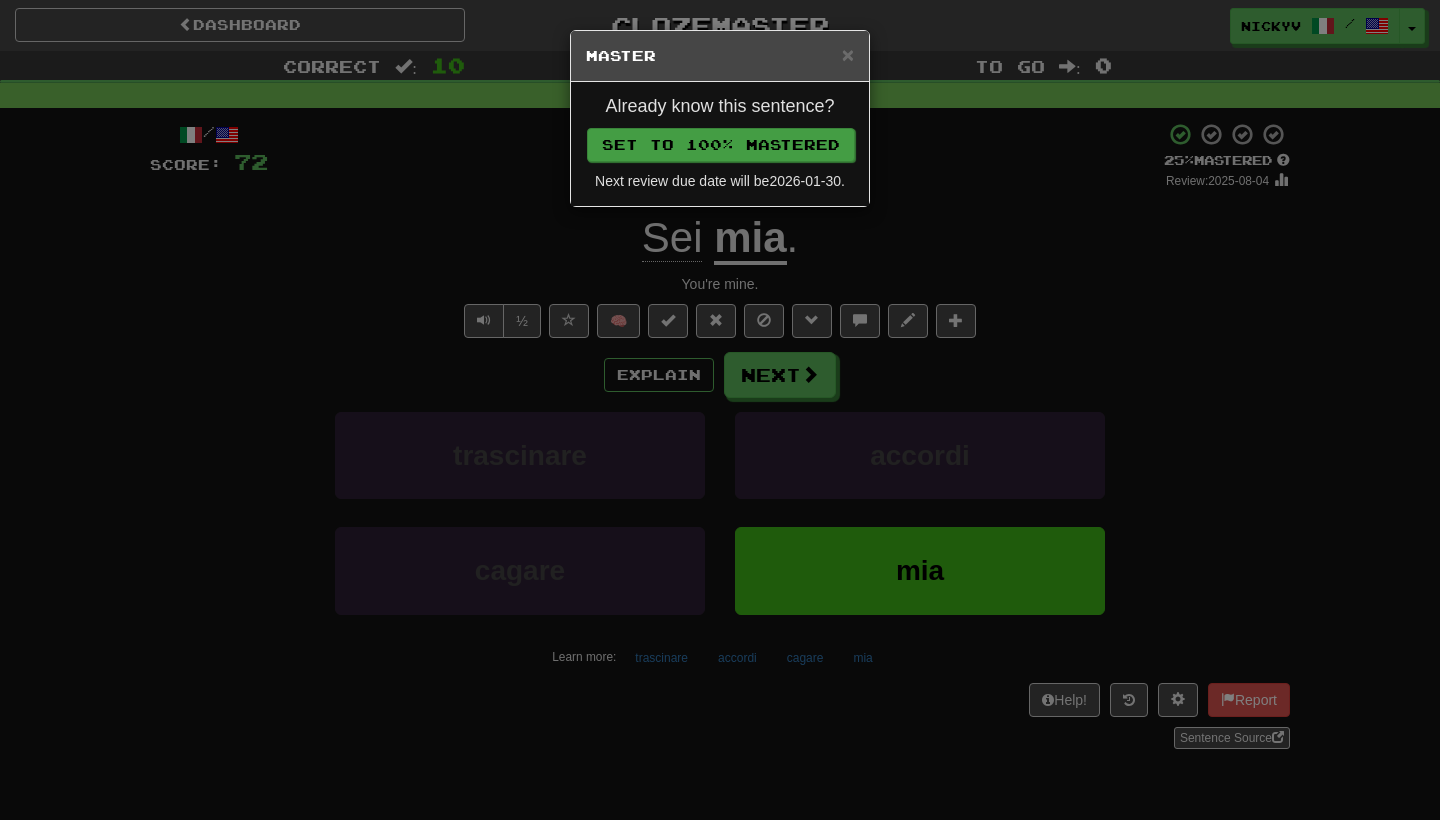 click on "Set to 100% Mastered" at bounding box center [721, 145] 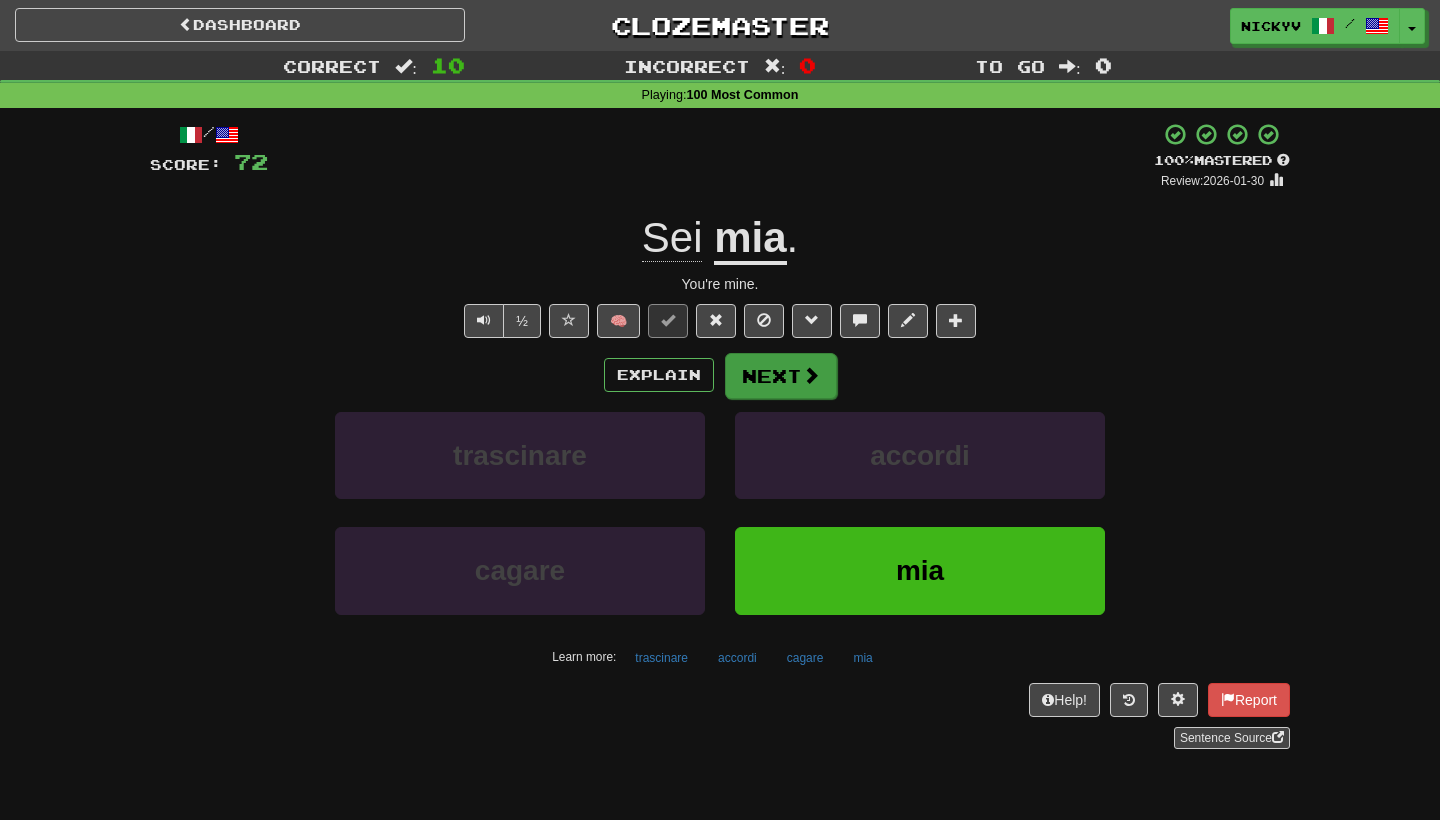click on "Next" at bounding box center (781, 376) 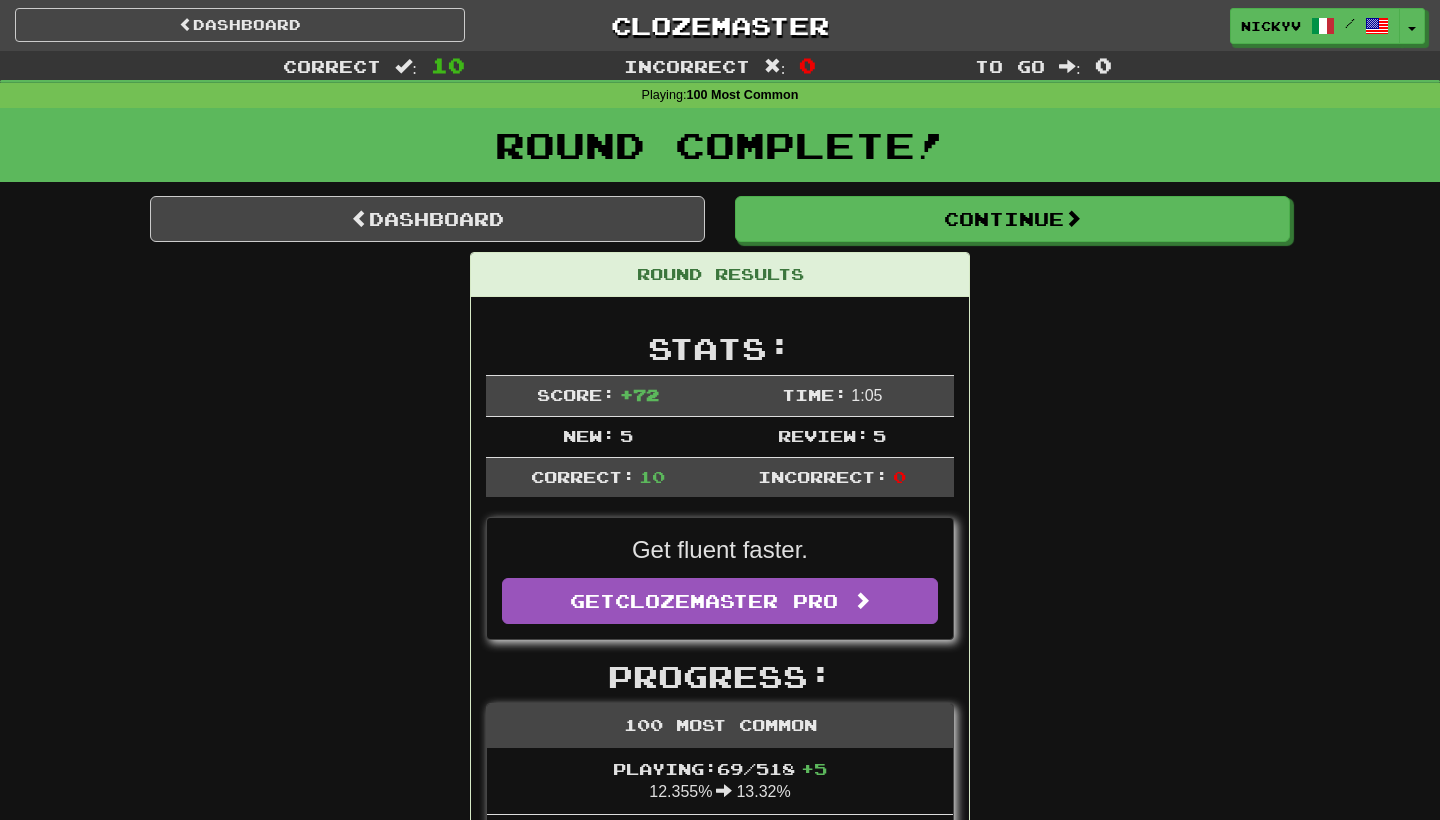 click on "Dashboard Continue Round Results Stats: Score: + [PERCENTAGE] Time: 1 : 0 5 New: 5 Review: 5 Correct: 10 Incorrect: 0 Get fluent faster. Get Clozemaster Pro Progress: 100 Most Common Playing: 69 / 518 + 5 [PERCENTAGE] [PERCENTAGE] Mastered: 9 / 518 + 9 0% [PERCENTAGE] Ready for Review: 39 / Level: 33 ⬆🎉🙌 654 points to level 34 - keep going! Ranked: 331 st this week ( 12 points to 330 th ) Sentences: 3 Report Si dice che siano dei criminali. Ma lo sono davvero? They are said to be criminals. But are they really? Report Sono utili. They are useful. Report Lei era mia. She was mine. Report È per Lei, signore. That's for you, sir. Report Io non so molto di te. I don't know much about you. Report Ci pensiamo noi. We've got this. Report Dove sei ora? Where are you now? Report Quello è tutto suo. That one's all his. Report Come vuoi. As you want. Report Sei mia. You're mine. Dashboard Continue" at bounding box center [720, 1199] 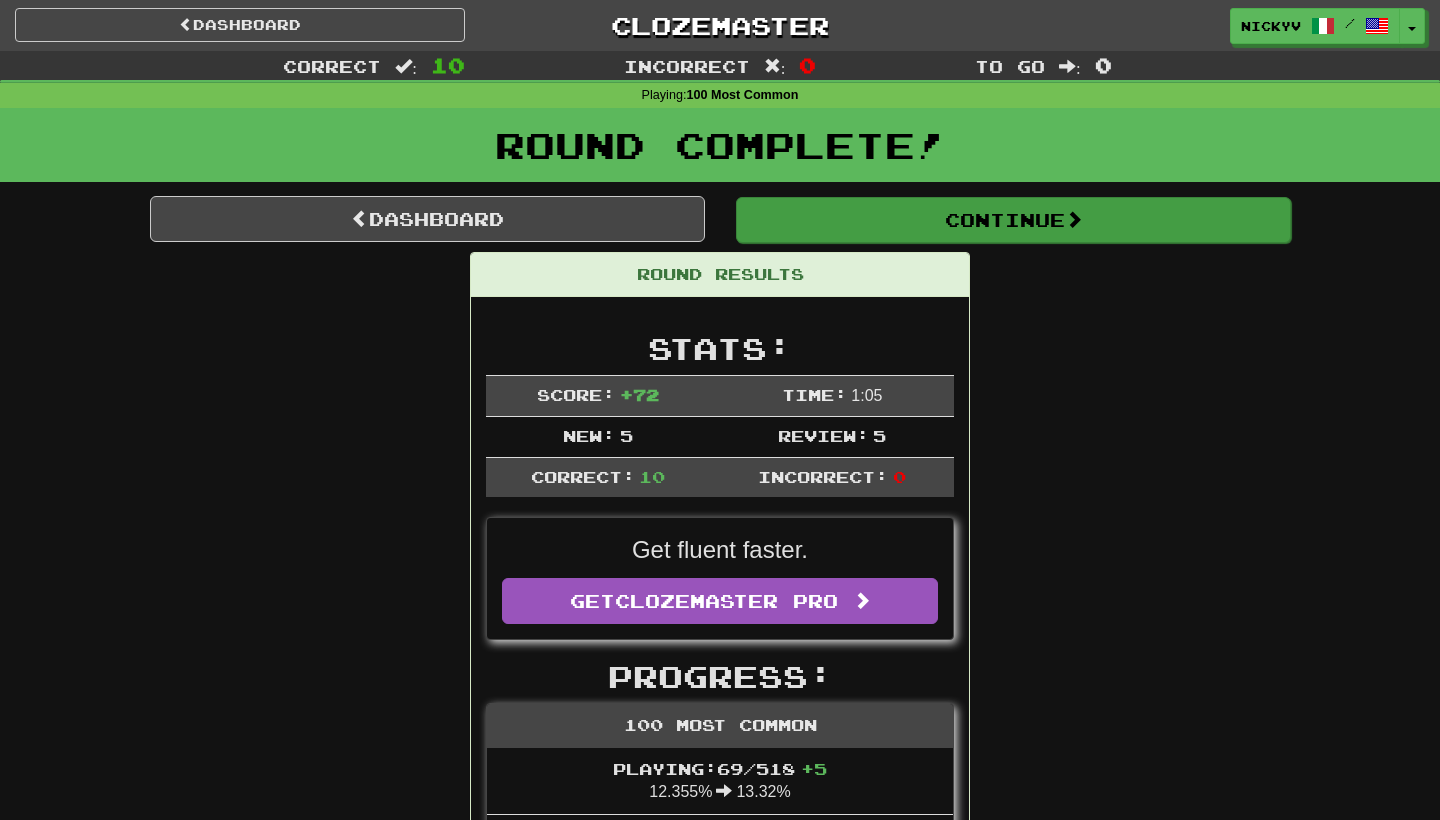 click on "Continue" at bounding box center (1013, 220) 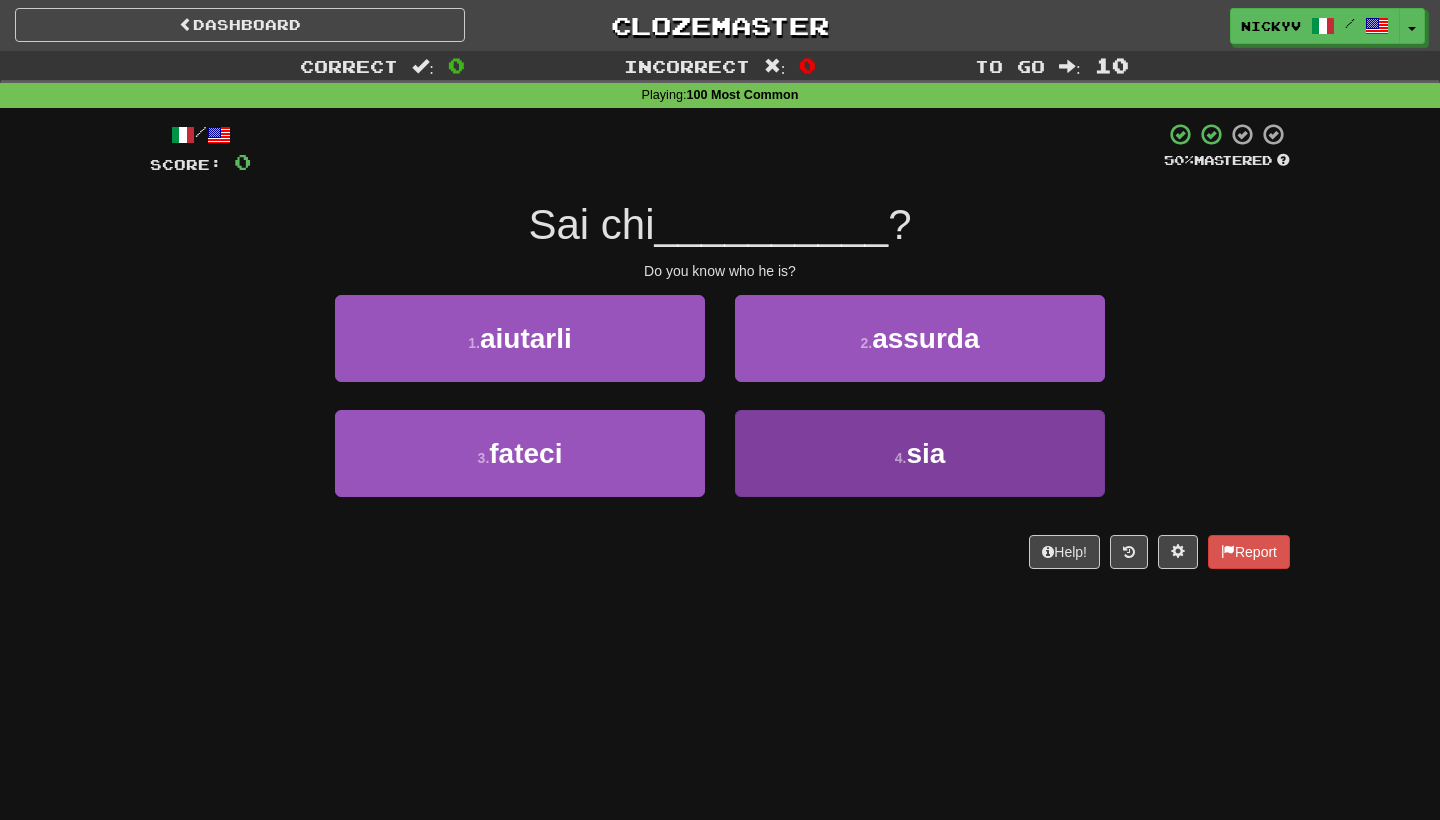 click on "4 .  sia" at bounding box center [920, 453] 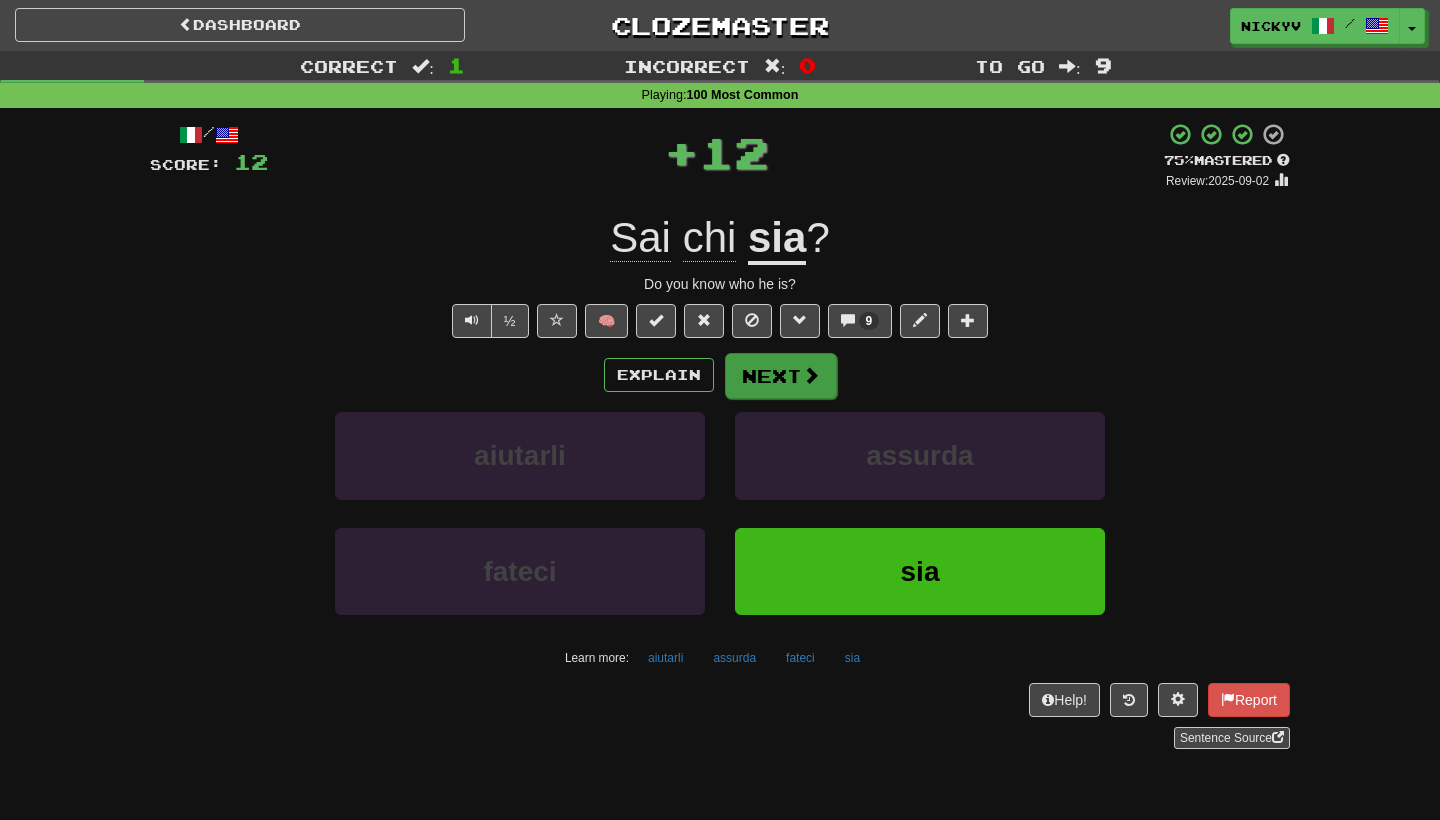 click on "Next" at bounding box center (781, 376) 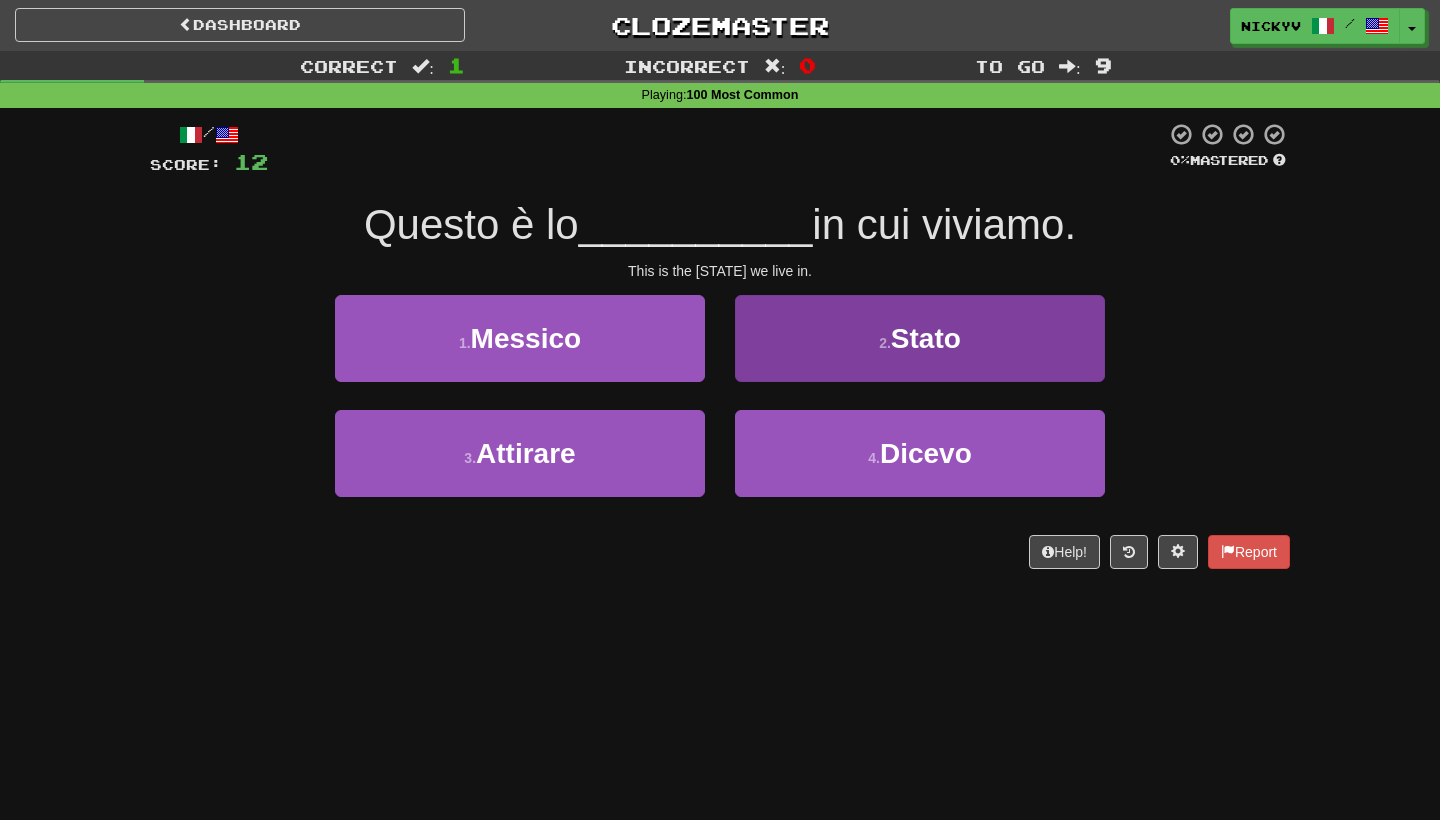 click on "2 .  Stato" at bounding box center (920, 338) 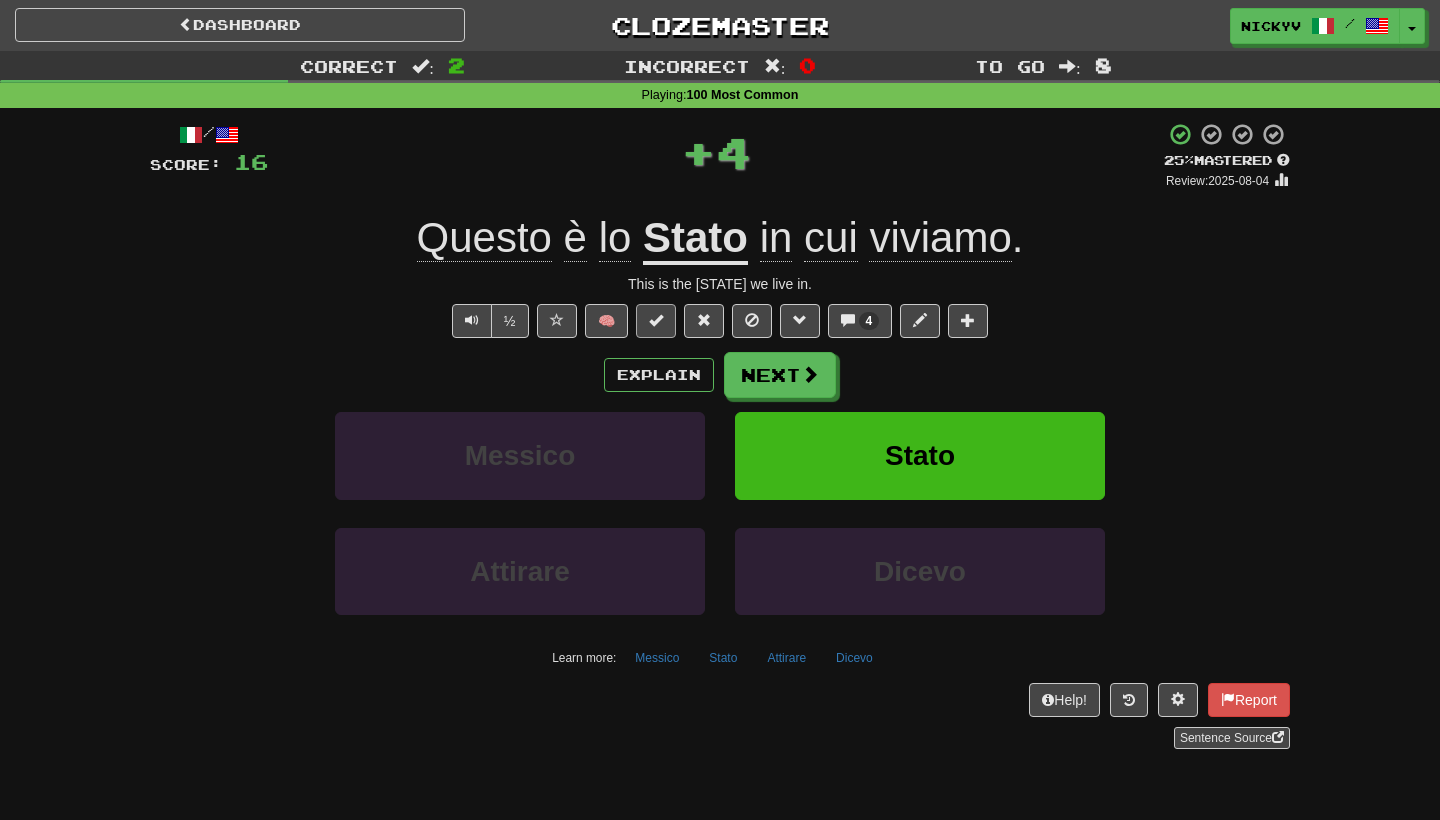 click at bounding box center [656, 321] 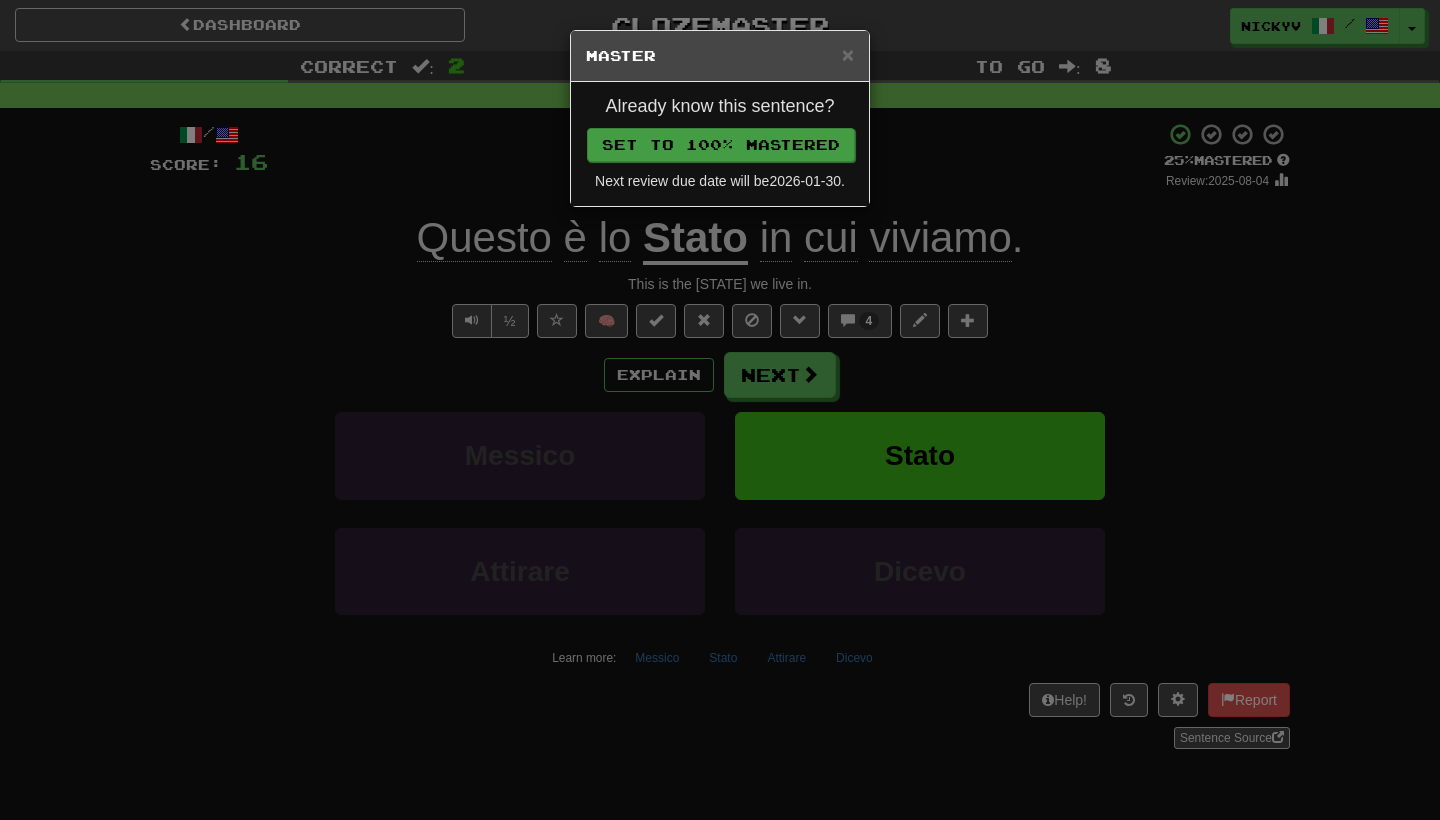 click on "Set to 100% Mastered" at bounding box center [721, 145] 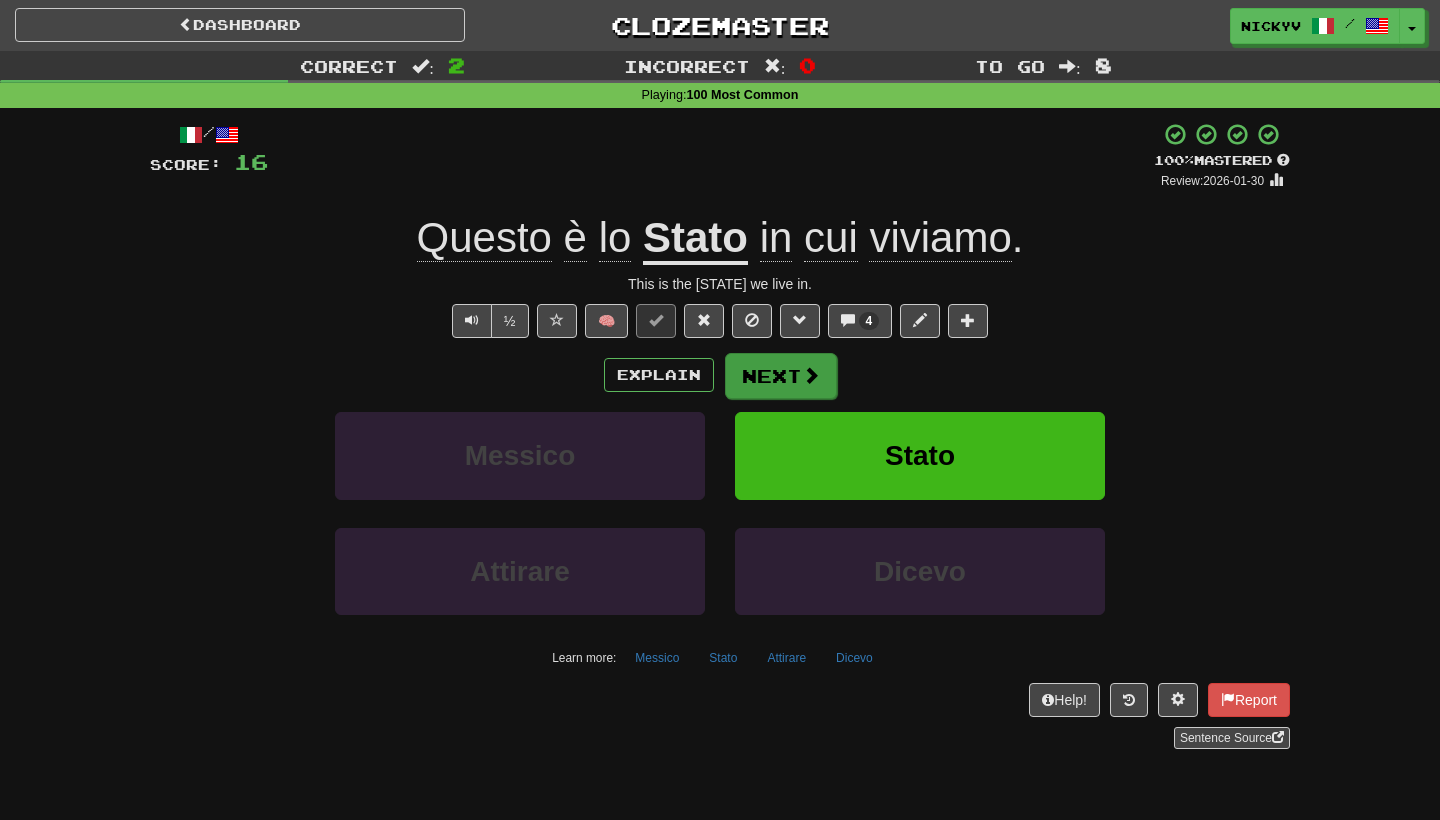 click on "Next" at bounding box center [781, 376] 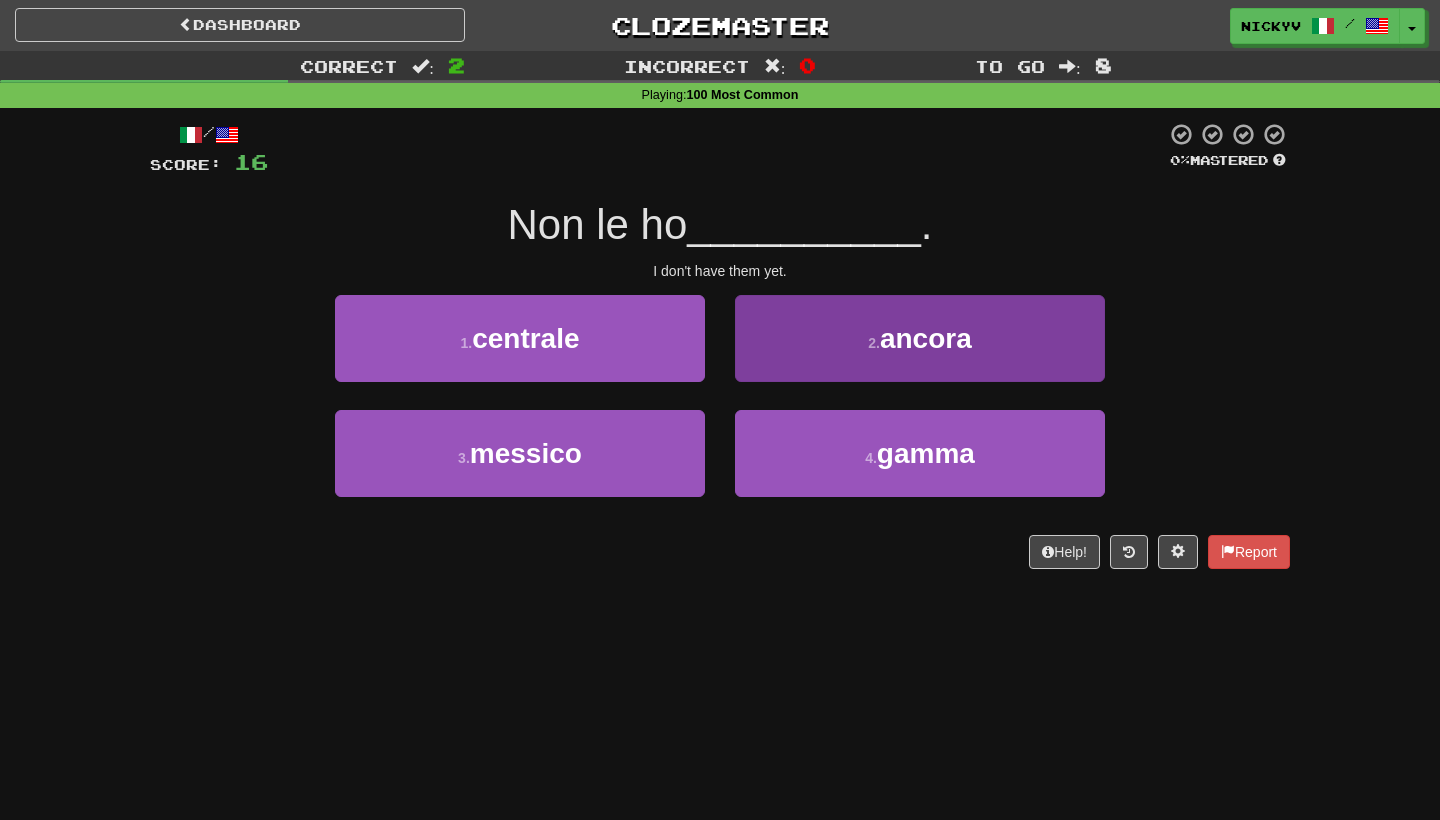 click on "2 .  ancora" at bounding box center (920, 338) 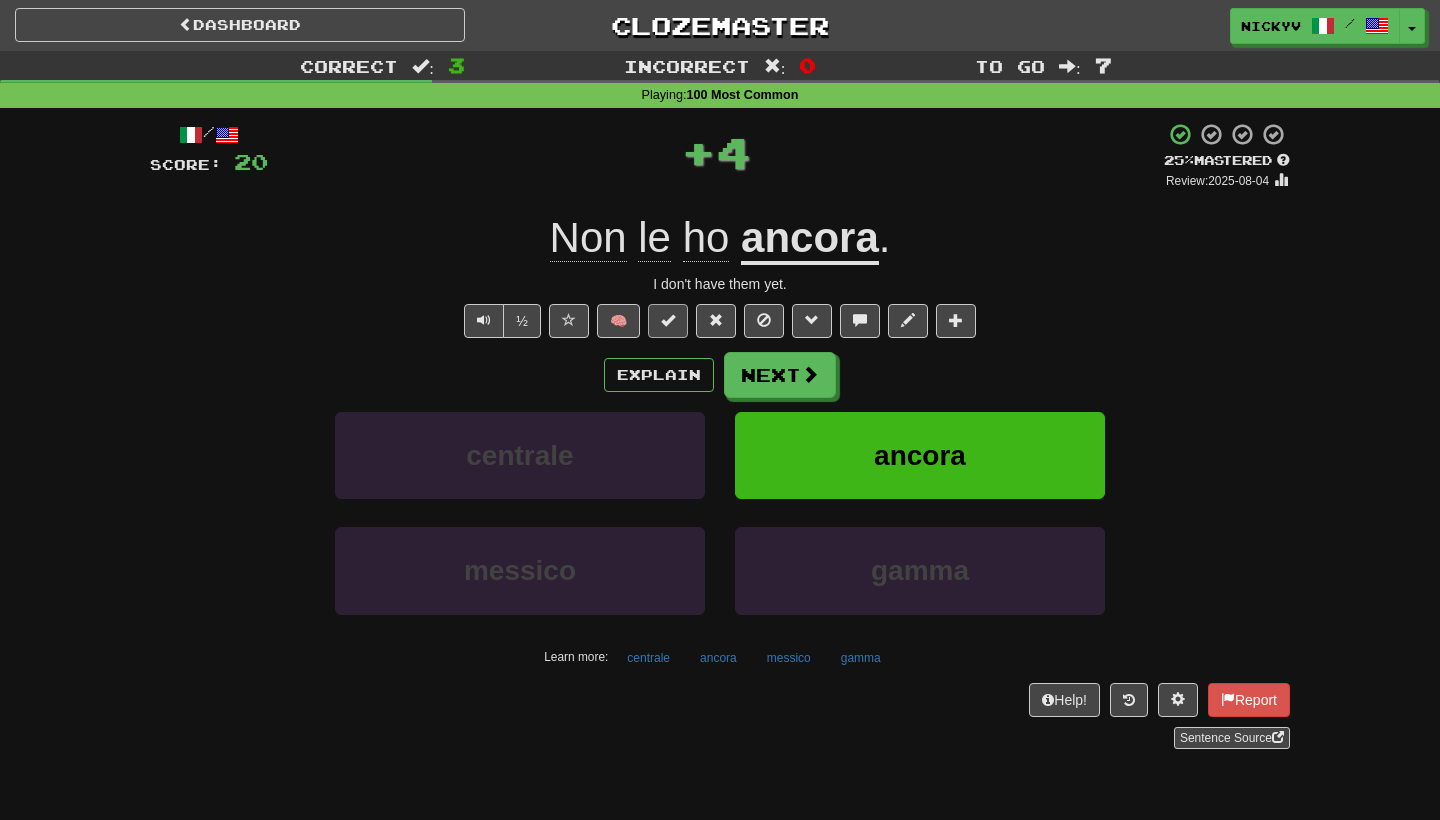 click at bounding box center (668, 321) 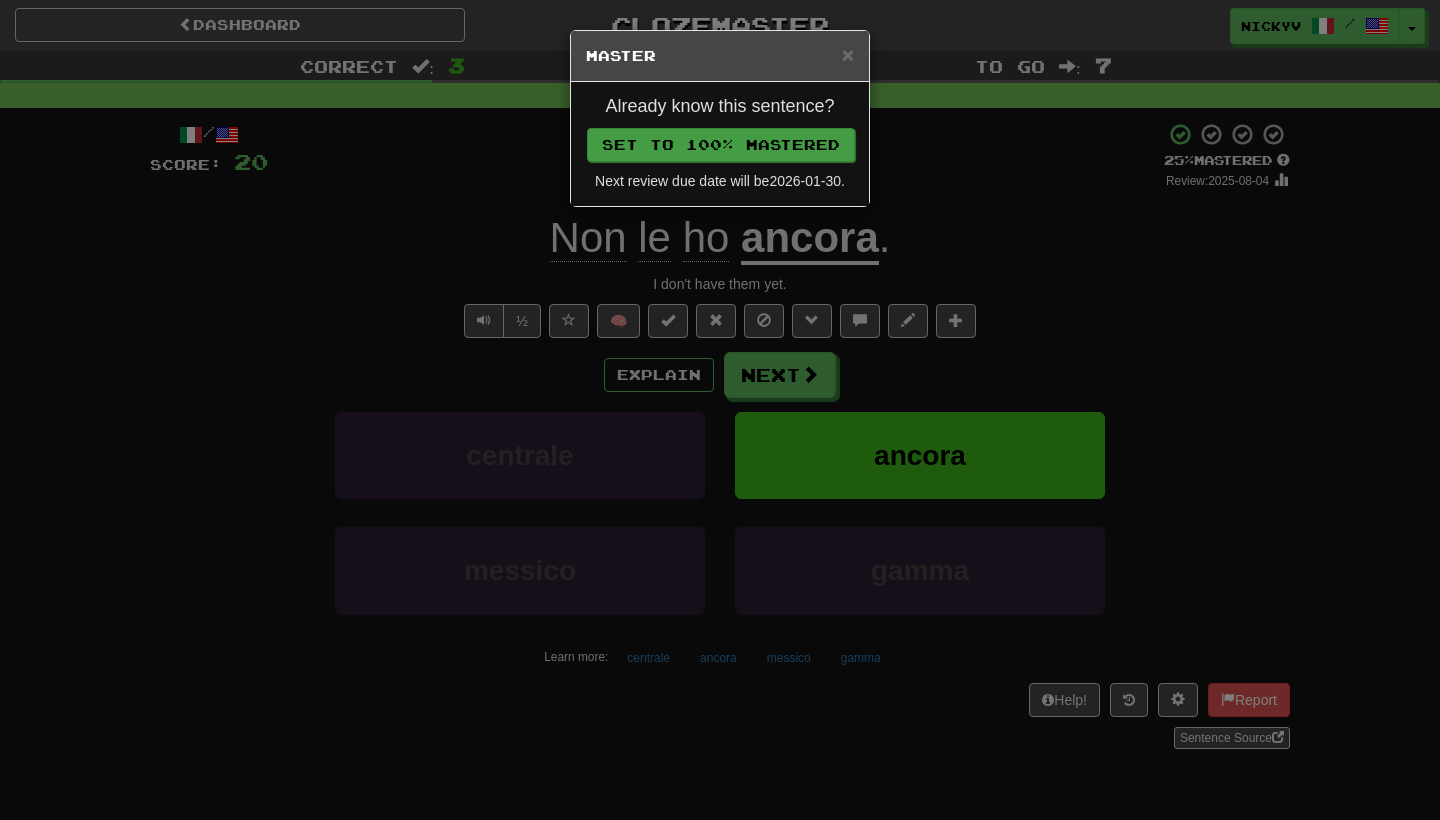 click on "Set to 100% Mastered" at bounding box center [721, 145] 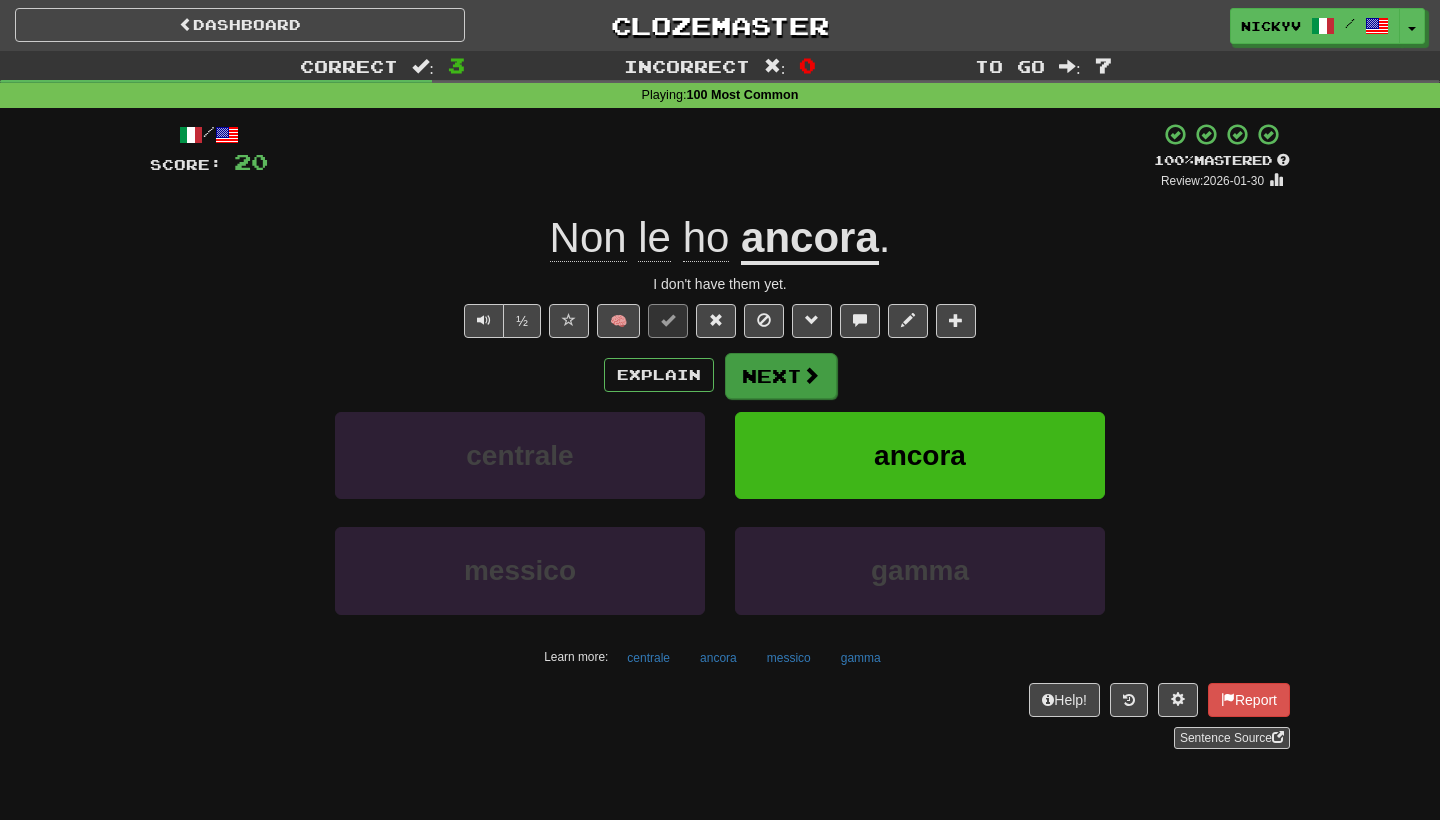 click on "Next" at bounding box center (781, 376) 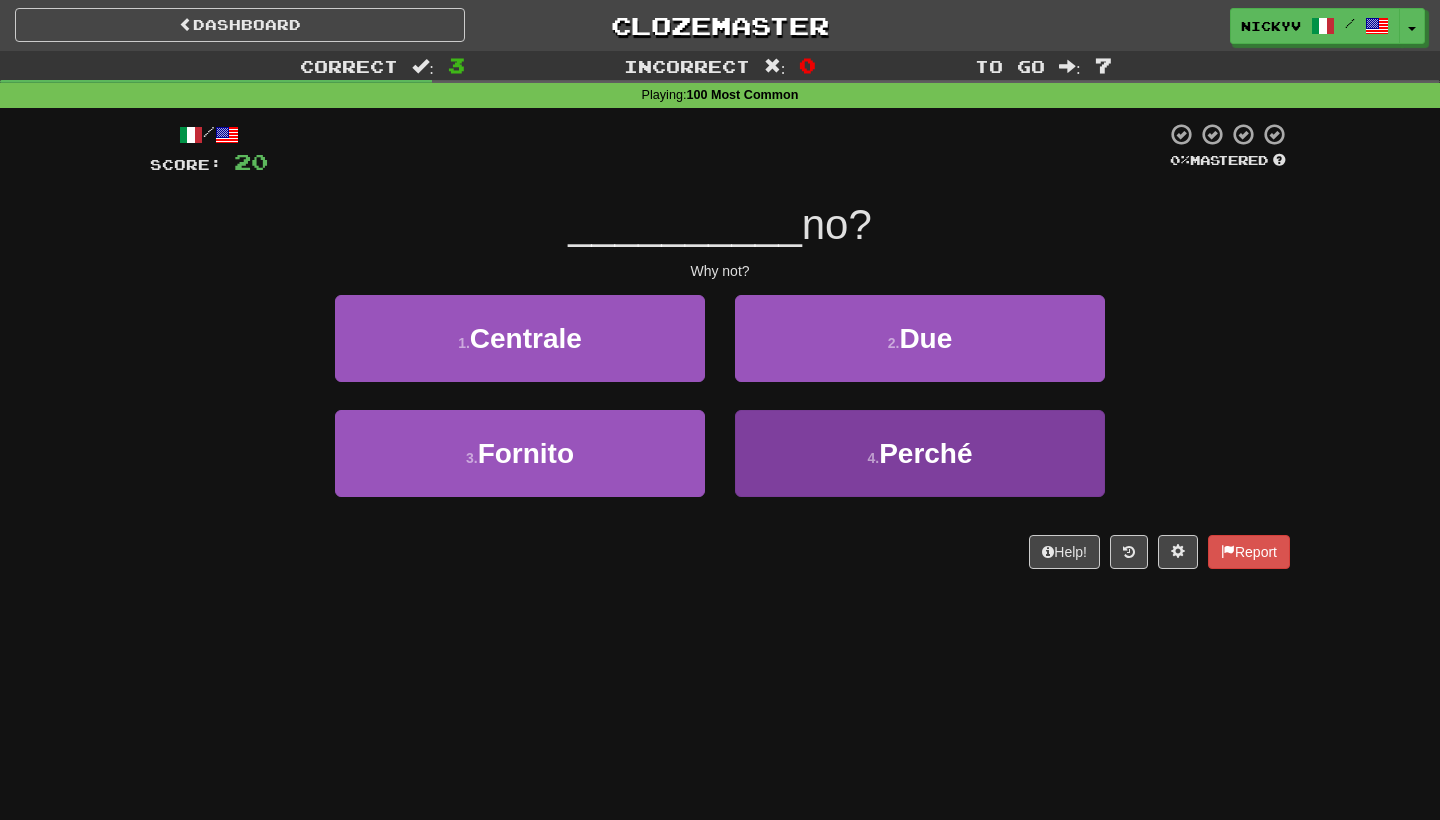 click on "4 .  Perché" at bounding box center (920, 453) 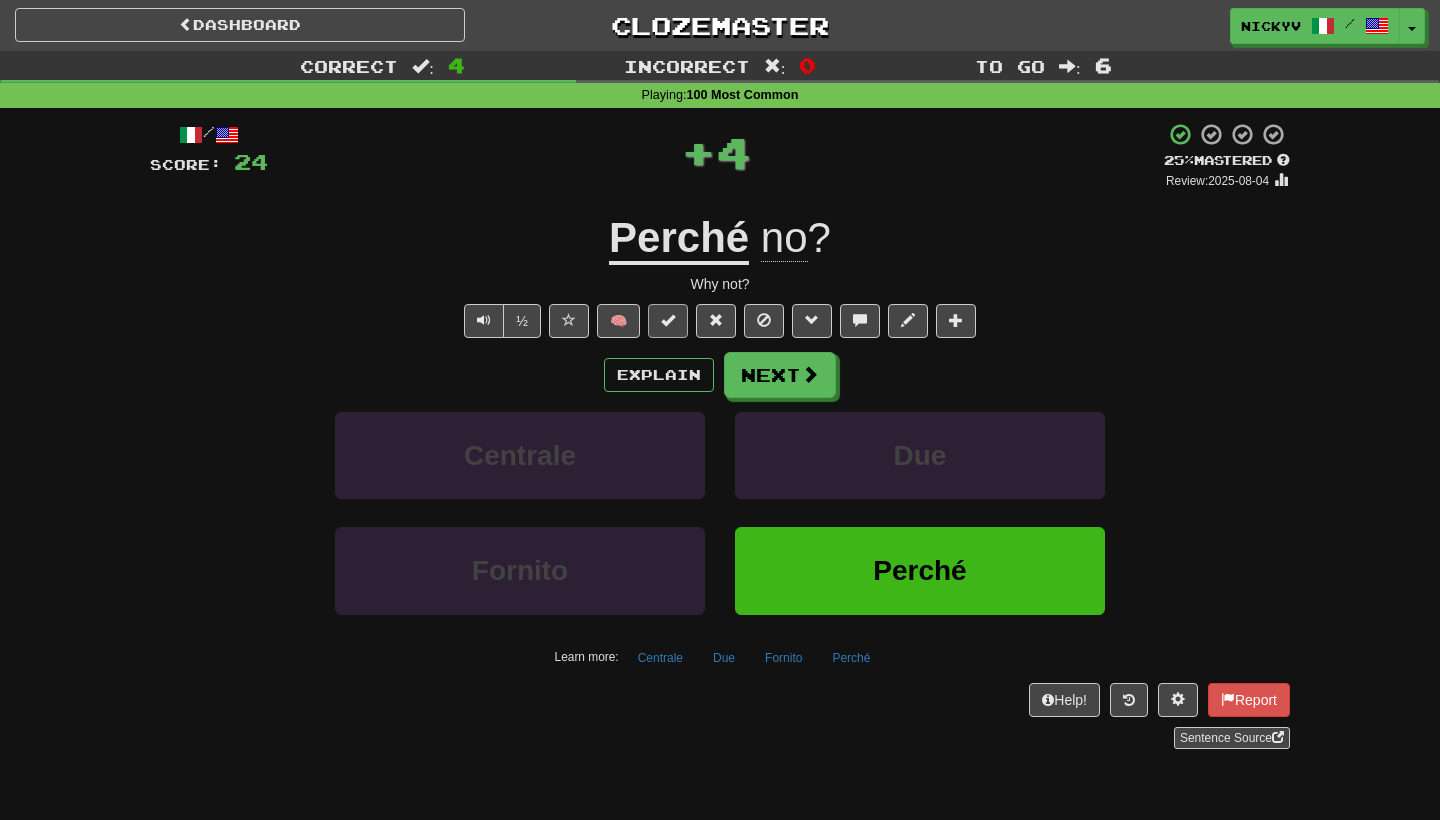 click at bounding box center (668, 321) 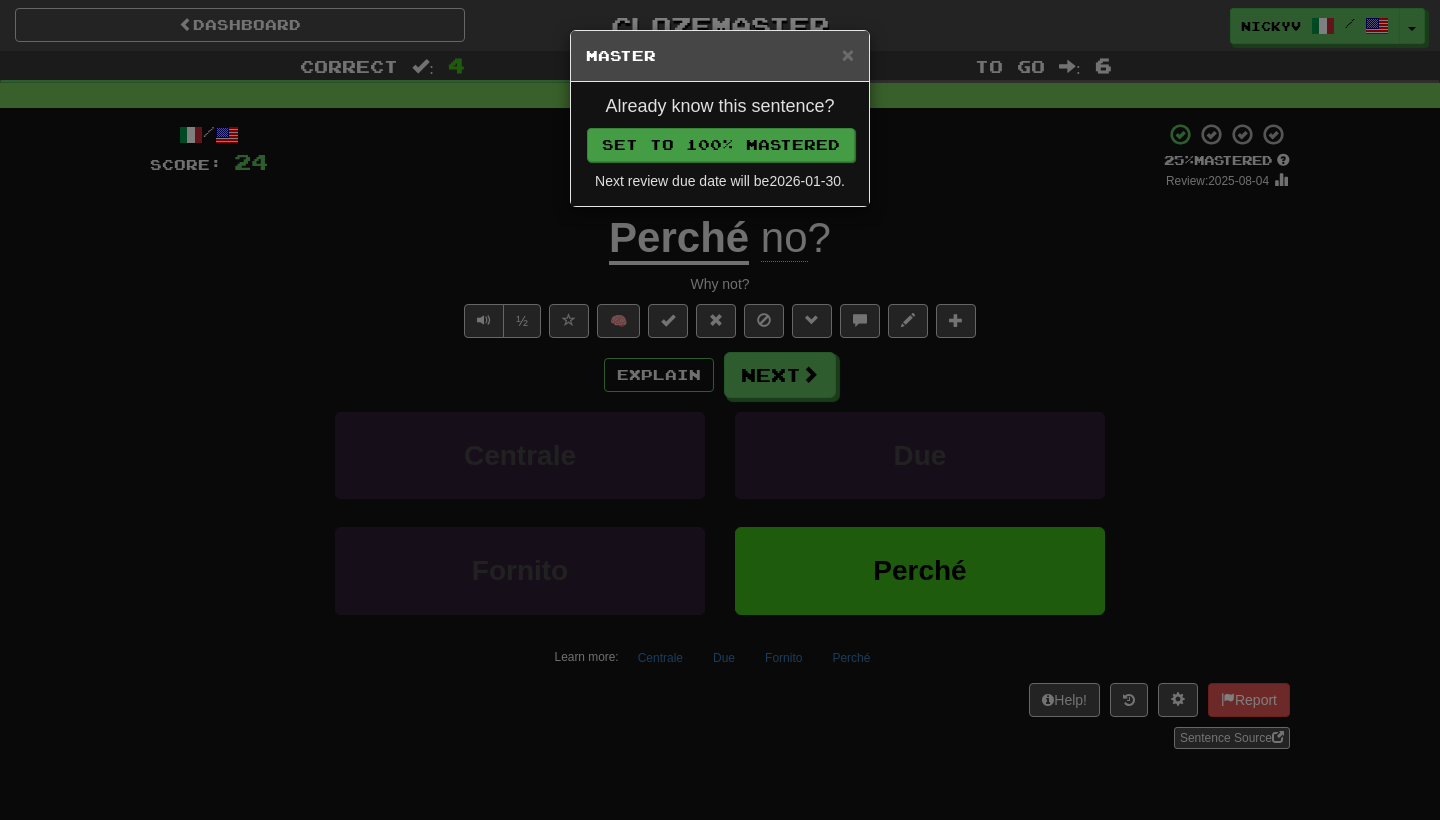 click on "Set to 100% Mastered" at bounding box center [721, 145] 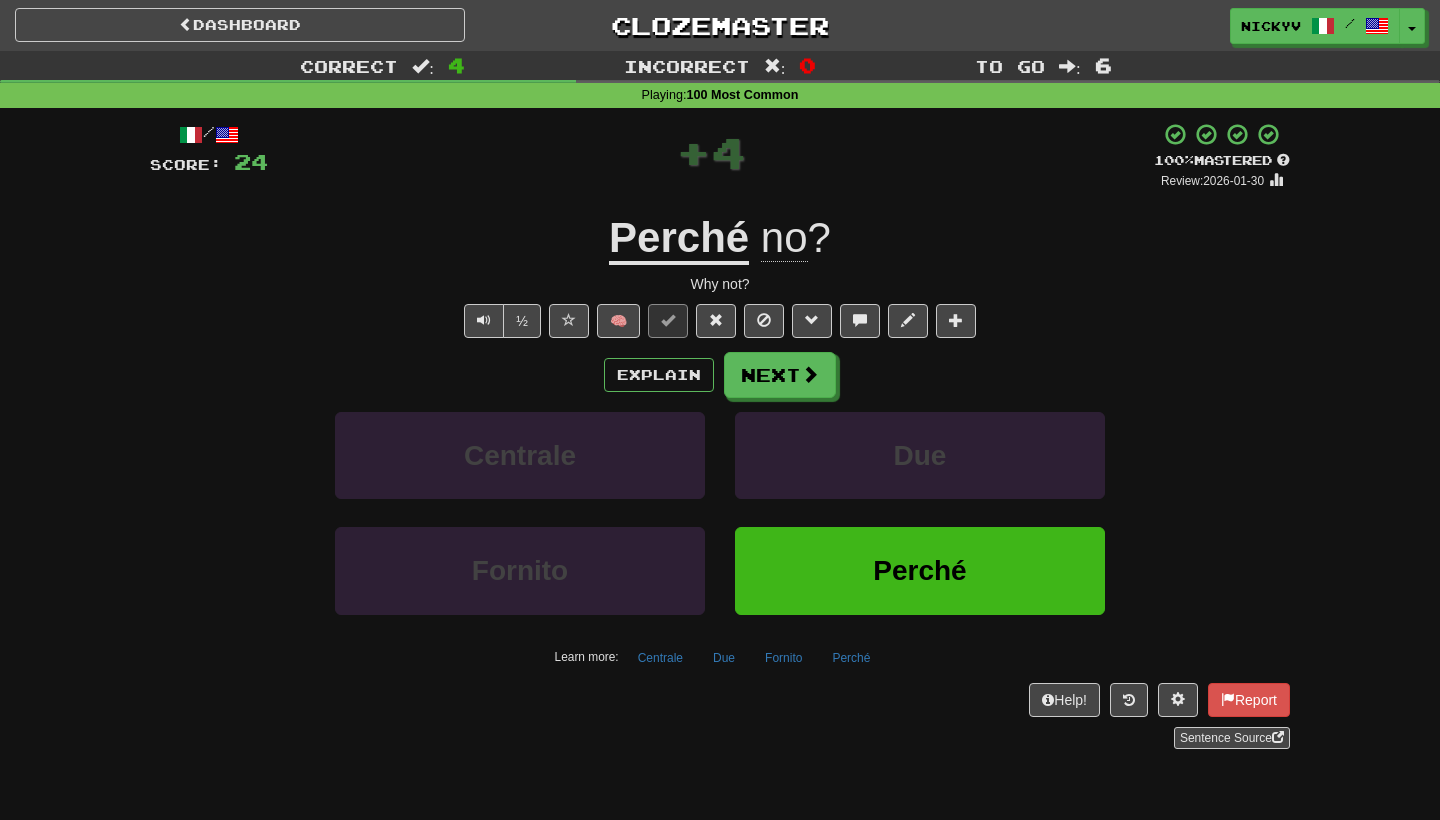 click on "Explain Next Centrale Due Fornito Perché Learn more: Centrale Due Fornito Perché" at bounding box center (720, 512) 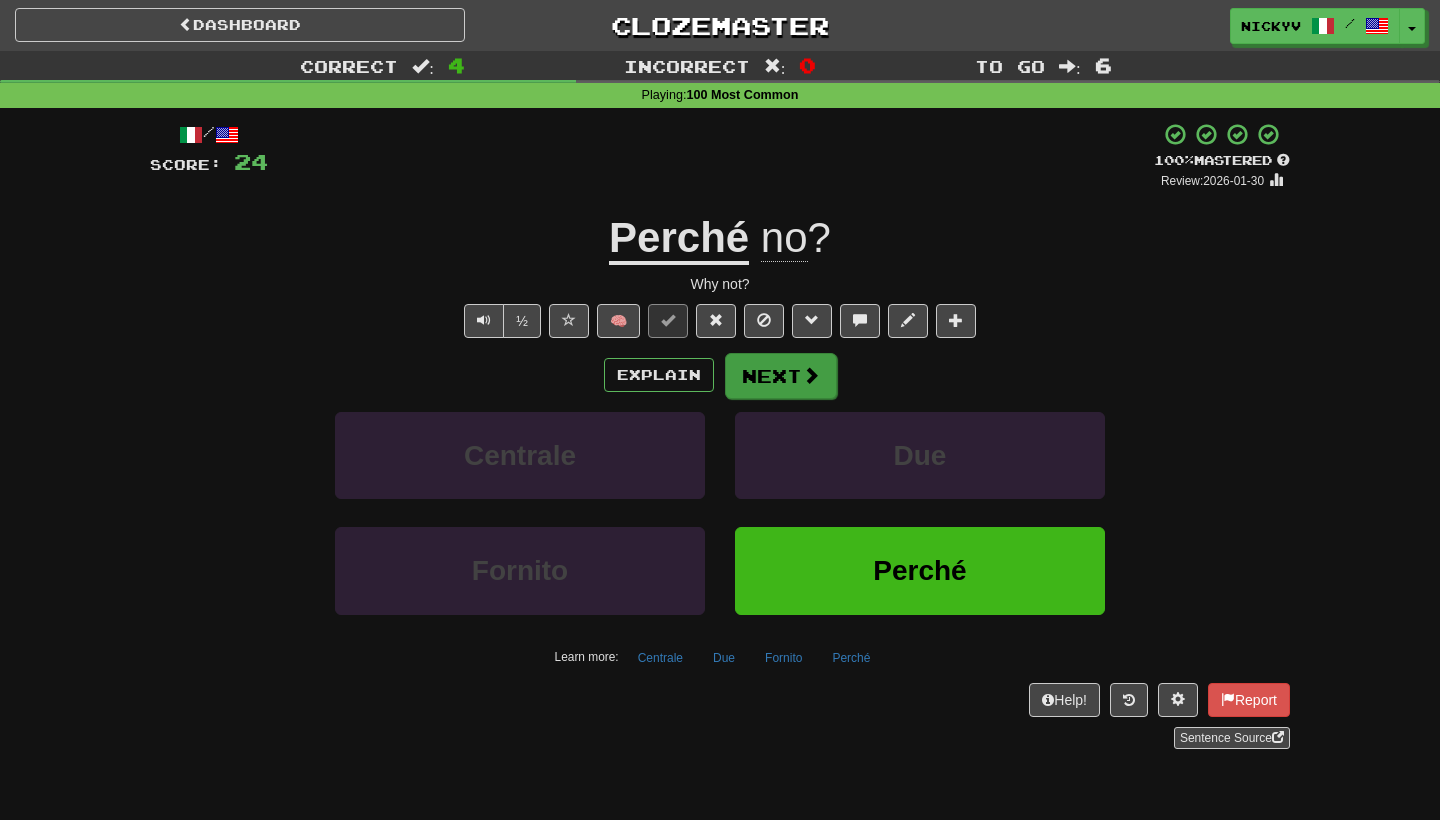 click on "Next" at bounding box center [781, 376] 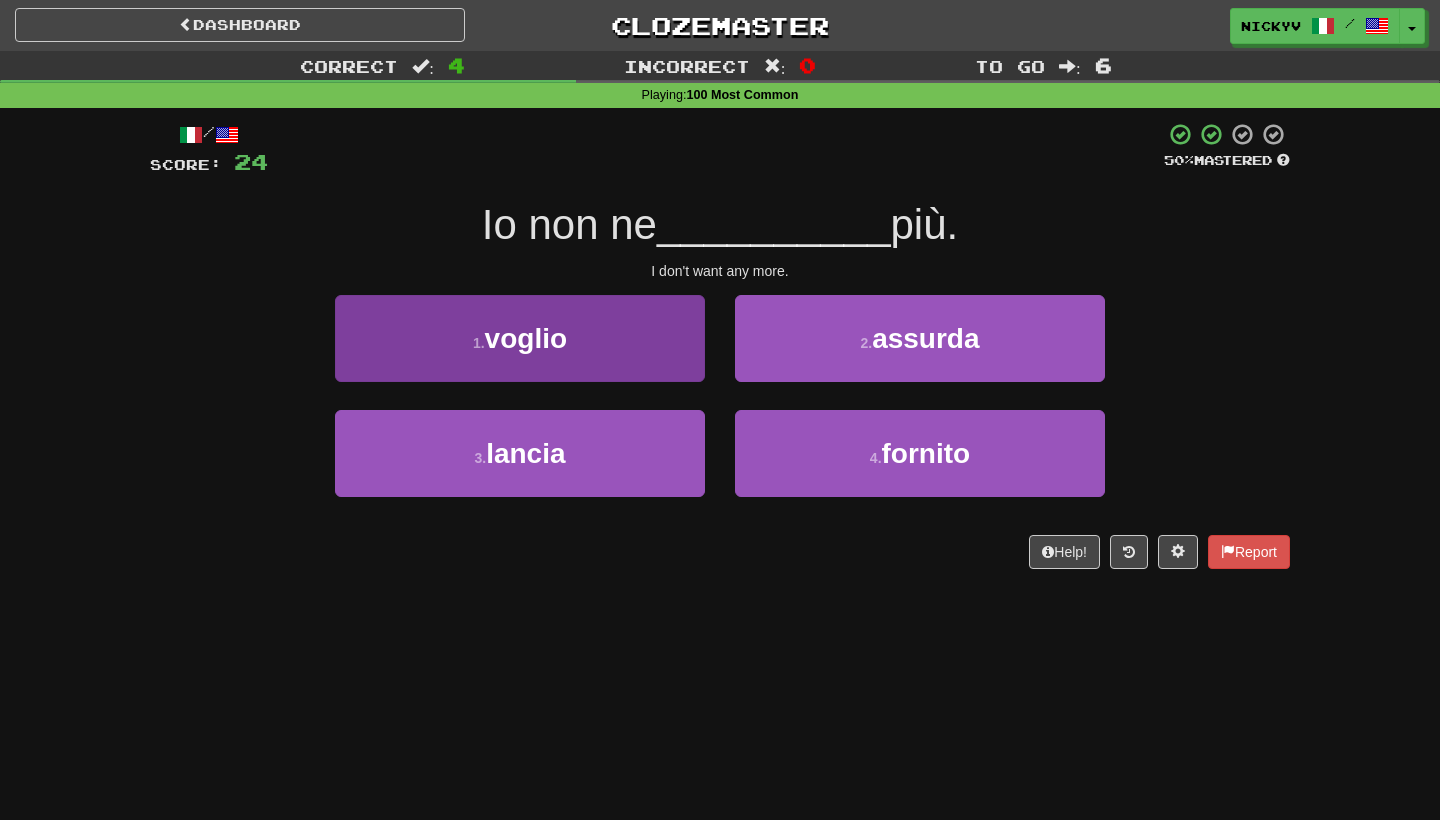 click on "1 .  voglio" at bounding box center (520, 338) 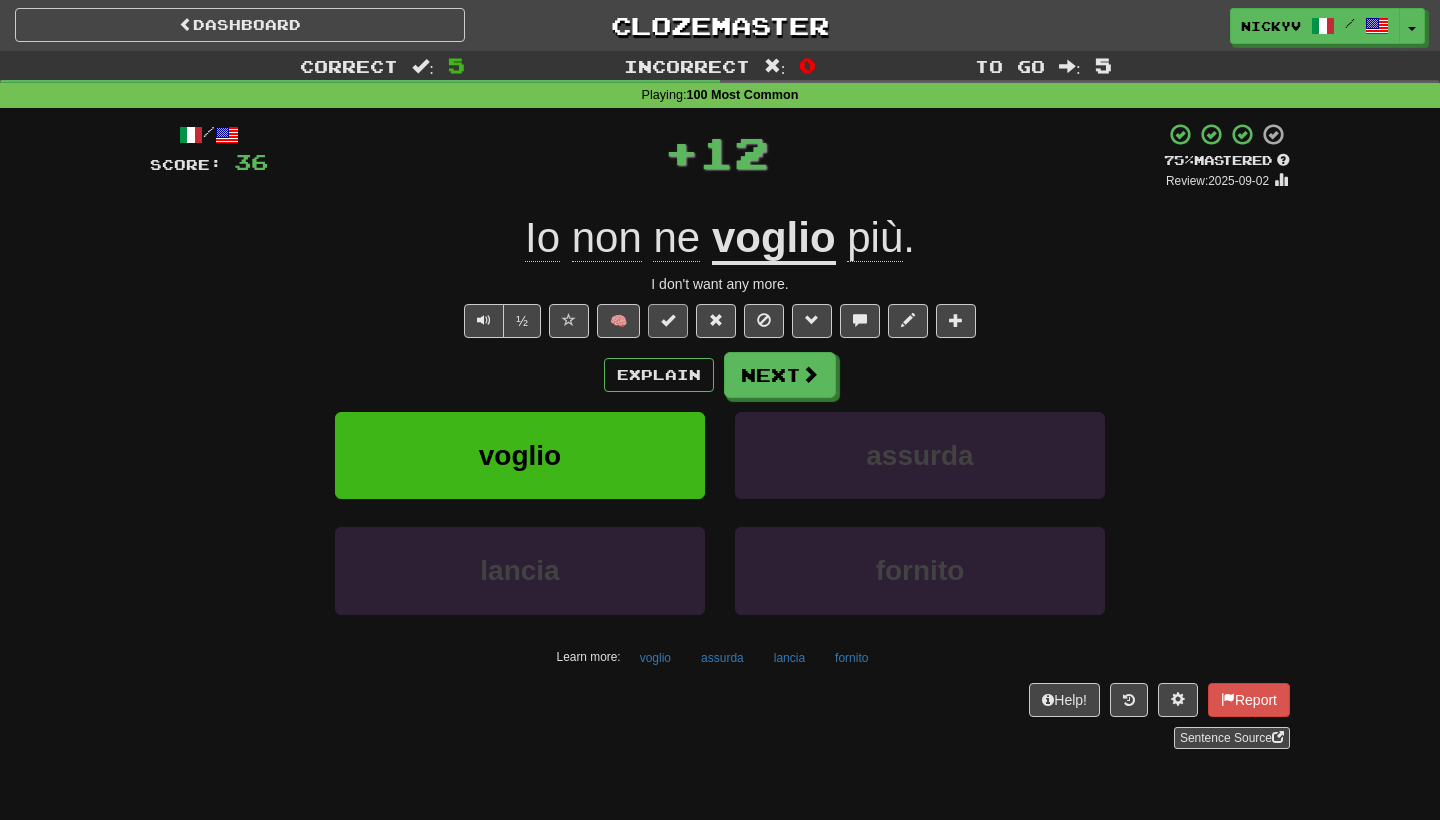 click at bounding box center (668, 321) 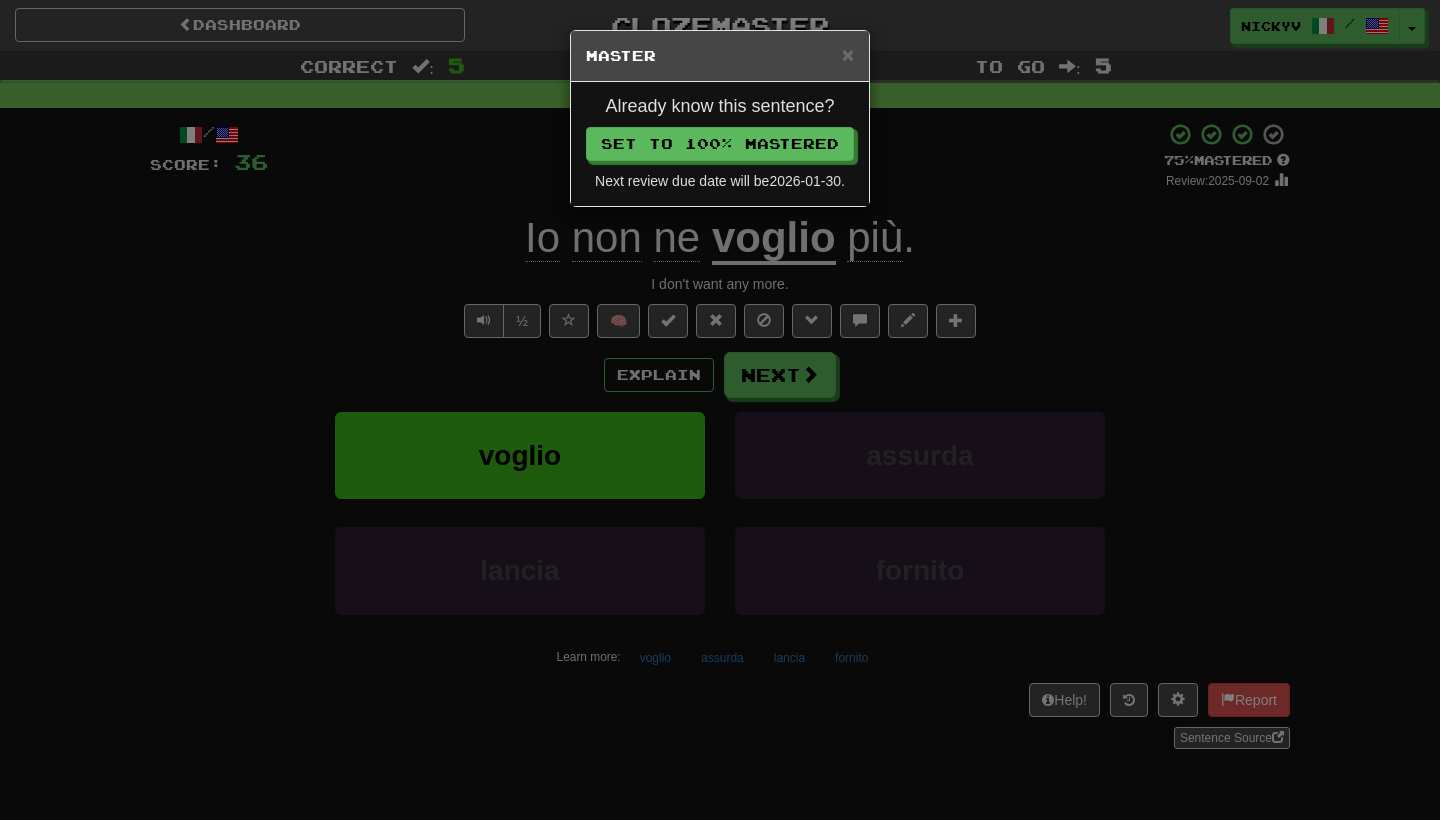 click on "Already know this sentence? Set to 100% Mastered Next review due date will be 2026-01-30 ." at bounding box center [720, 144] 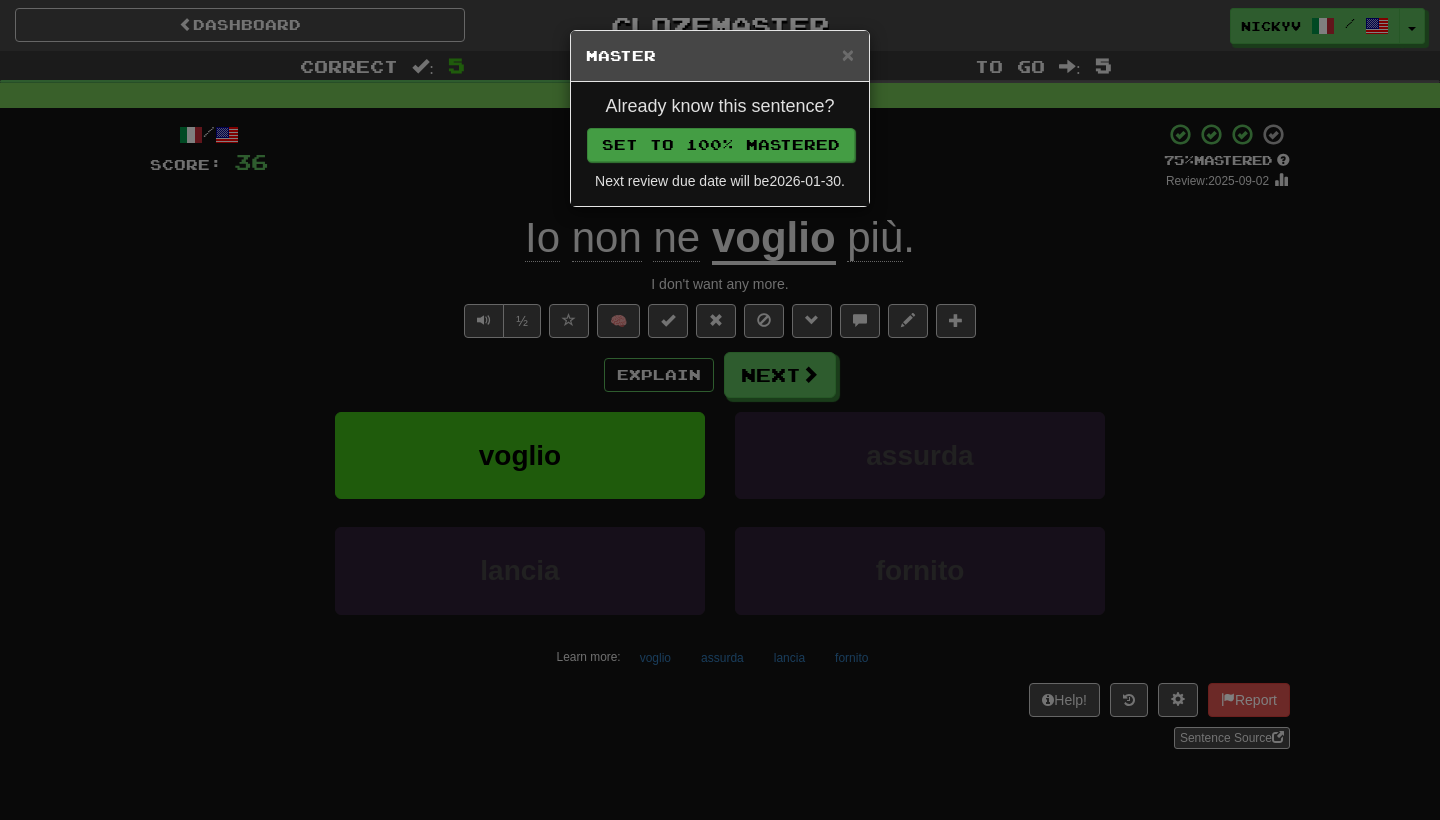 click on "Set to 100% Mastered" at bounding box center [721, 145] 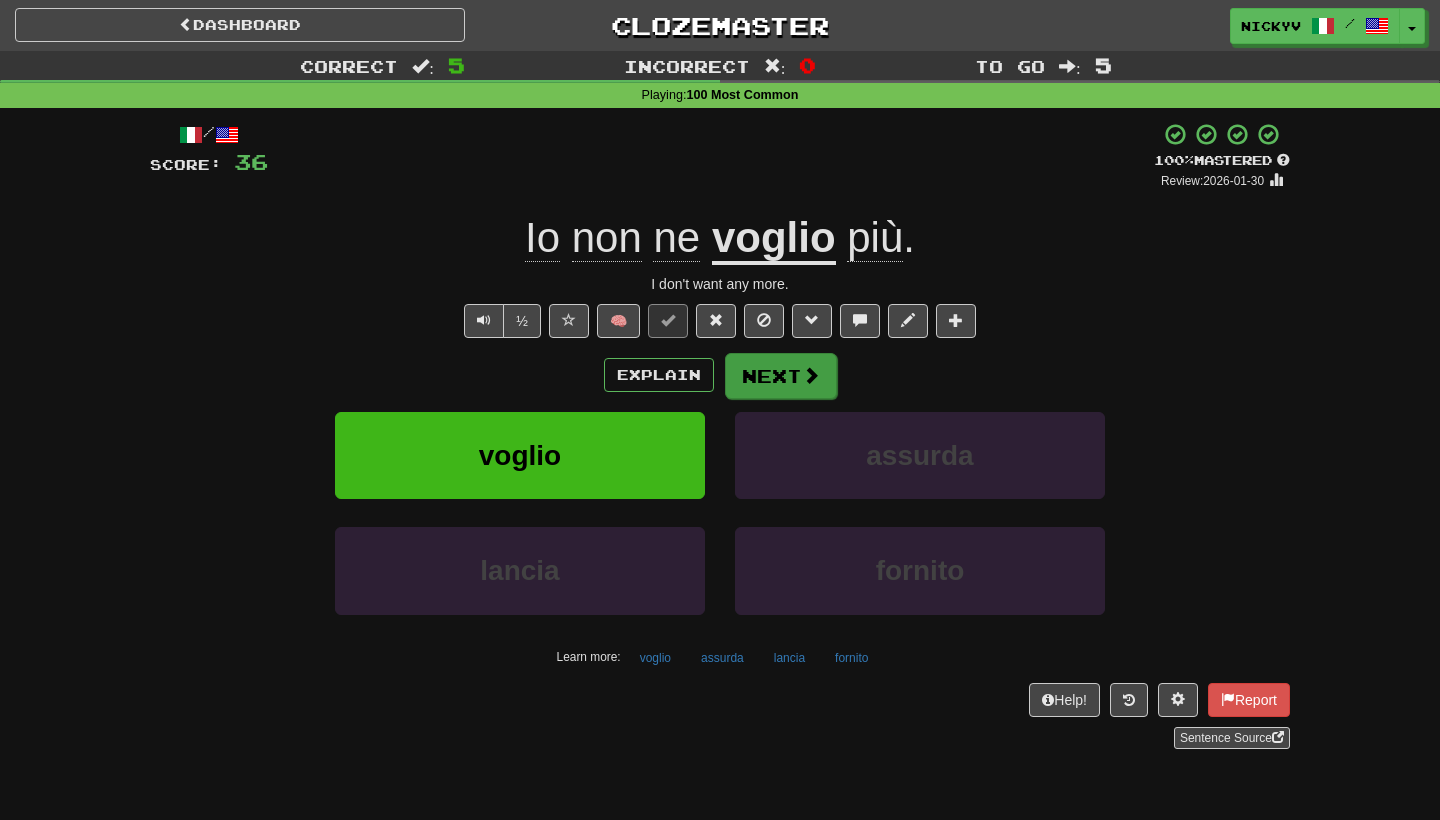 click on "Next" at bounding box center (781, 376) 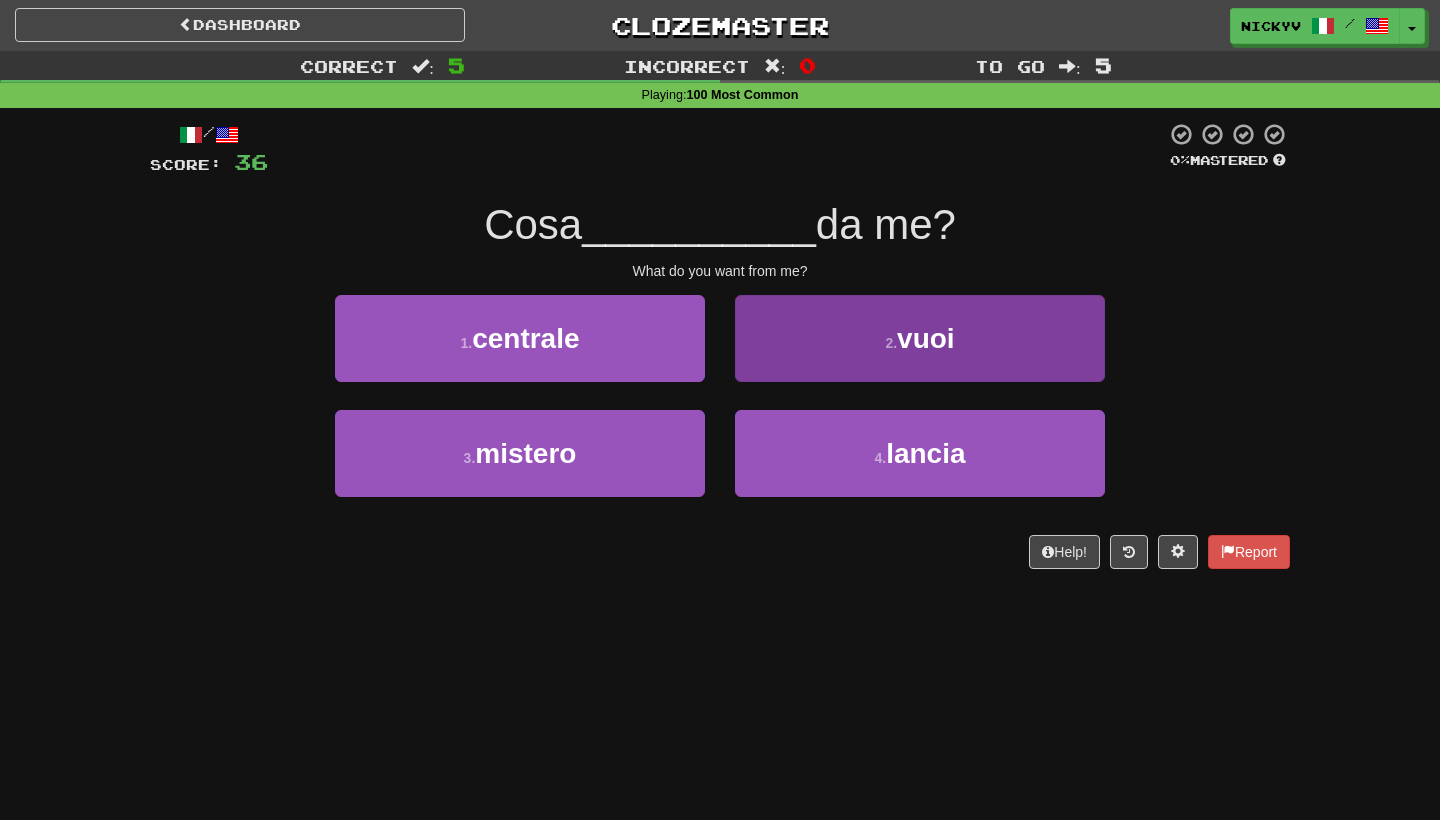 click on "2 .  vuoi" at bounding box center (920, 338) 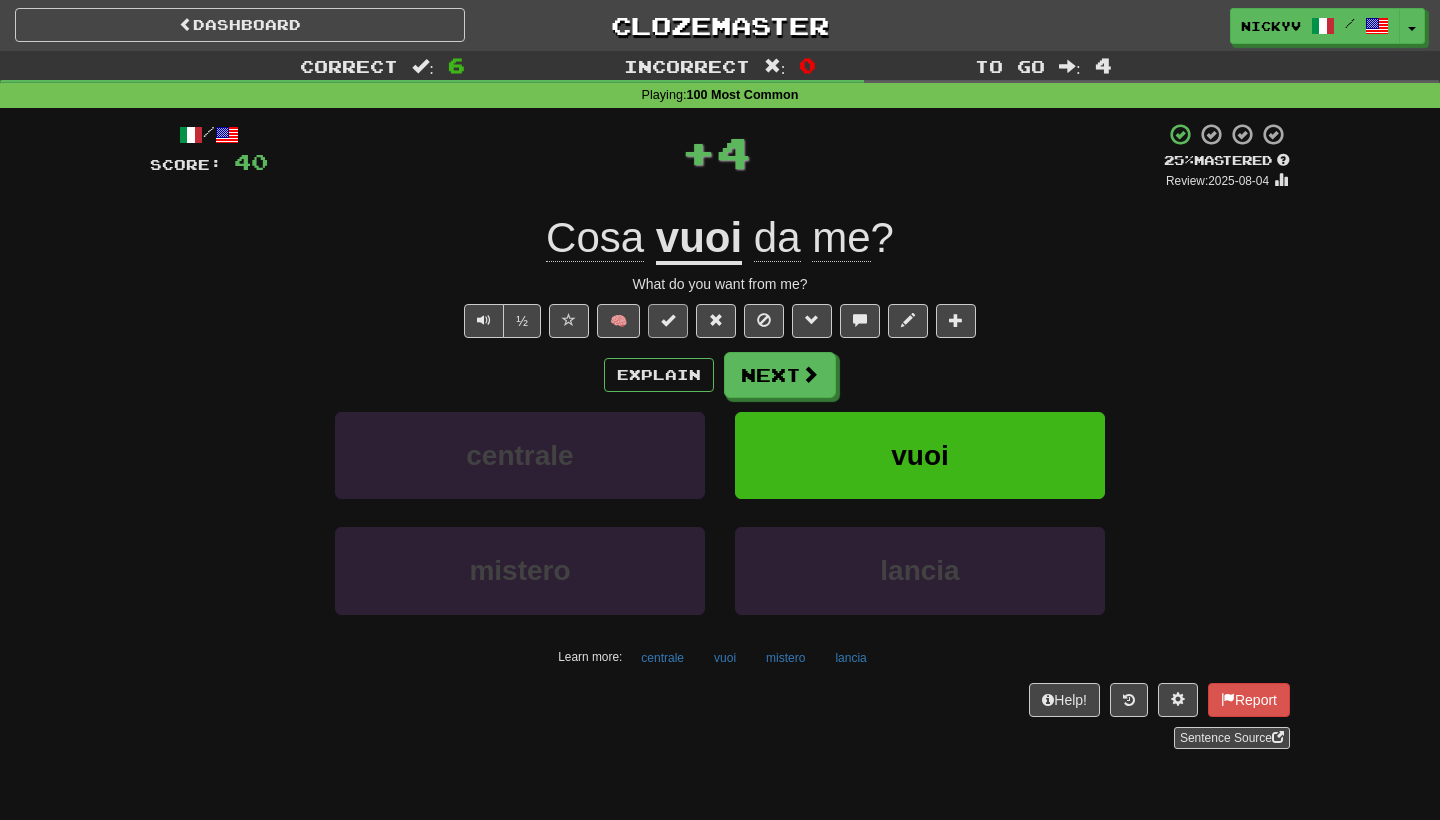 click at bounding box center [668, 320] 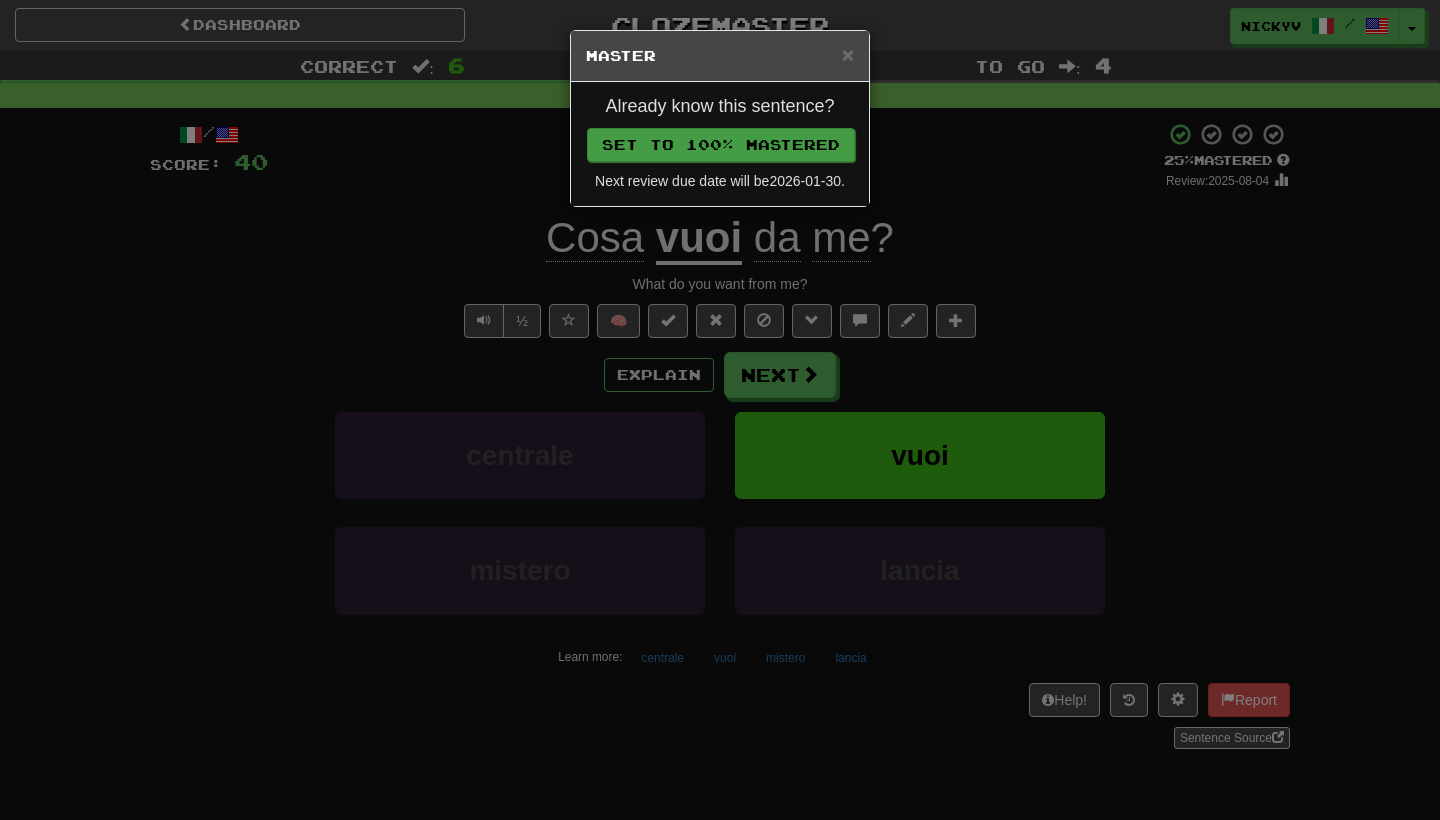 click on "Set to 100% Mastered" at bounding box center (721, 145) 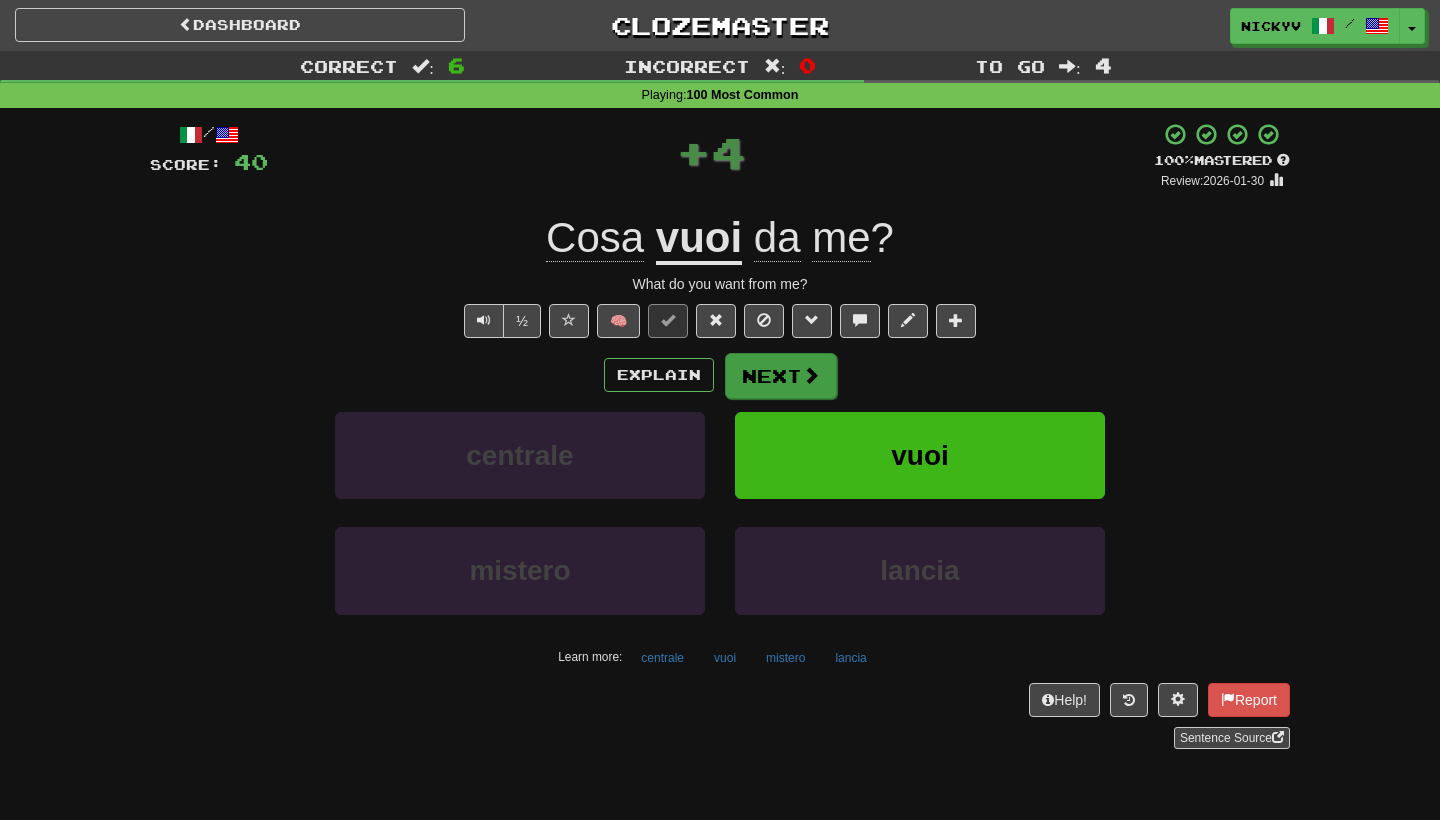 click on "Next" at bounding box center [781, 376] 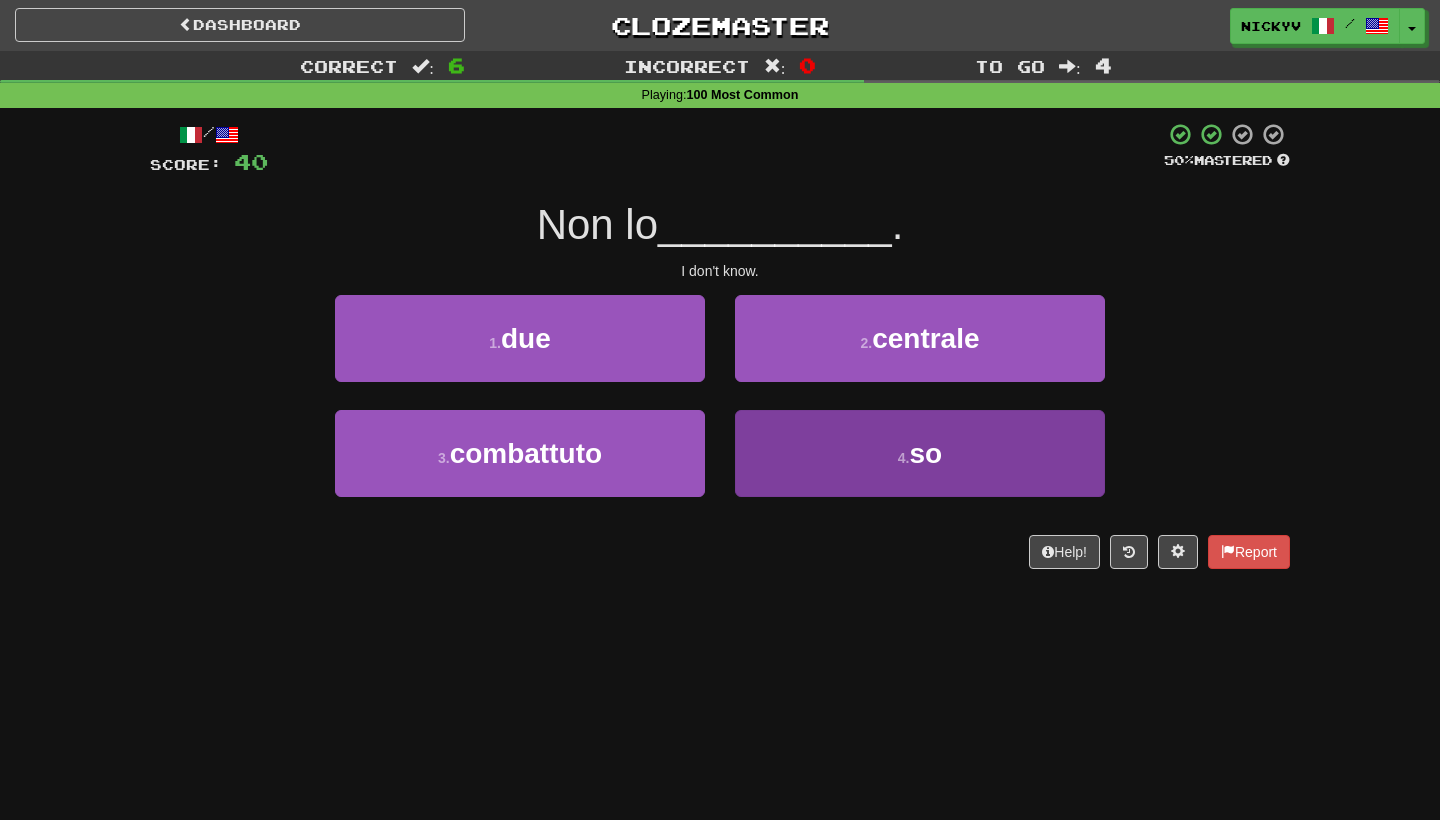 click on "4 .  so" at bounding box center (920, 453) 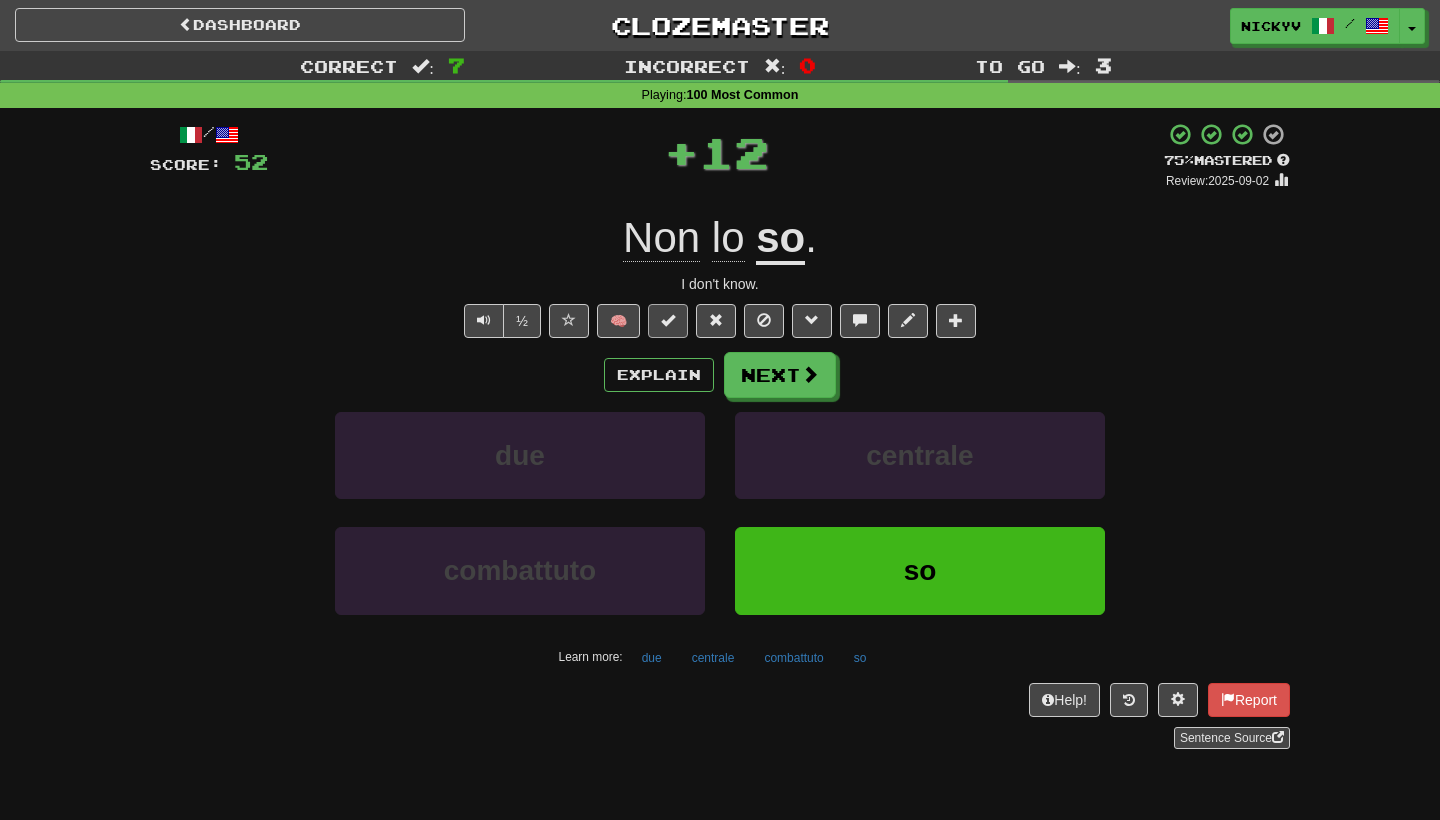 click at bounding box center [668, 321] 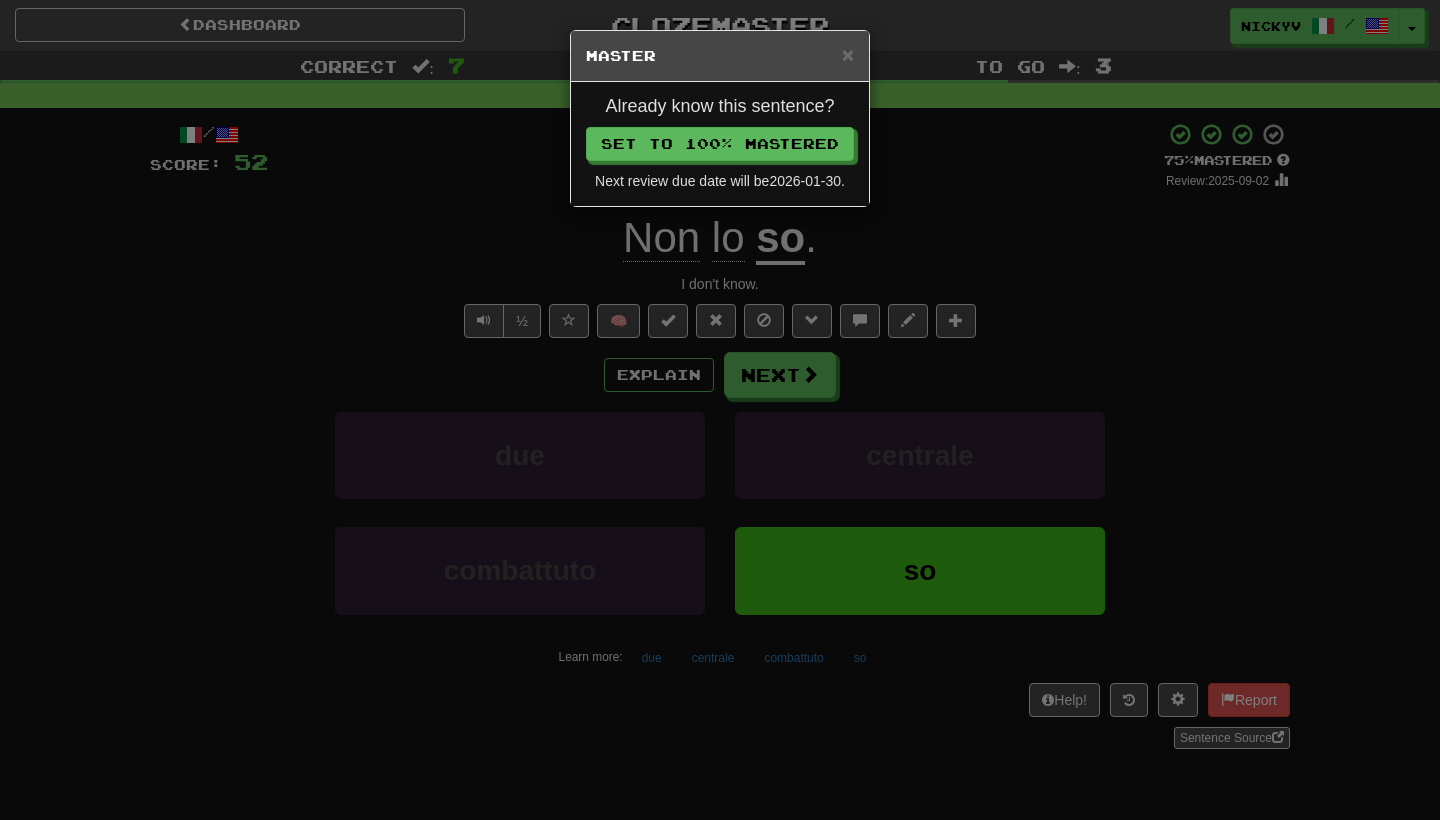click on "Already know this sentence? Set to 100% Mastered Next review due date will be 2026-01-30 ." at bounding box center [720, 144] 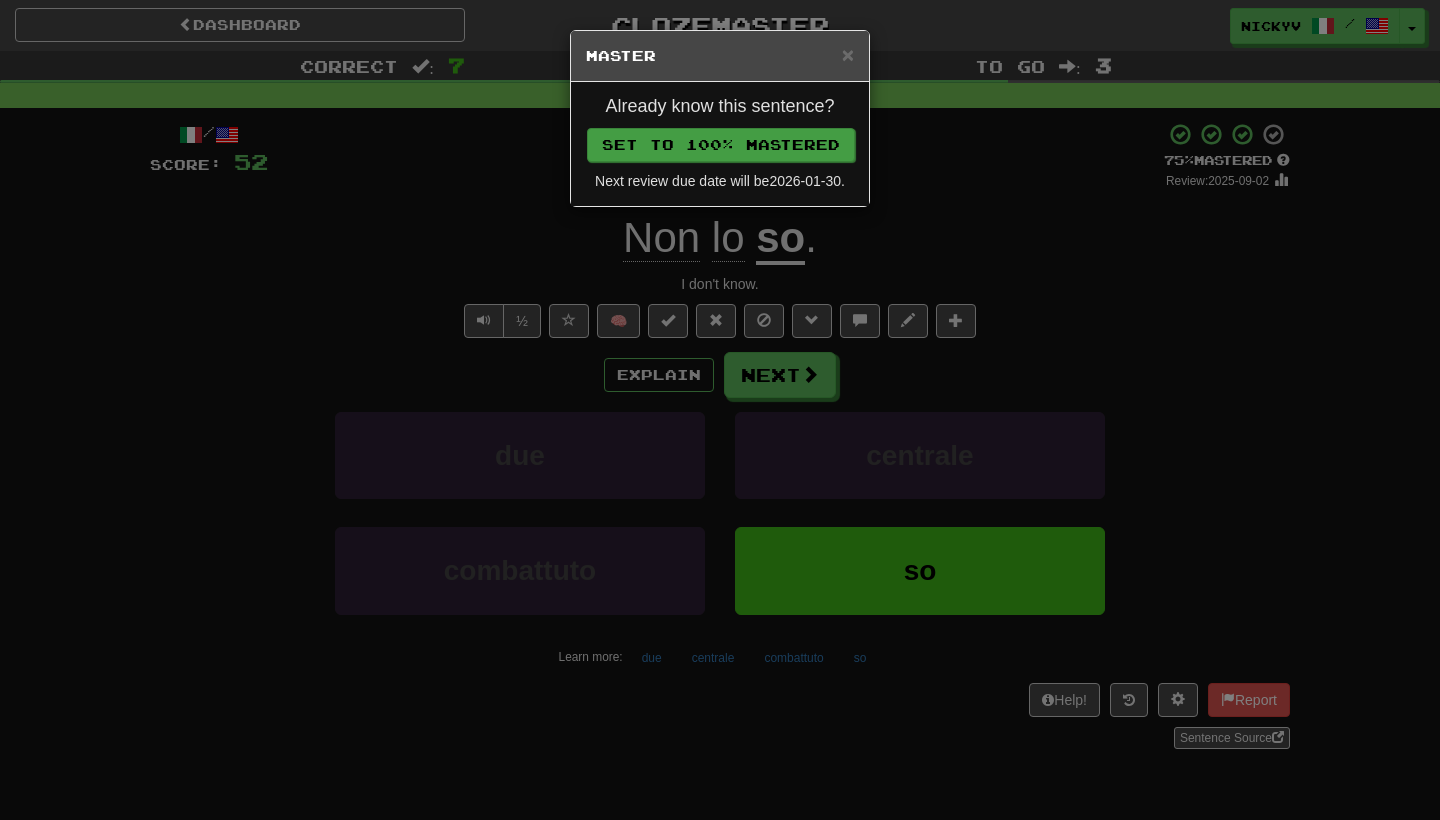 click on "Set to 100% Mastered" at bounding box center [721, 145] 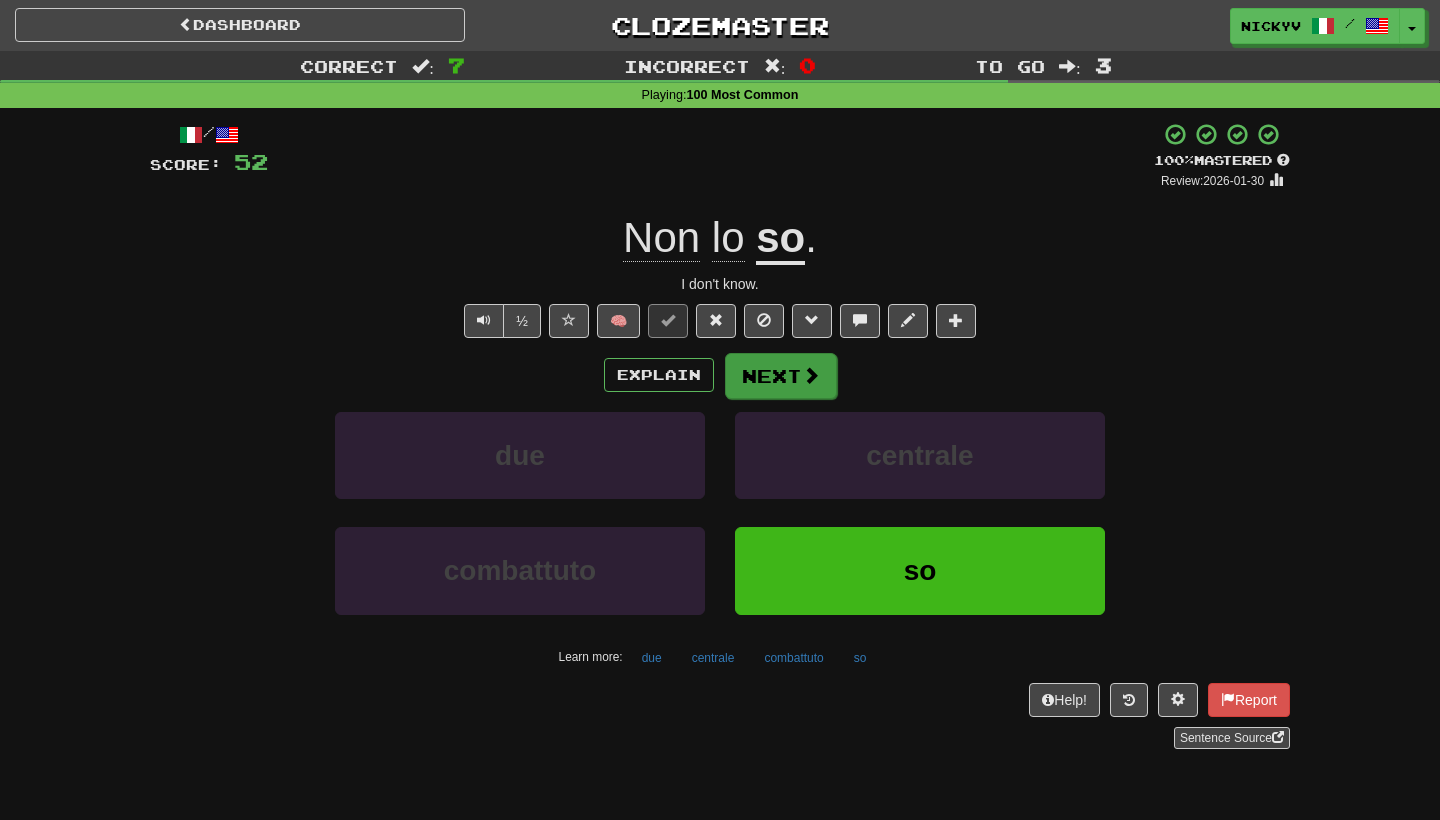 click on "Next" at bounding box center [781, 376] 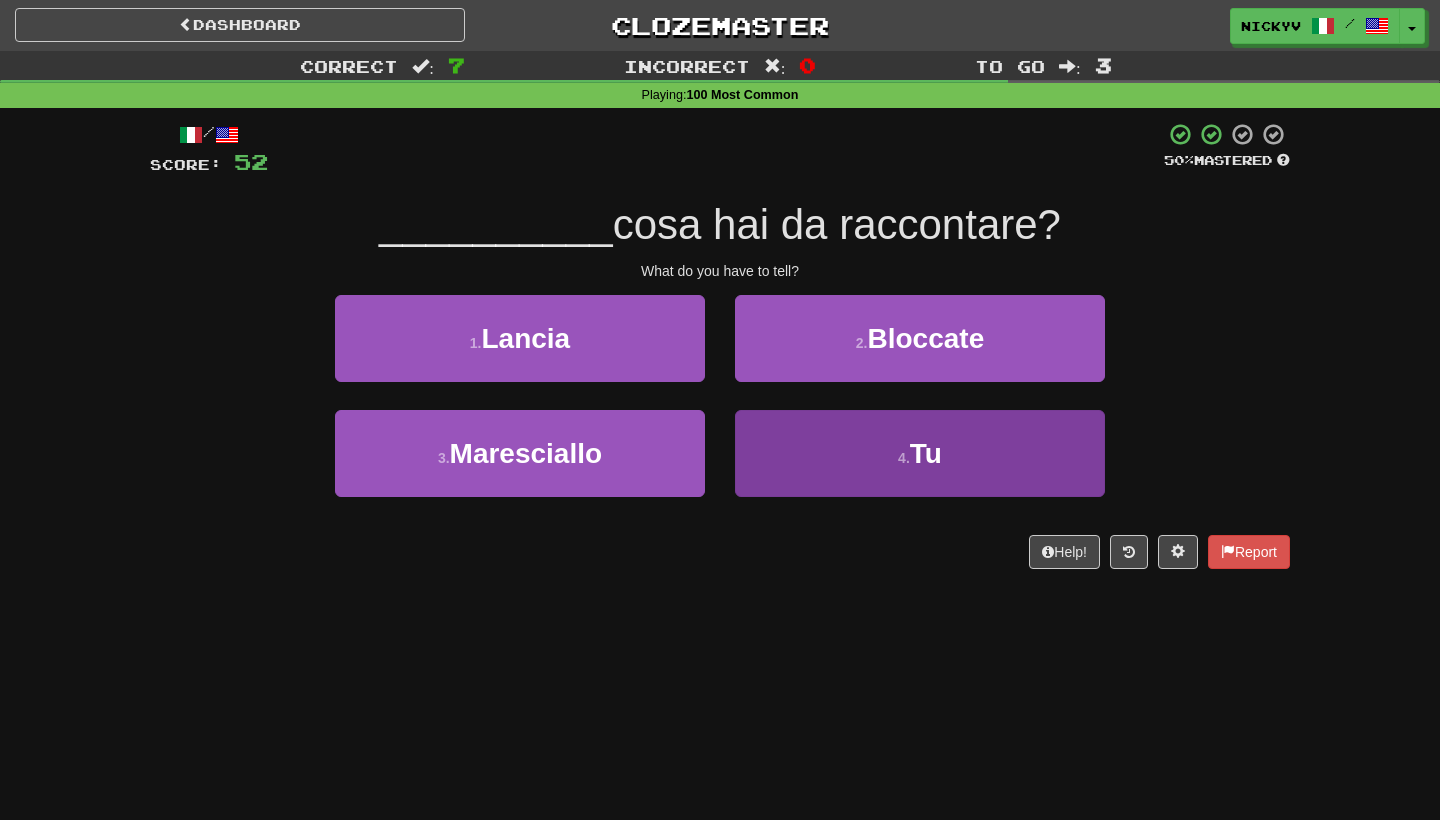 click on "4 .  Tu" at bounding box center (920, 453) 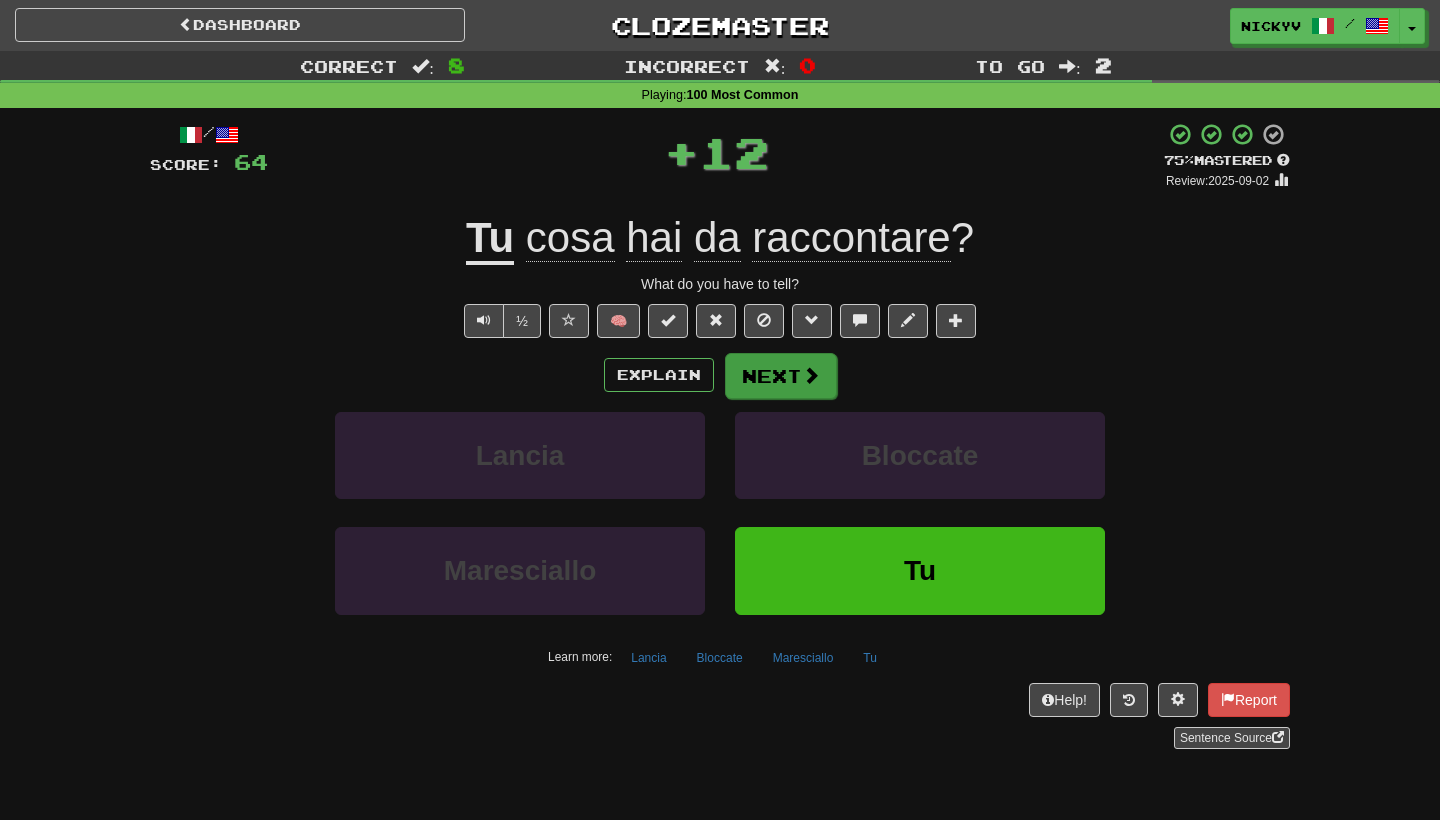 click on "Next" at bounding box center (781, 376) 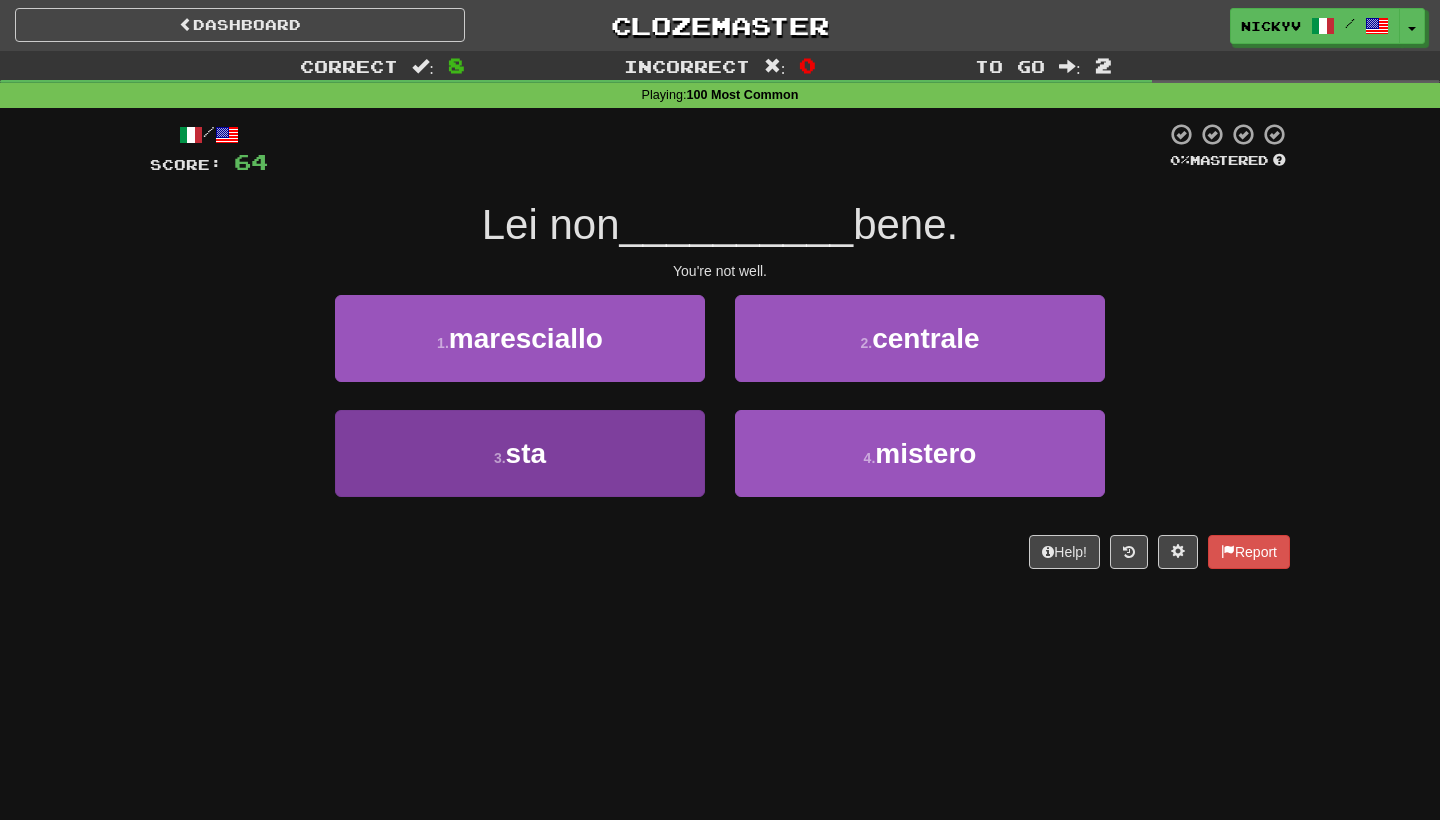 click on "3 .  sta" at bounding box center (520, 453) 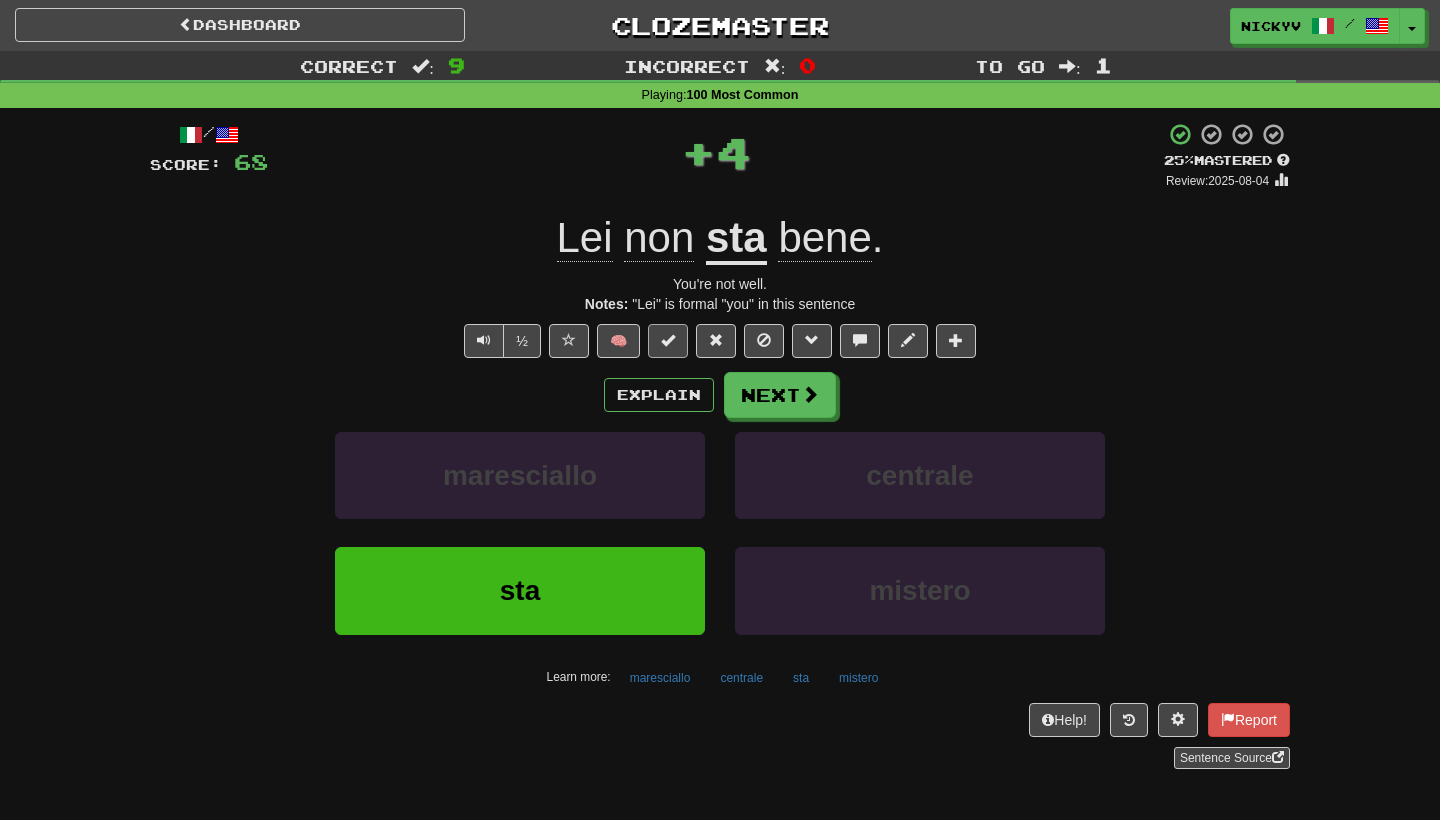 click at bounding box center [668, 340] 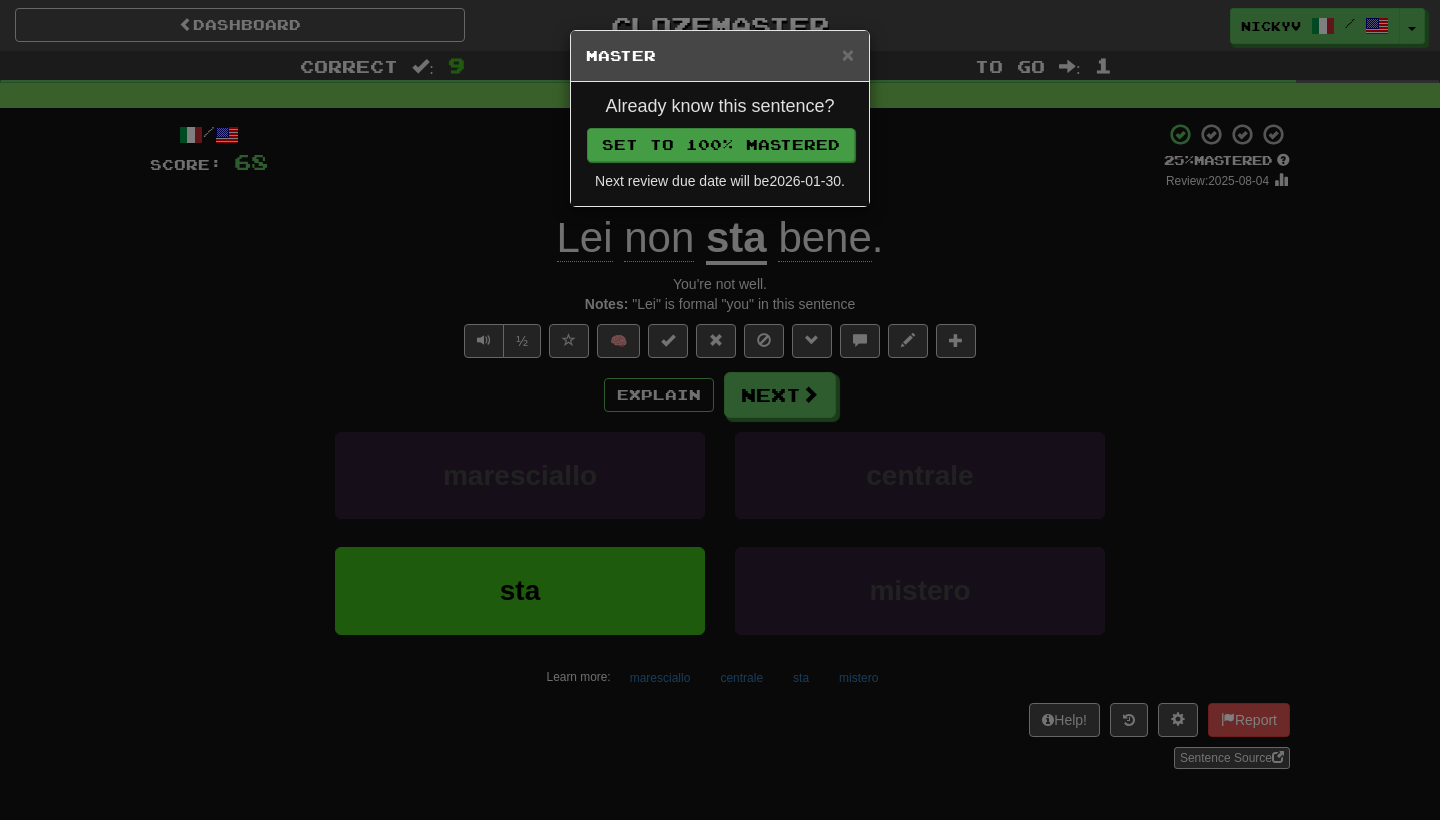 click on "Set to 100% Mastered" at bounding box center (721, 145) 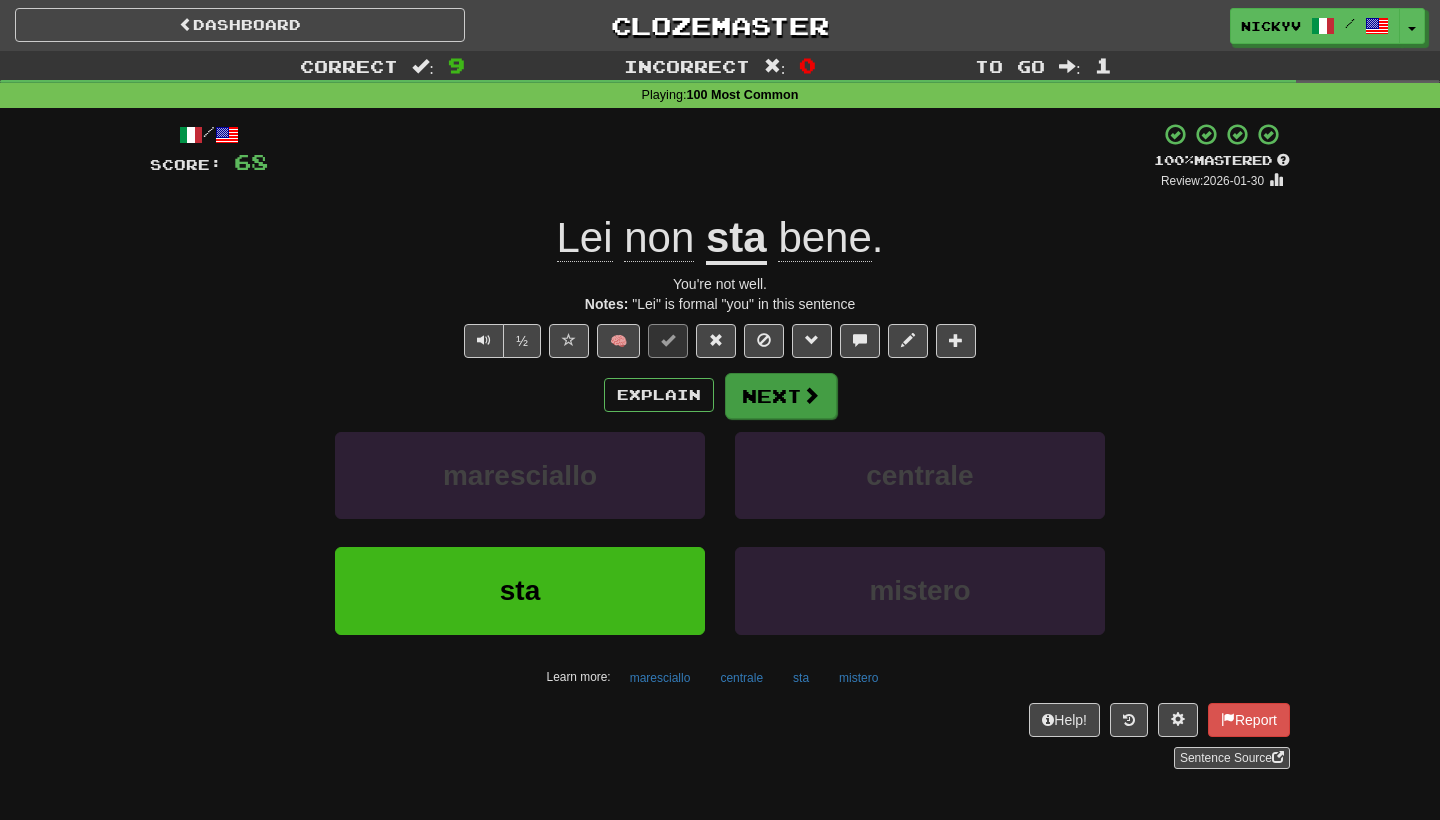 click on "Next" at bounding box center (781, 396) 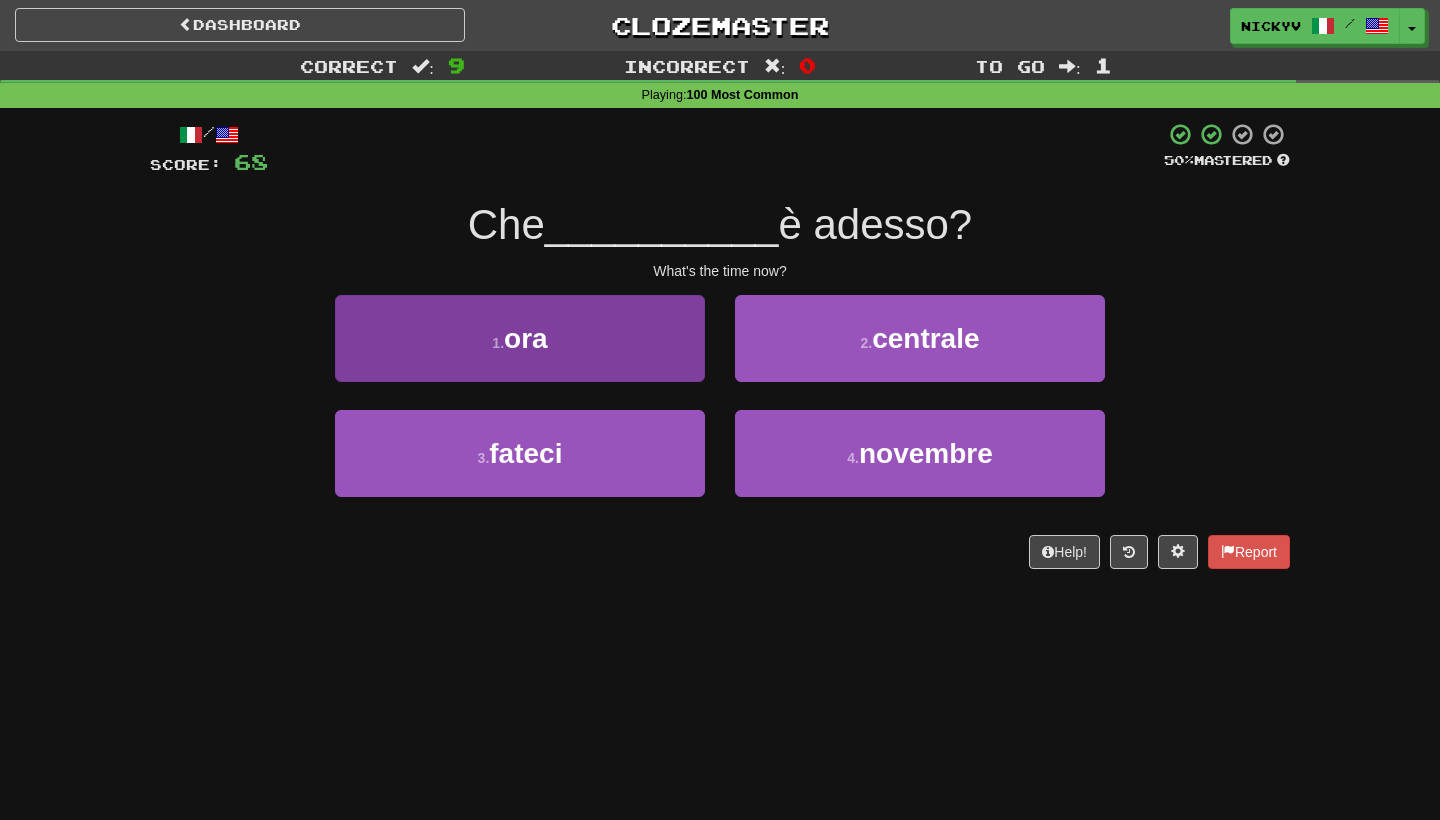 click on "1 .  ora" at bounding box center (520, 338) 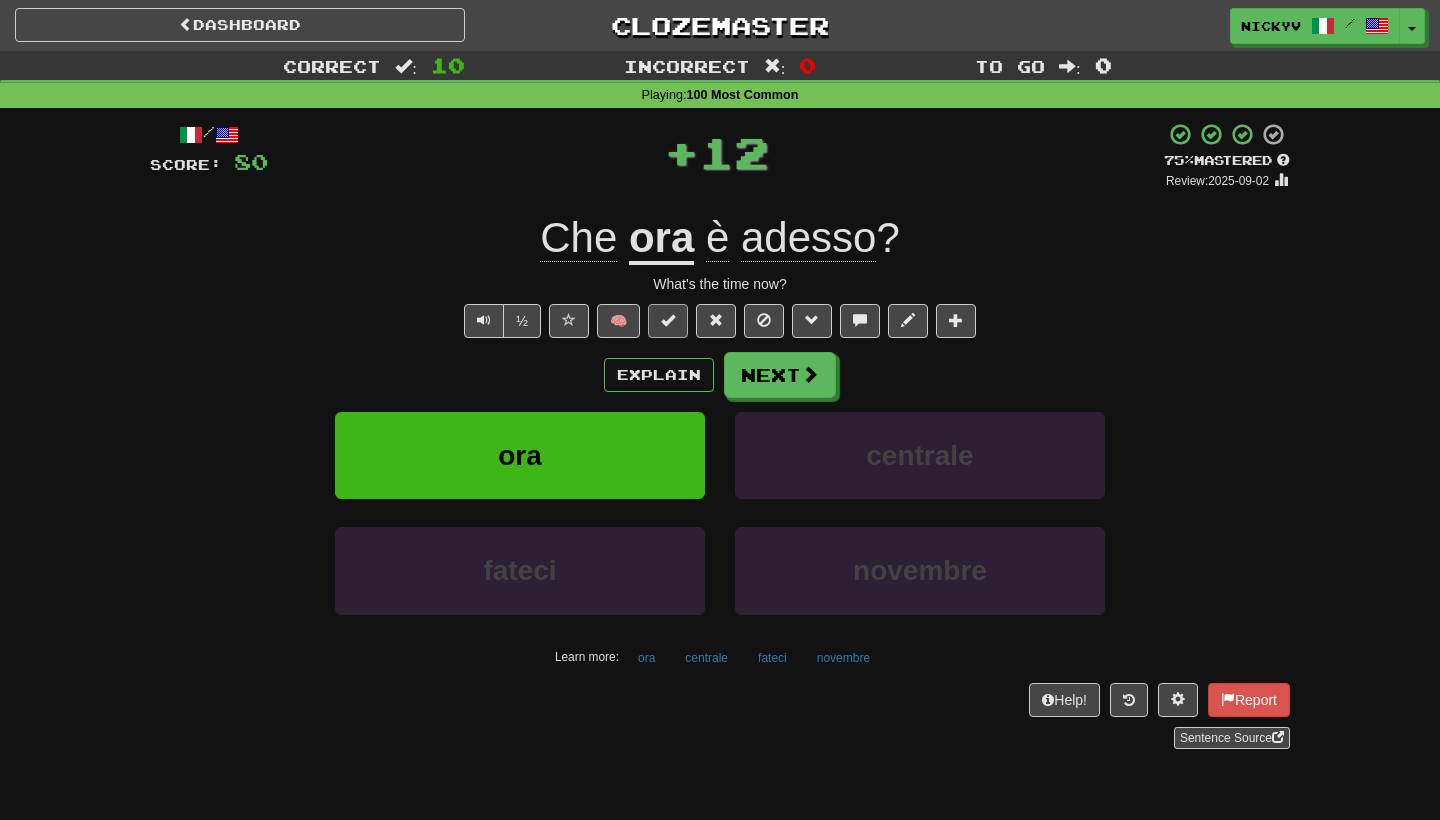 click at bounding box center (668, 320) 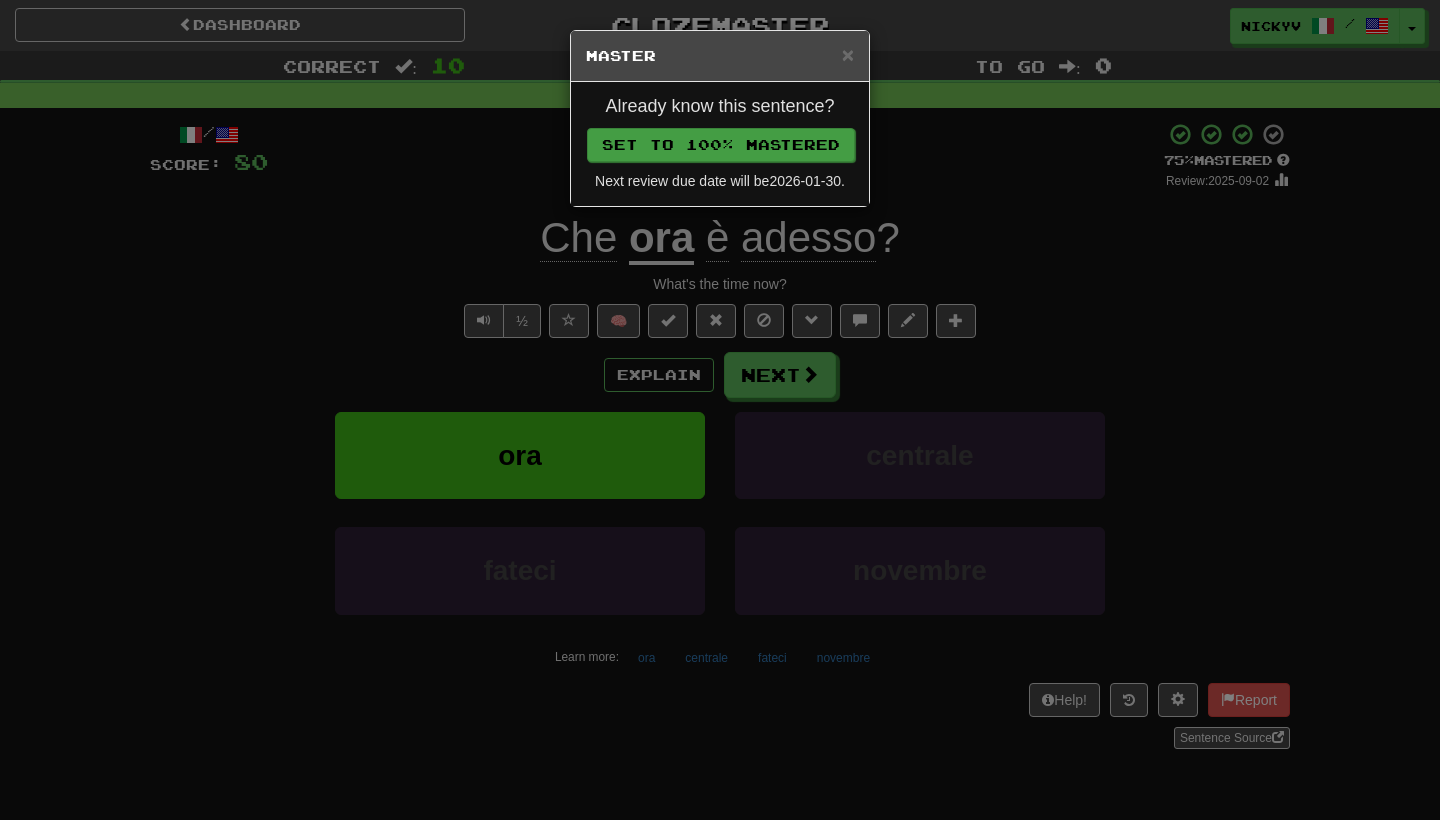 click on "Set to 100% Mastered" at bounding box center (721, 145) 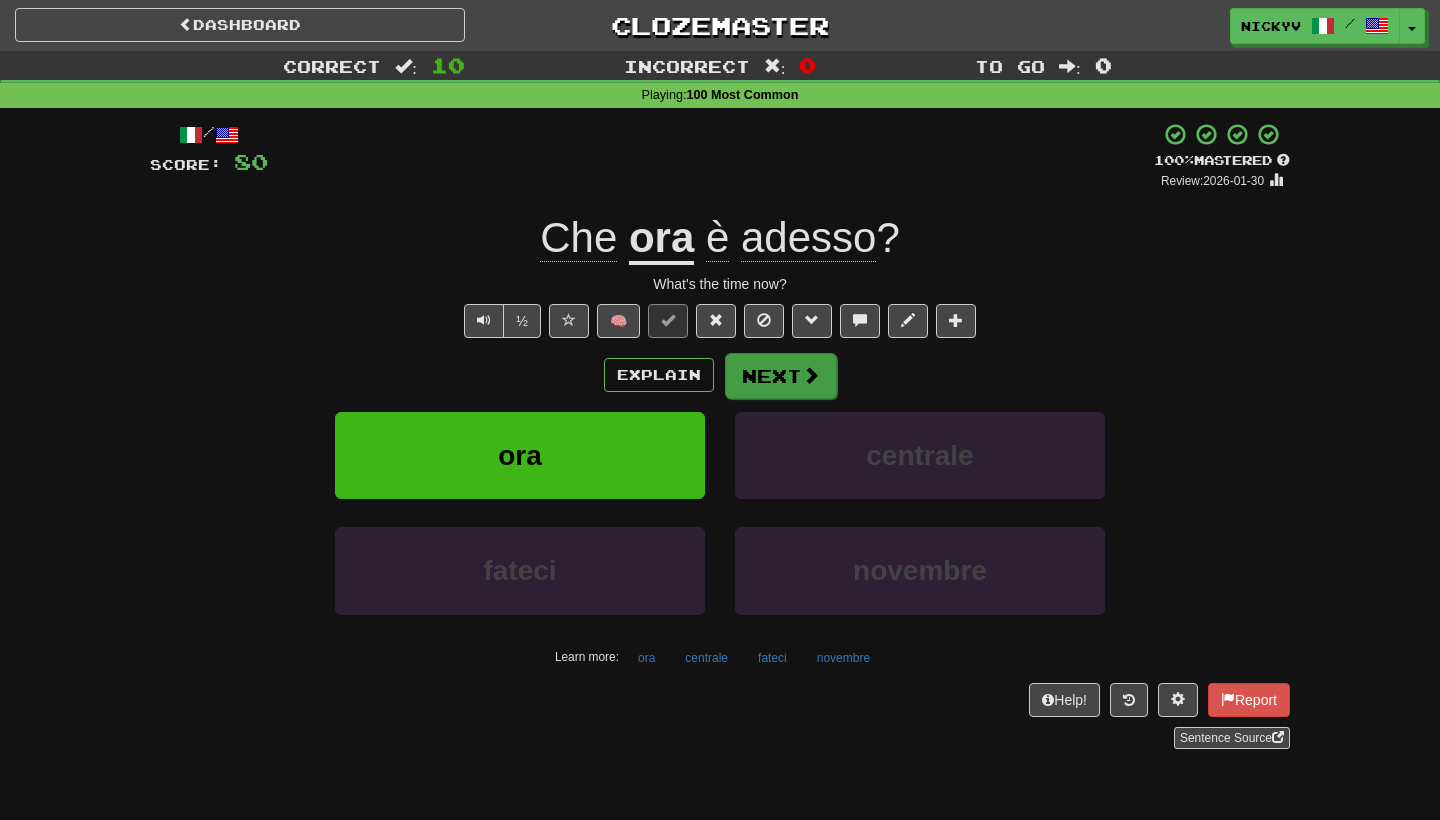 click on "Next" at bounding box center [781, 376] 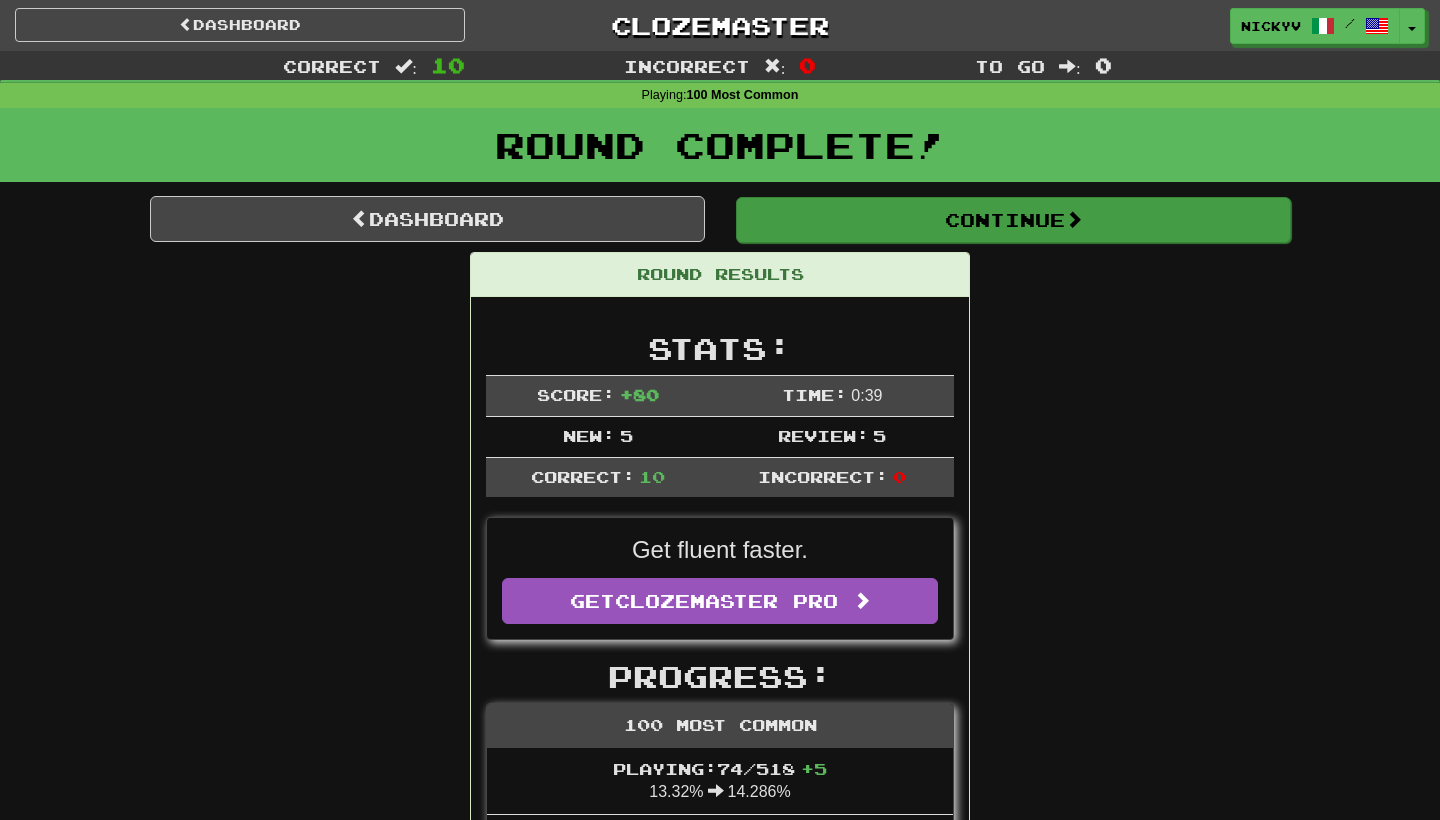 click on "Continue" at bounding box center (1013, 220) 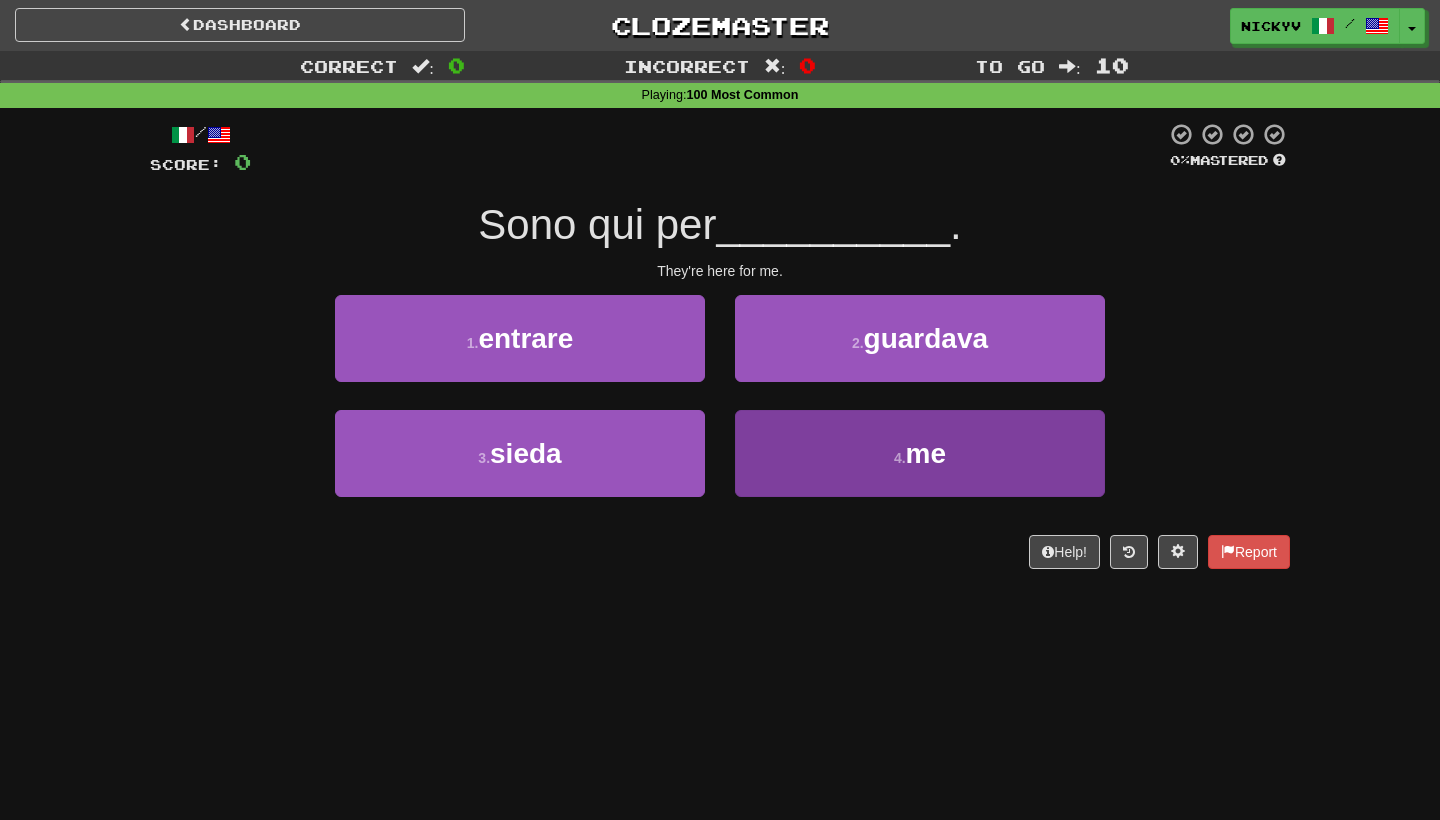 click on "4 .  me" at bounding box center [920, 453] 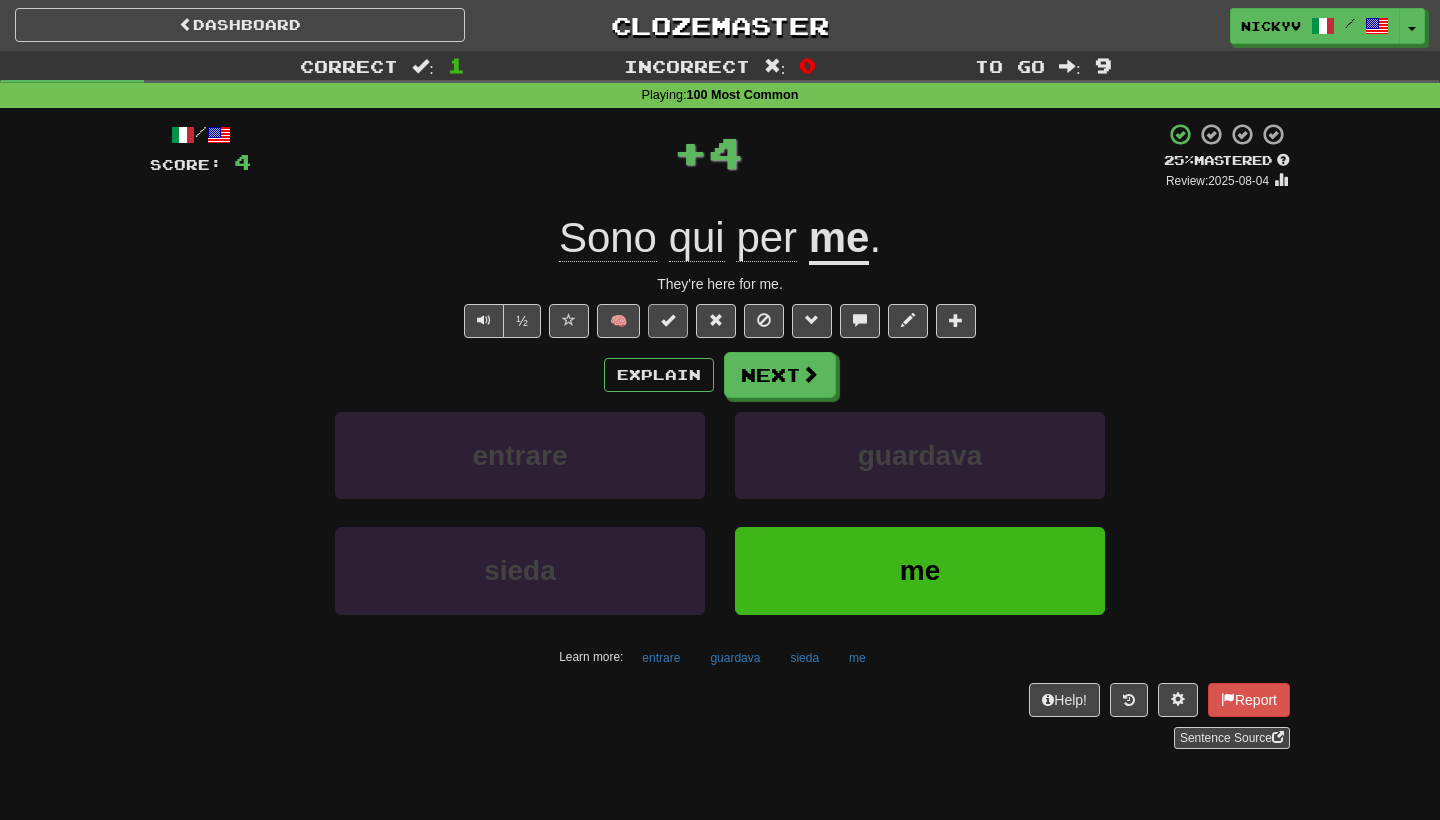 click at bounding box center [668, 320] 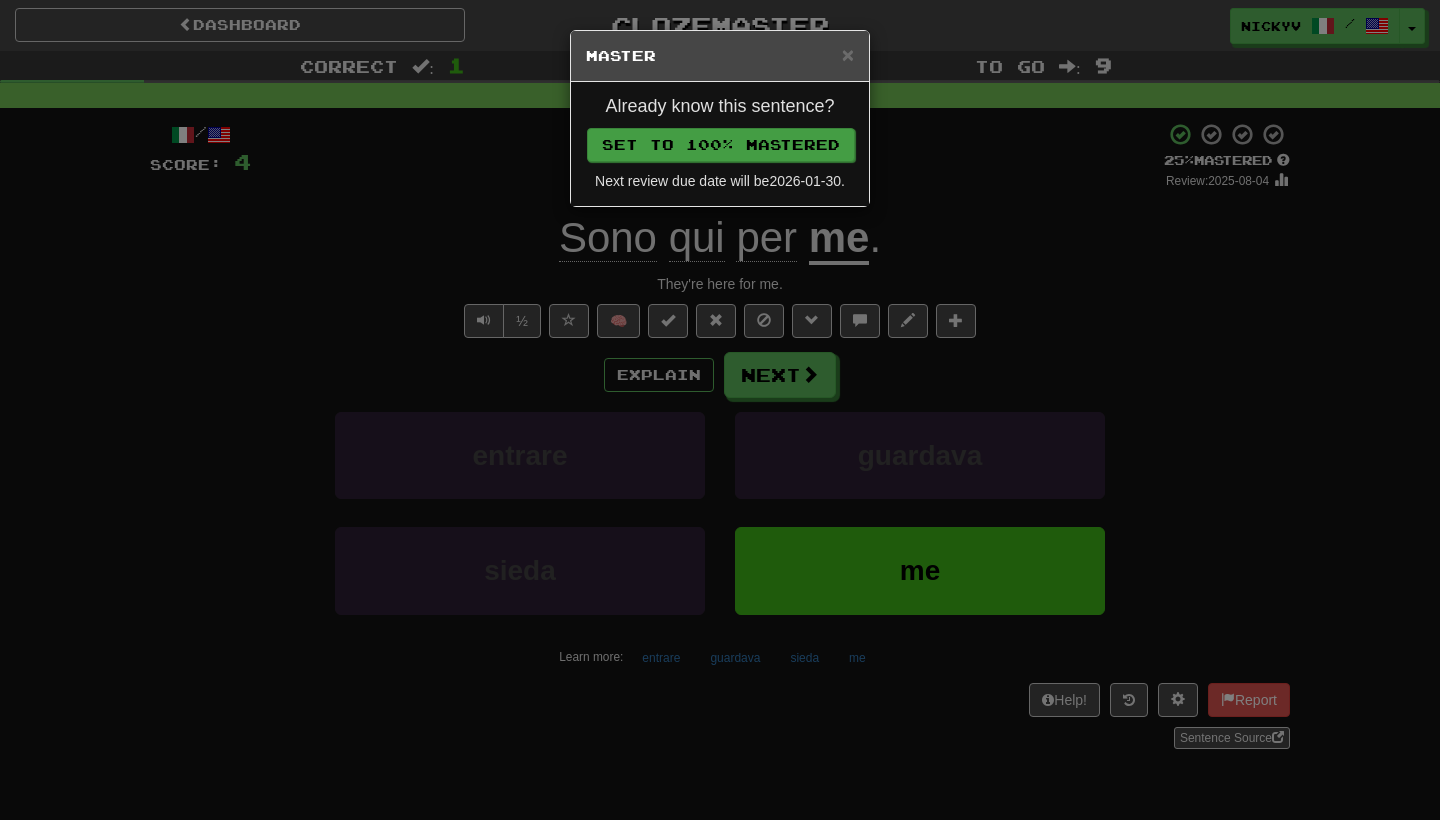 click on "Set to 100% Mastered" at bounding box center [721, 145] 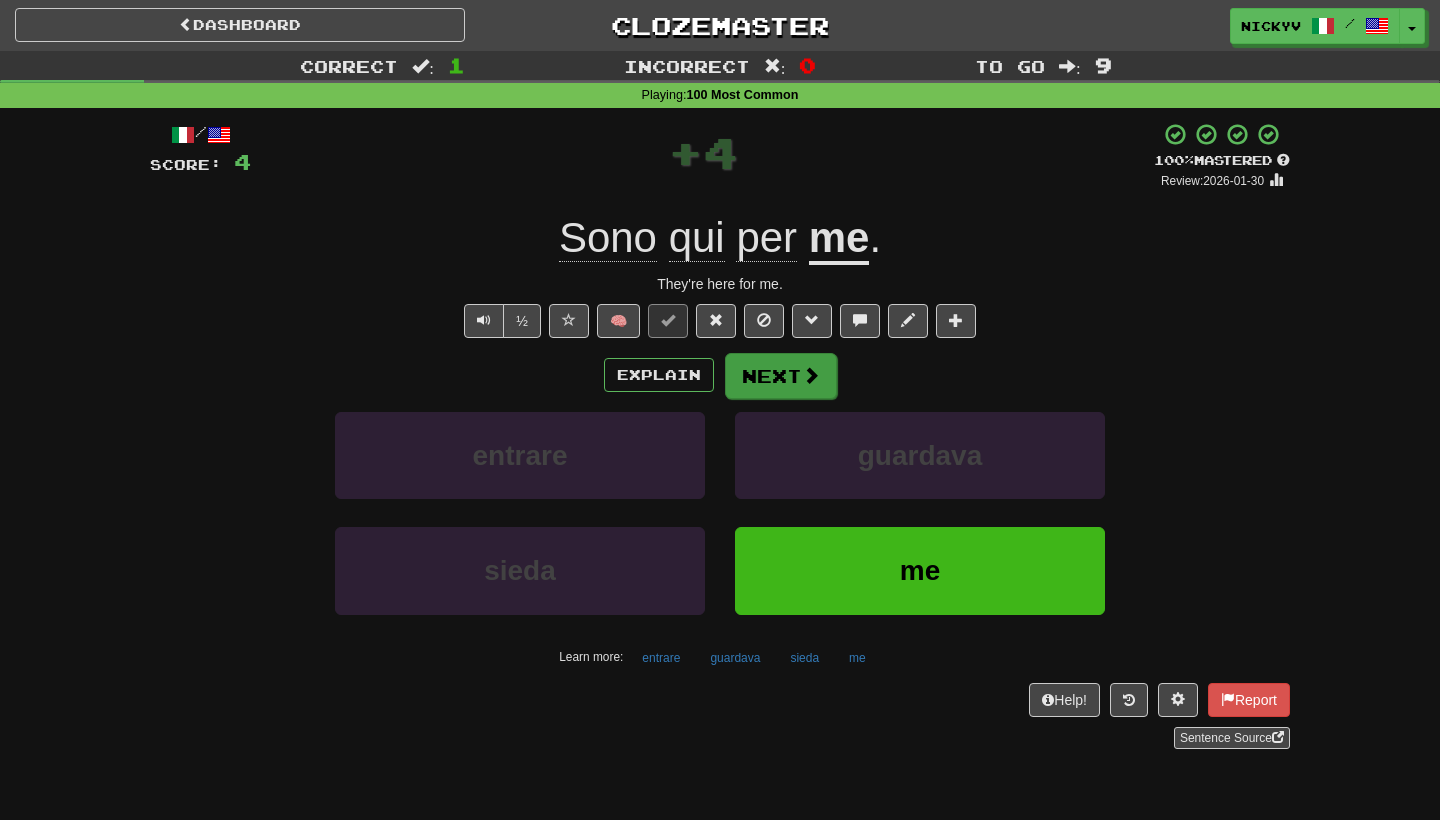 click at bounding box center [811, 375] 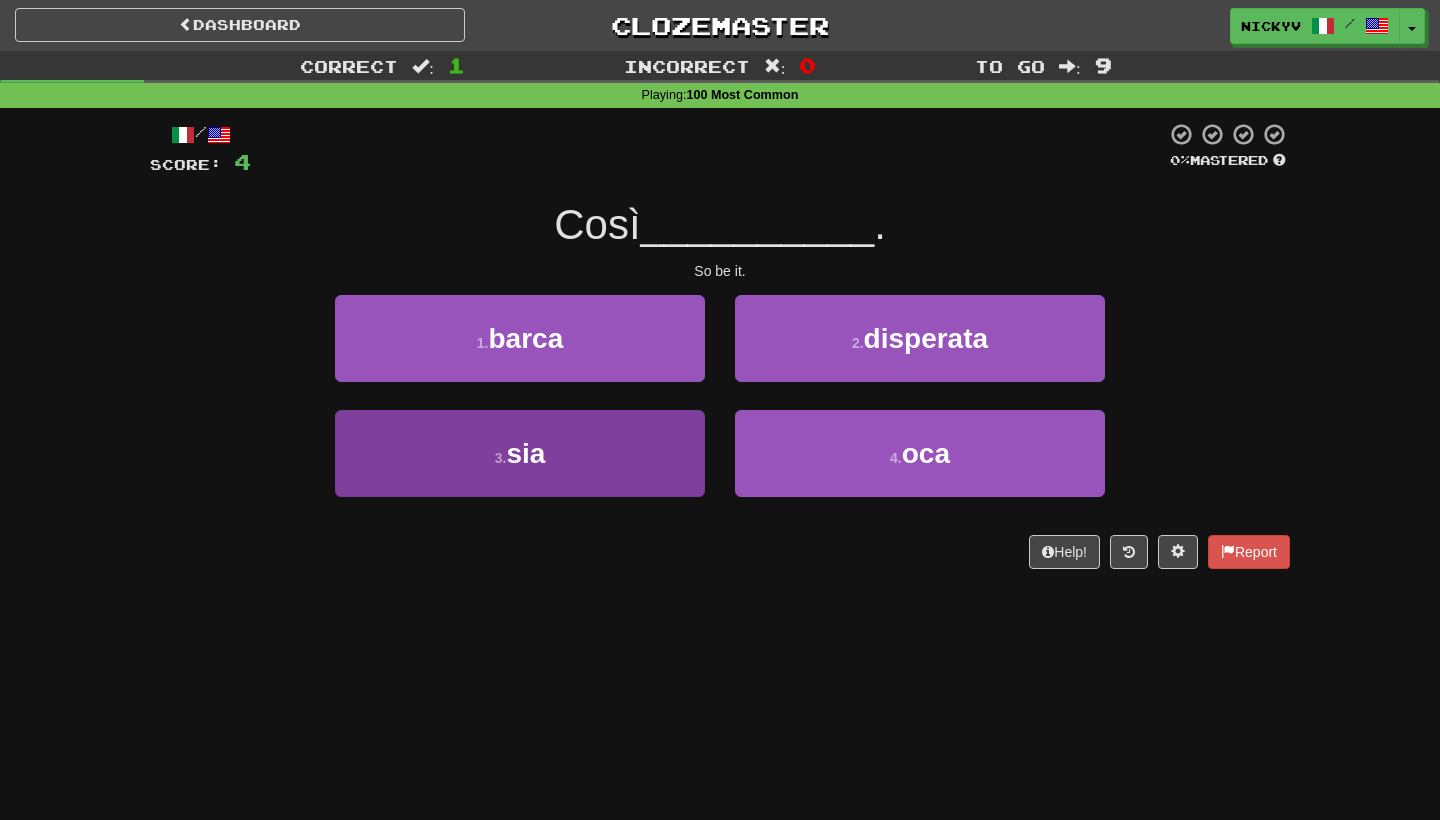 click on "3 .  sia" at bounding box center (520, 453) 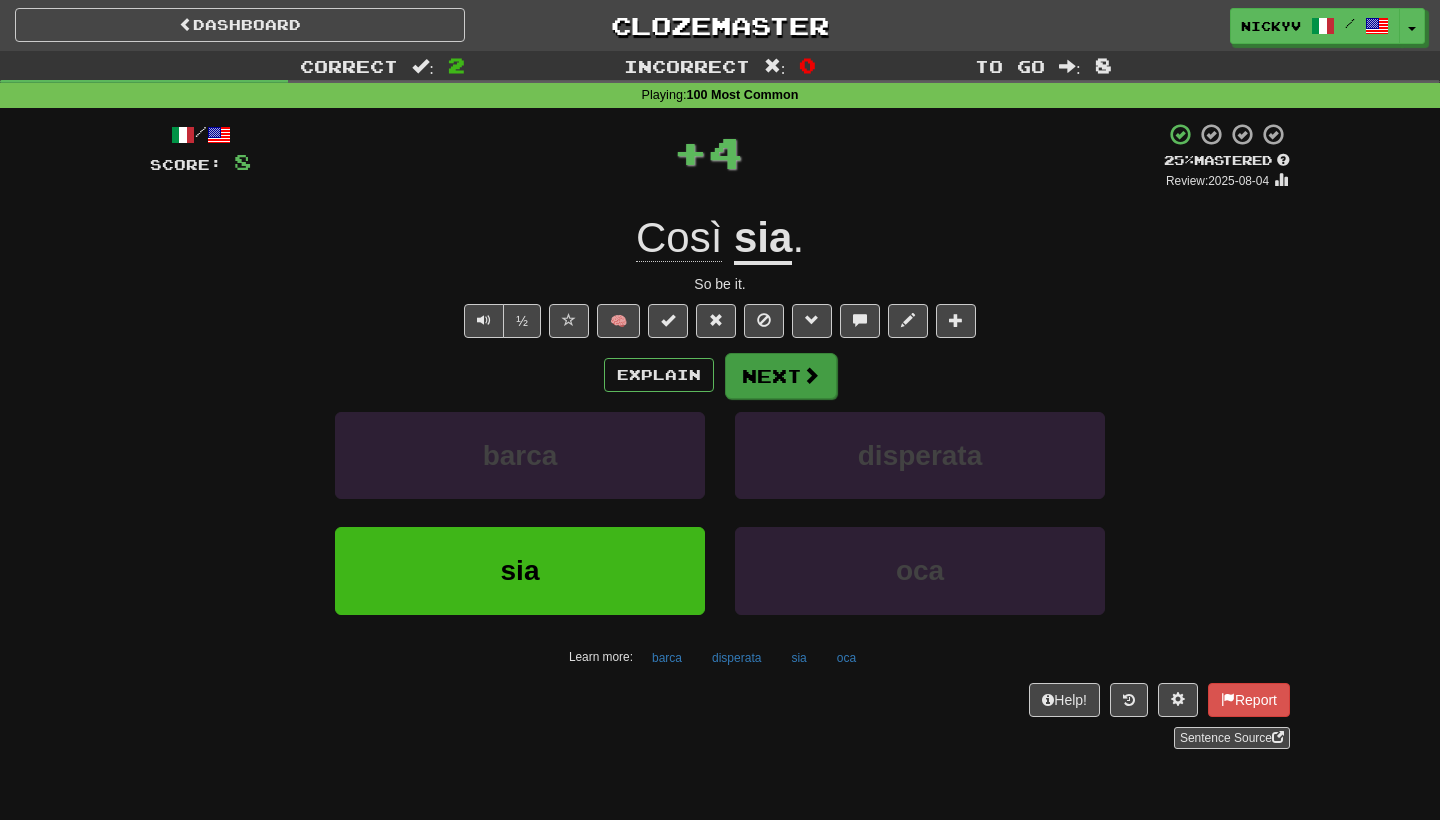 click on "Next" at bounding box center [781, 376] 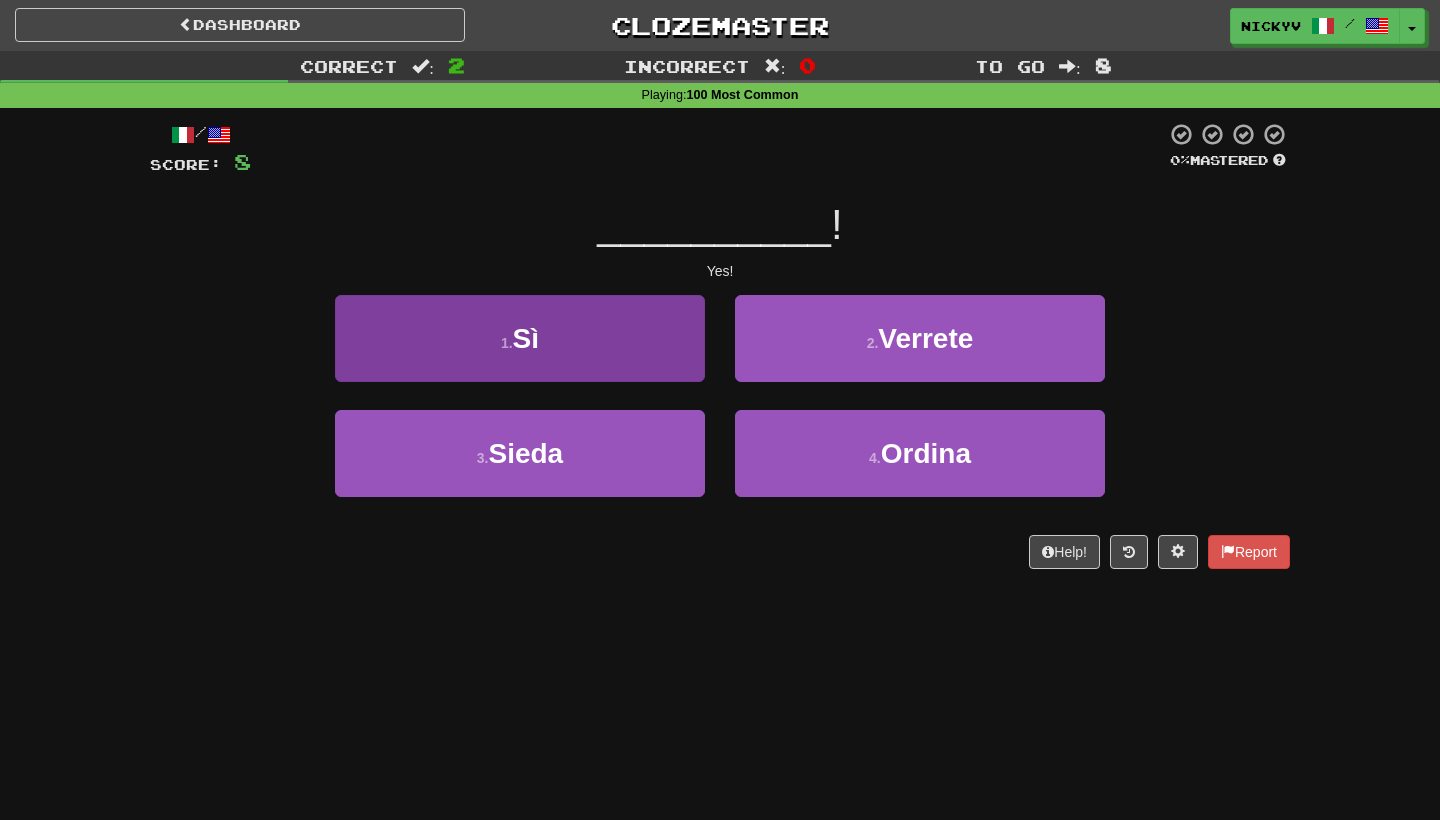 click on "1 .  Sì" at bounding box center [520, 338] 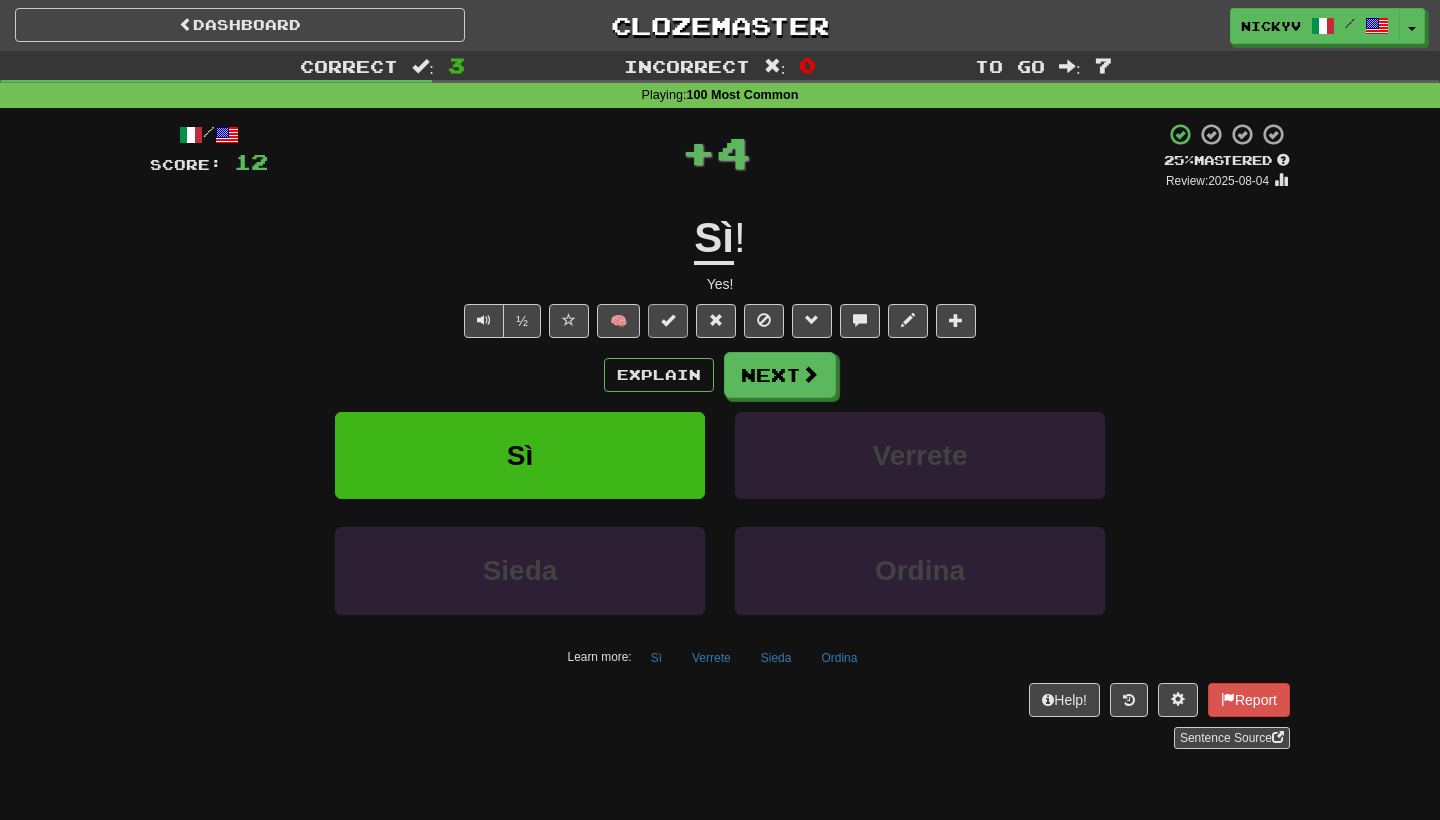 click at bounding box center [668, 321] 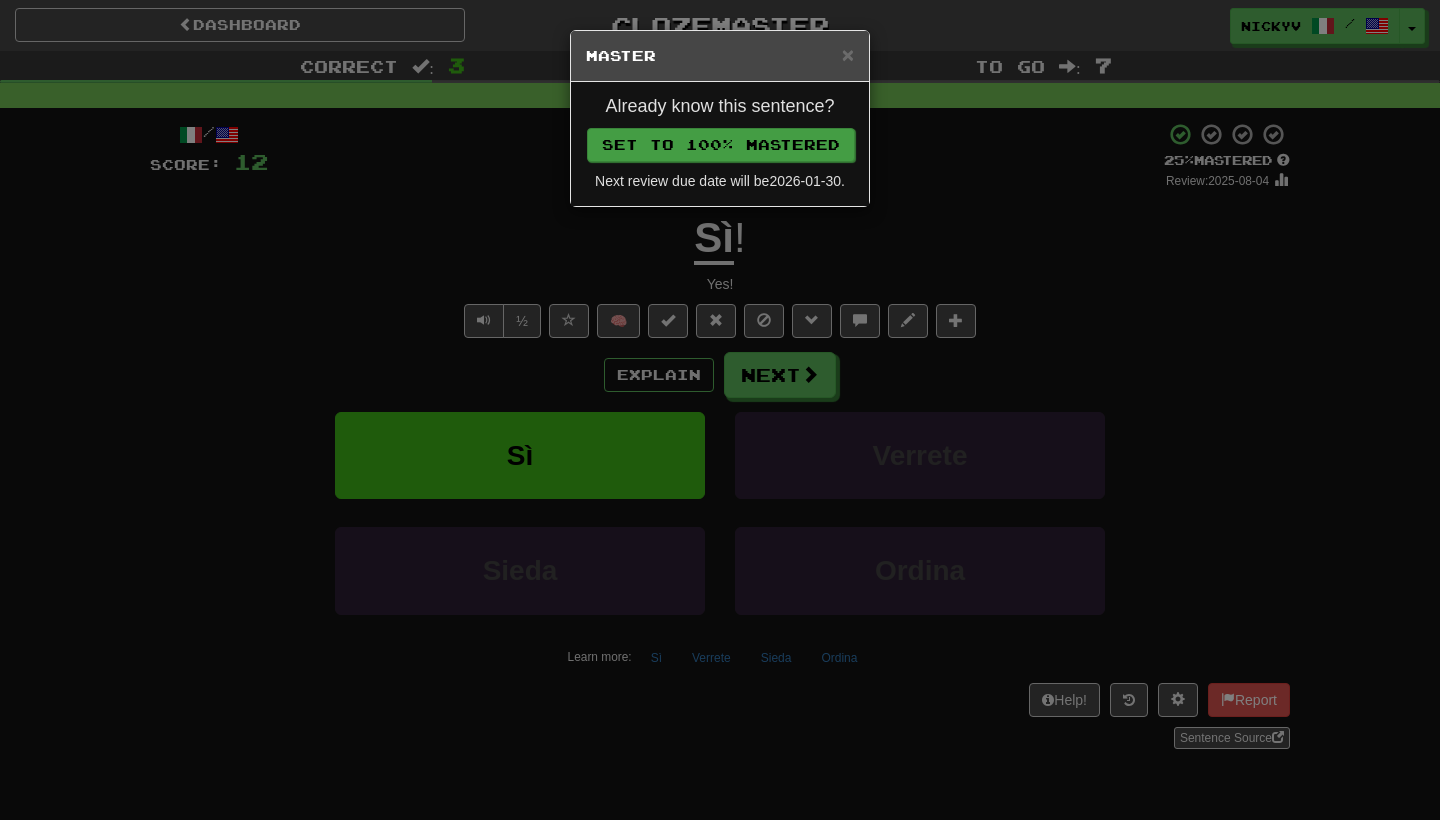 click on "Set to 100% Mastered" at bounding box center [721, 145] 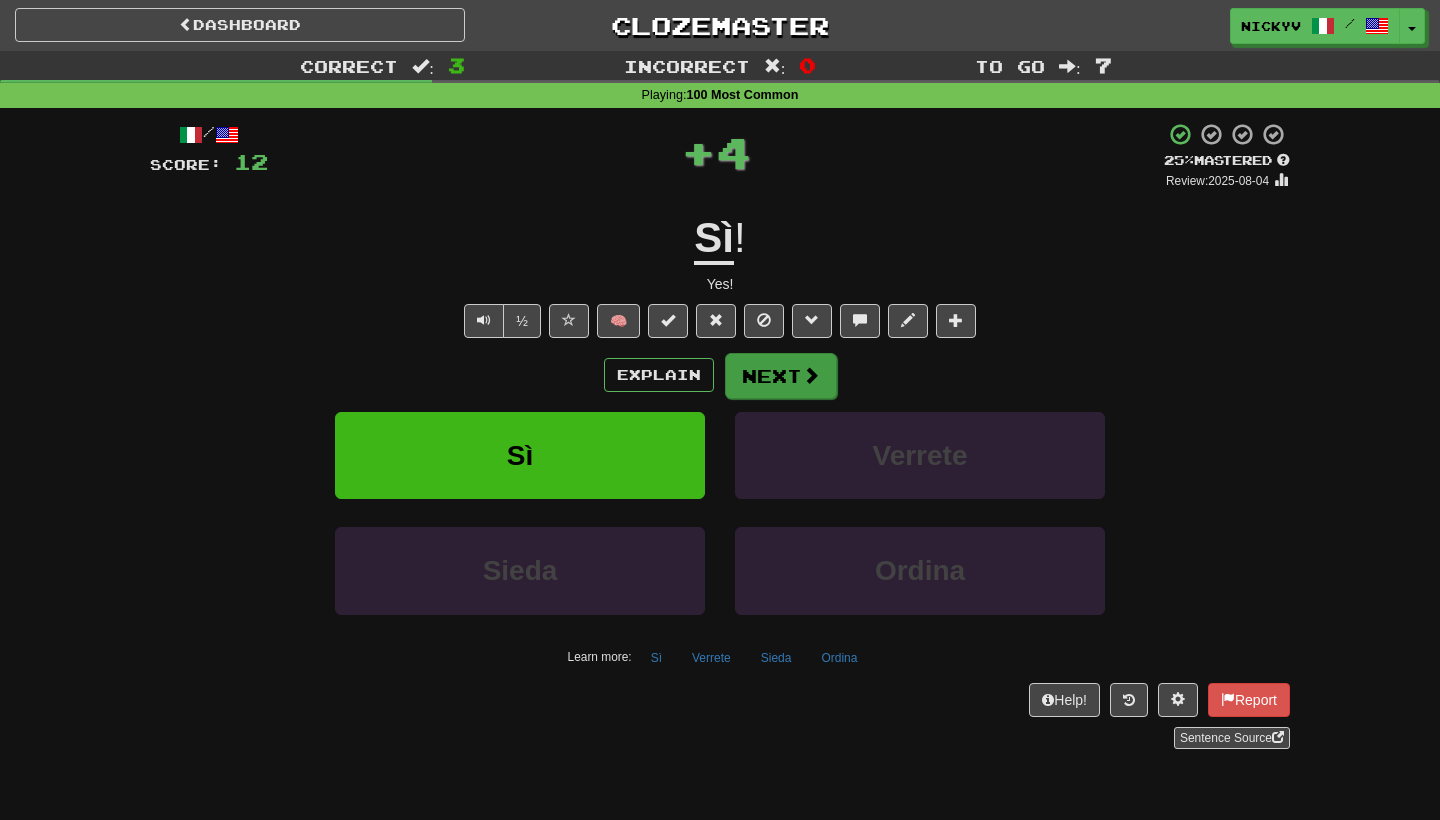 click on "Next" at bounding box center (781, 376) 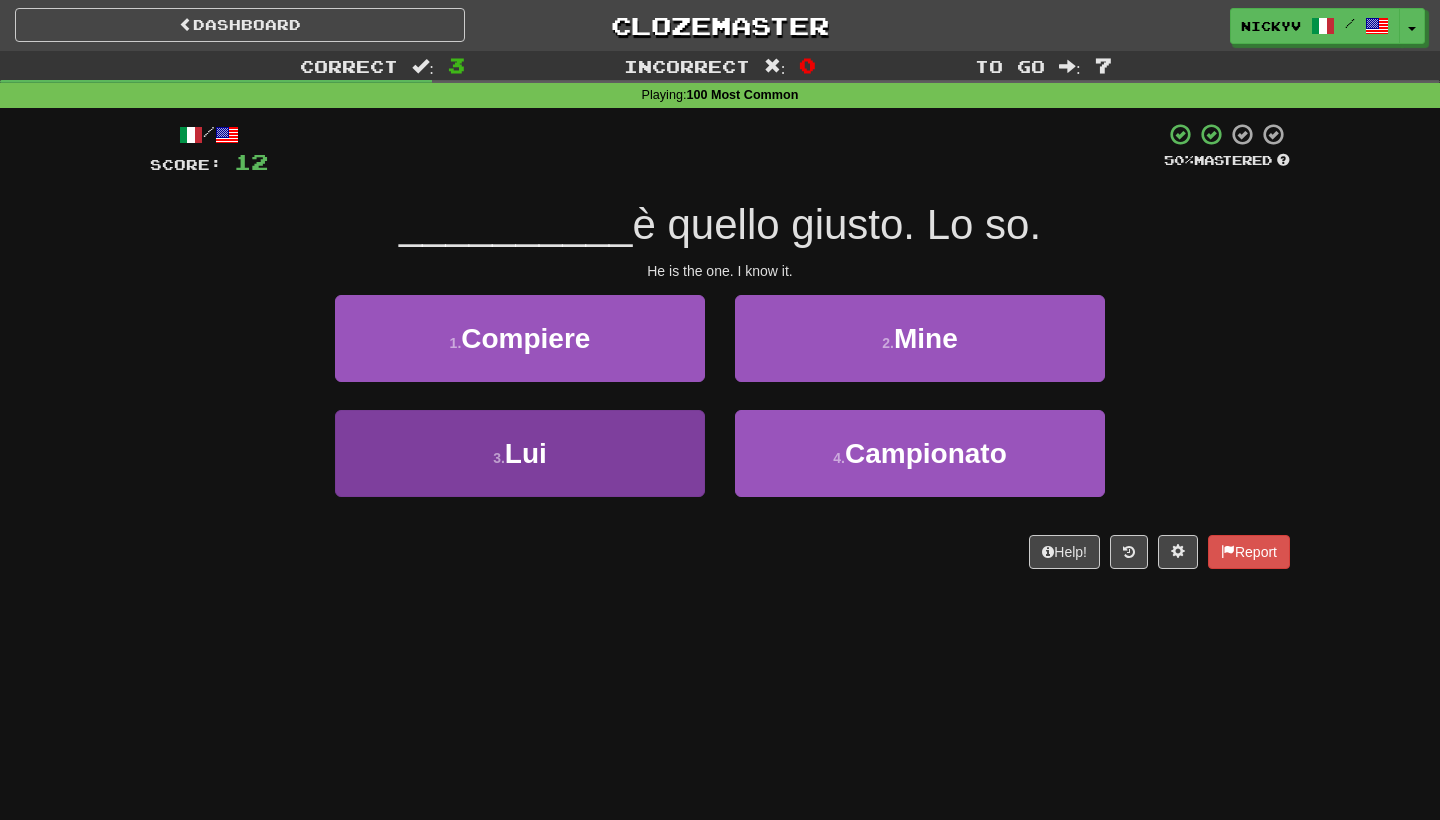 click on "3 .  Lui" at bounding box center [520, 453] 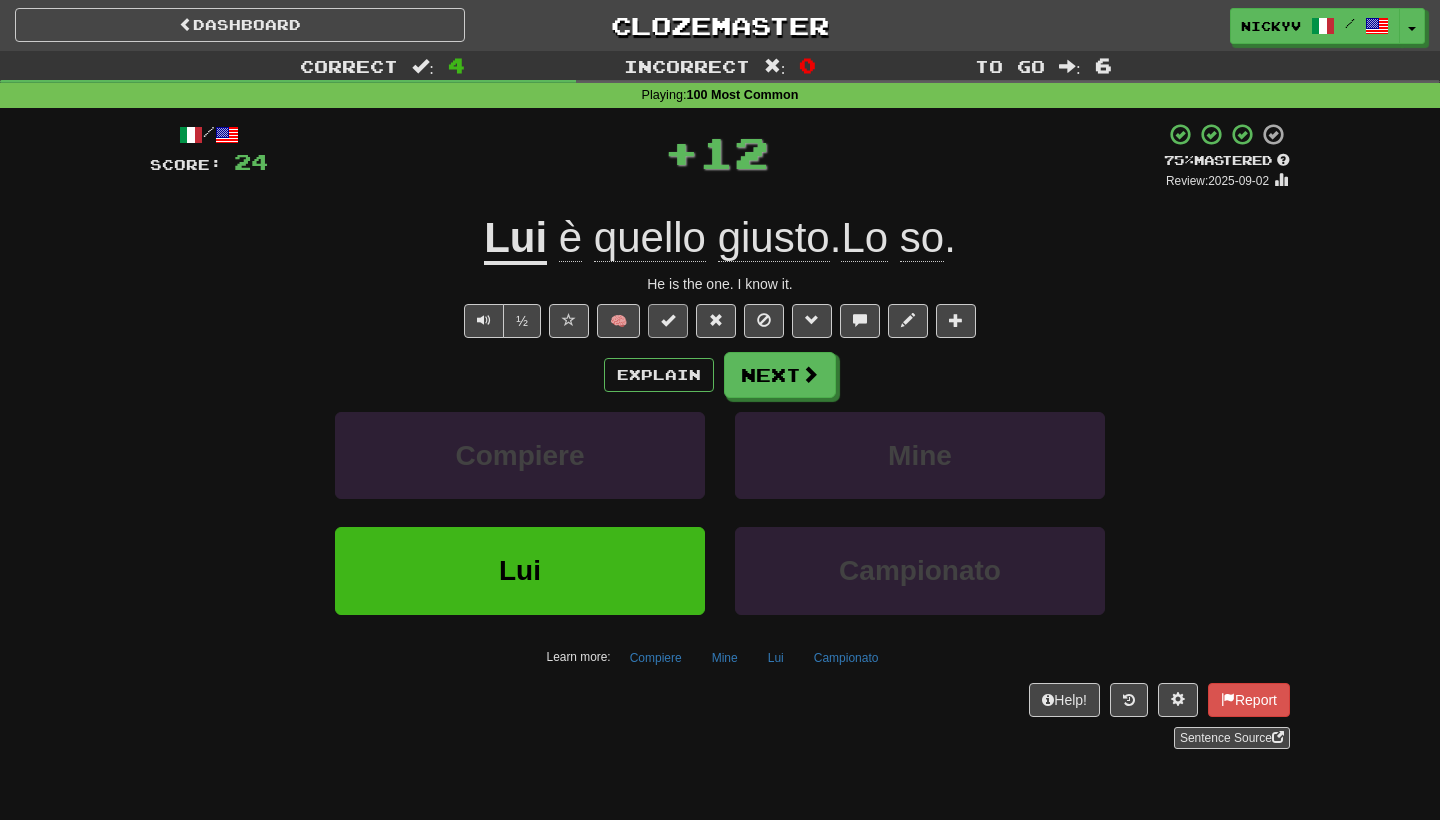 click at bounding box center [668, 321] 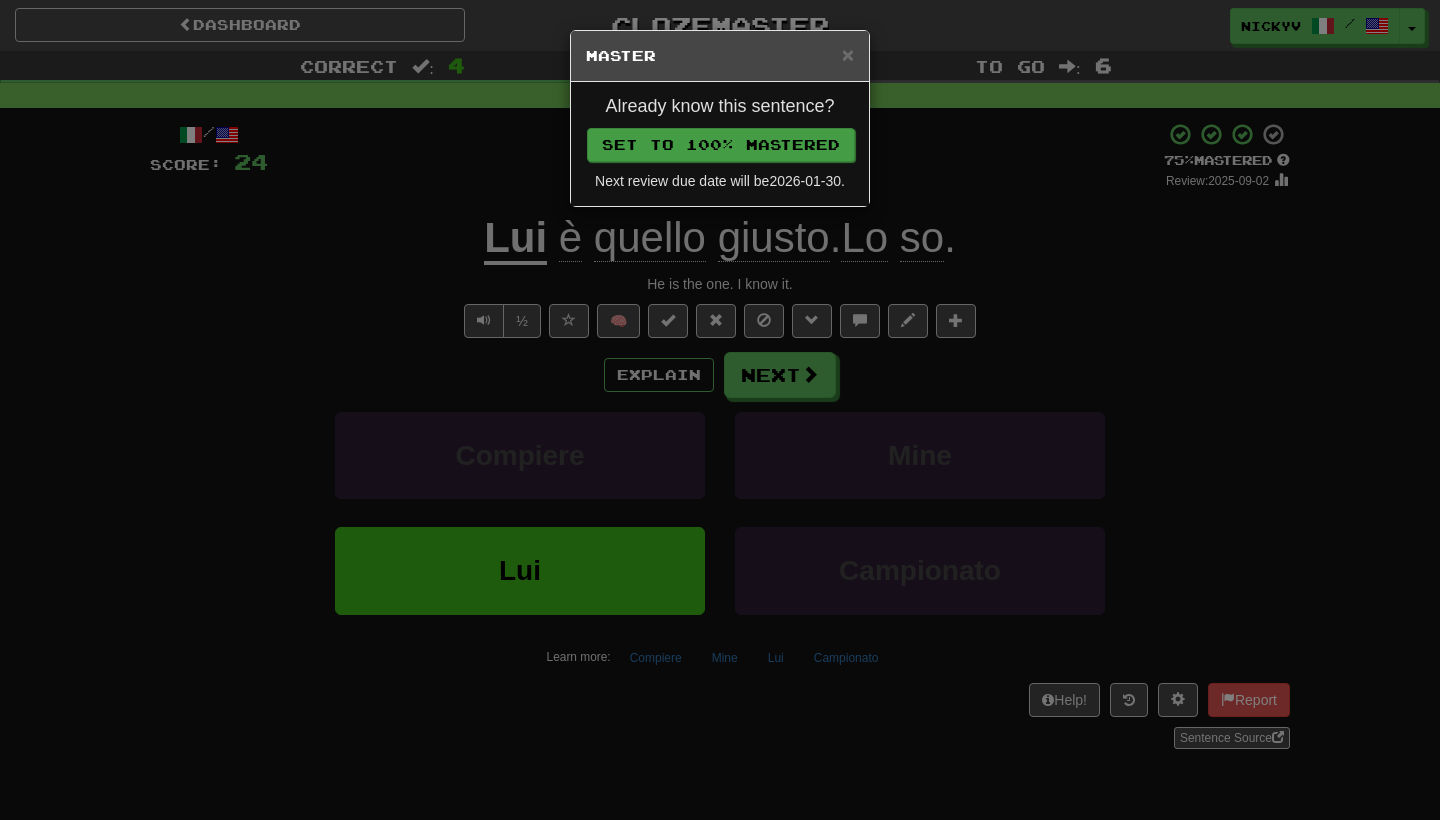 click on "Set to 100% Mastered" at bounding box center [721, 145] 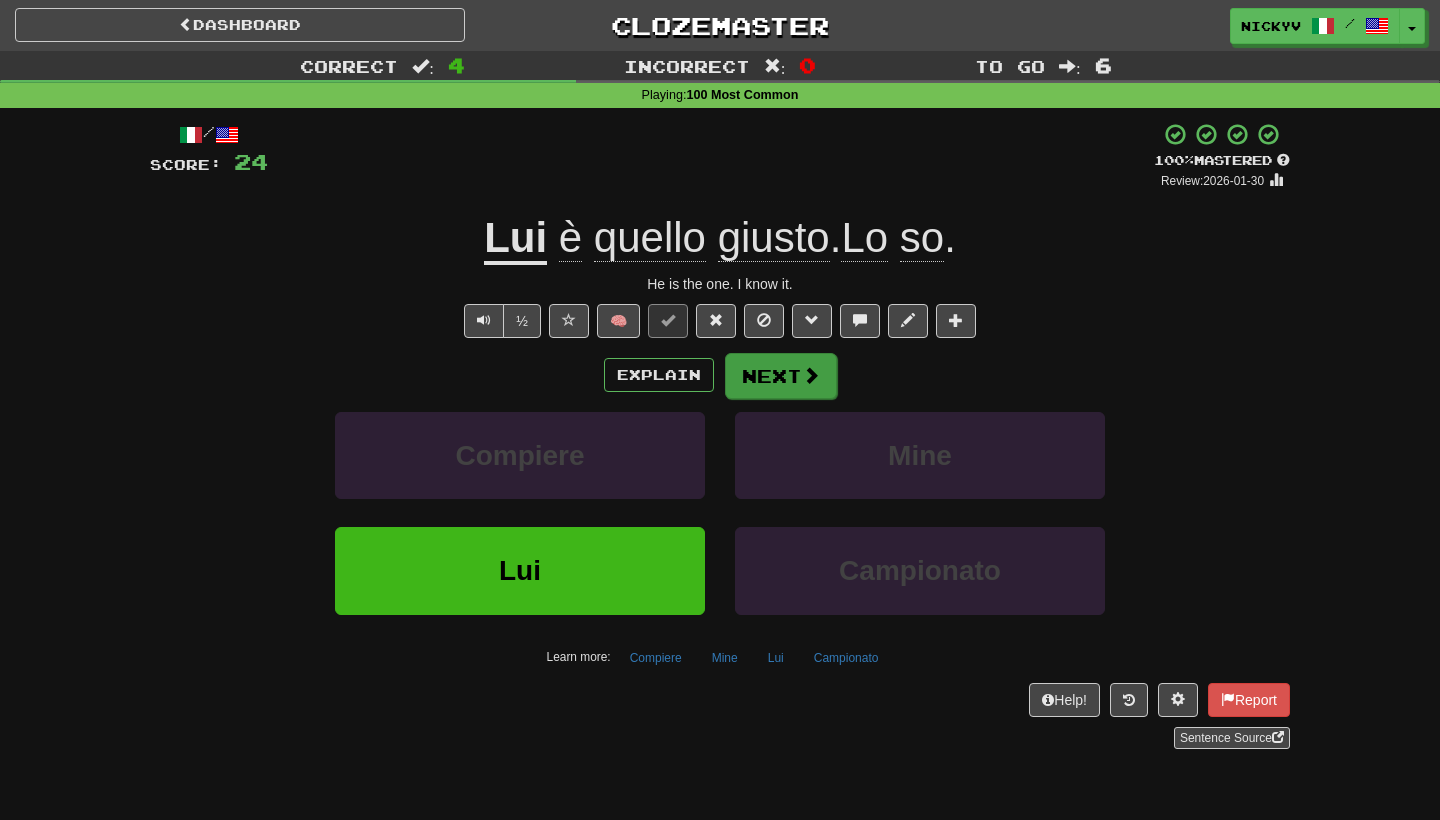 click on "Next" at bounding box center [781, 376] 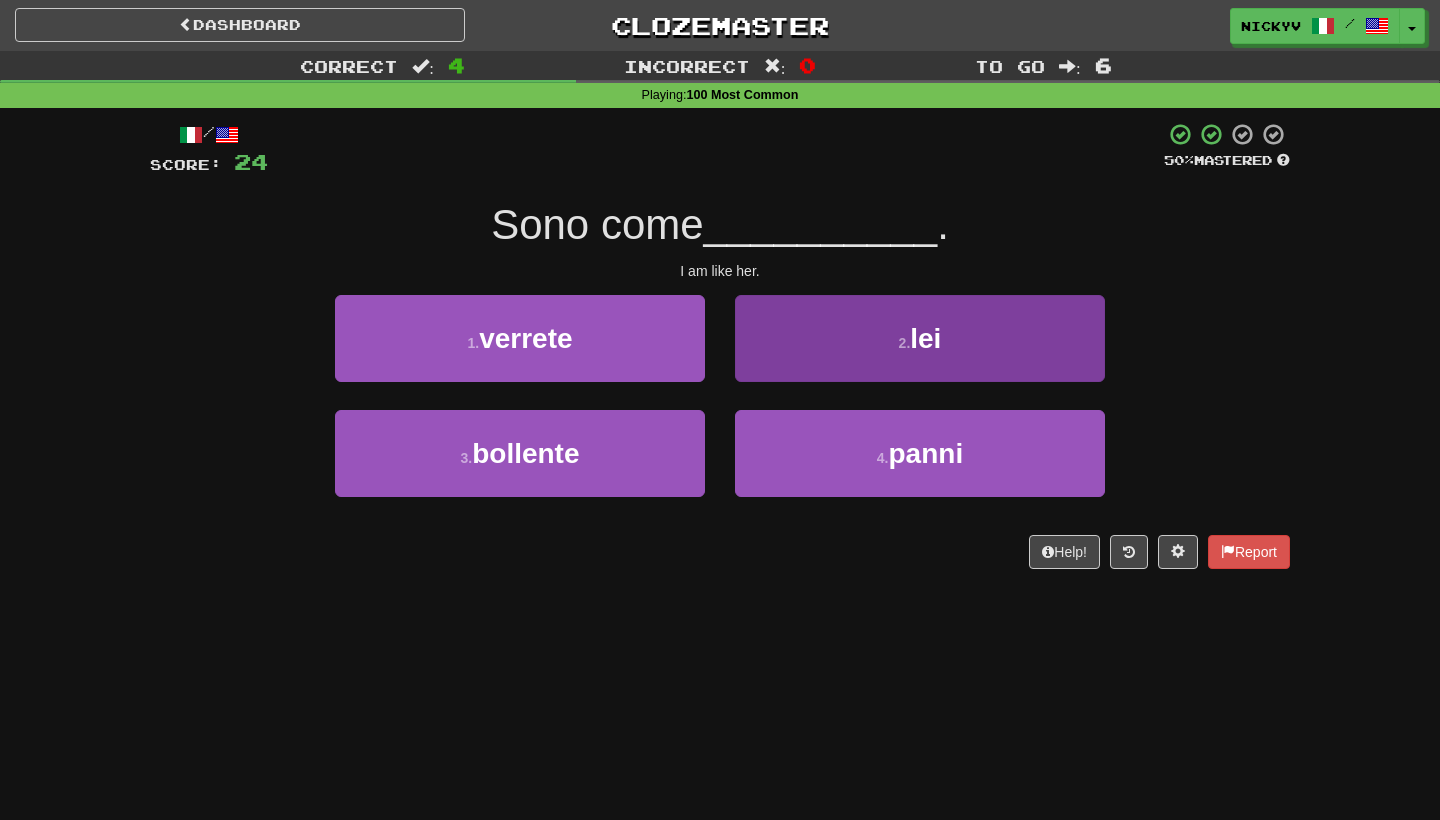 click on "2 .  lei" at bounding box center [920, 338] 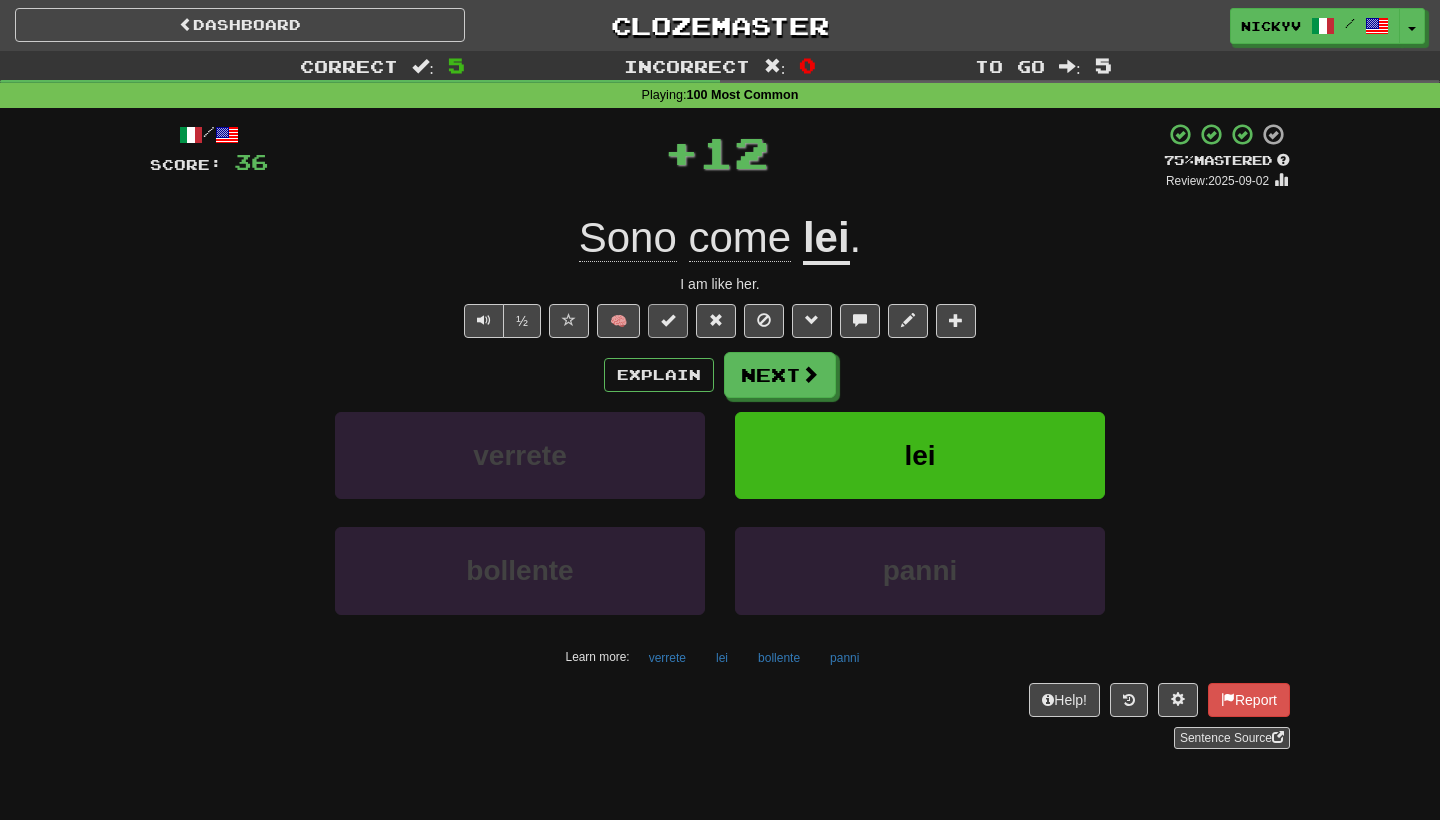 click at bounding box center (668, 320) 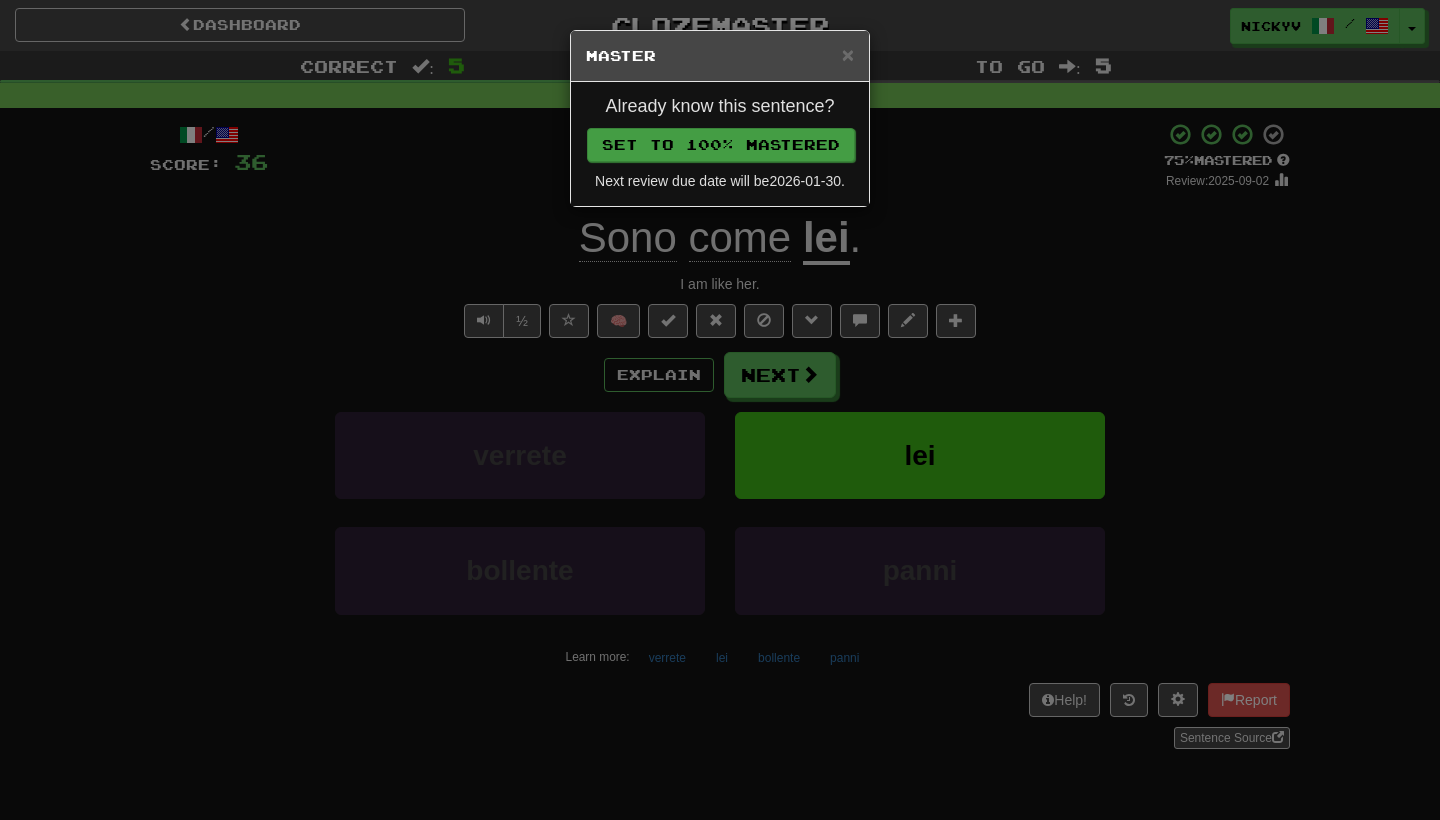 click on "Set to 100% Mastered" at bounding box center (721, 145) 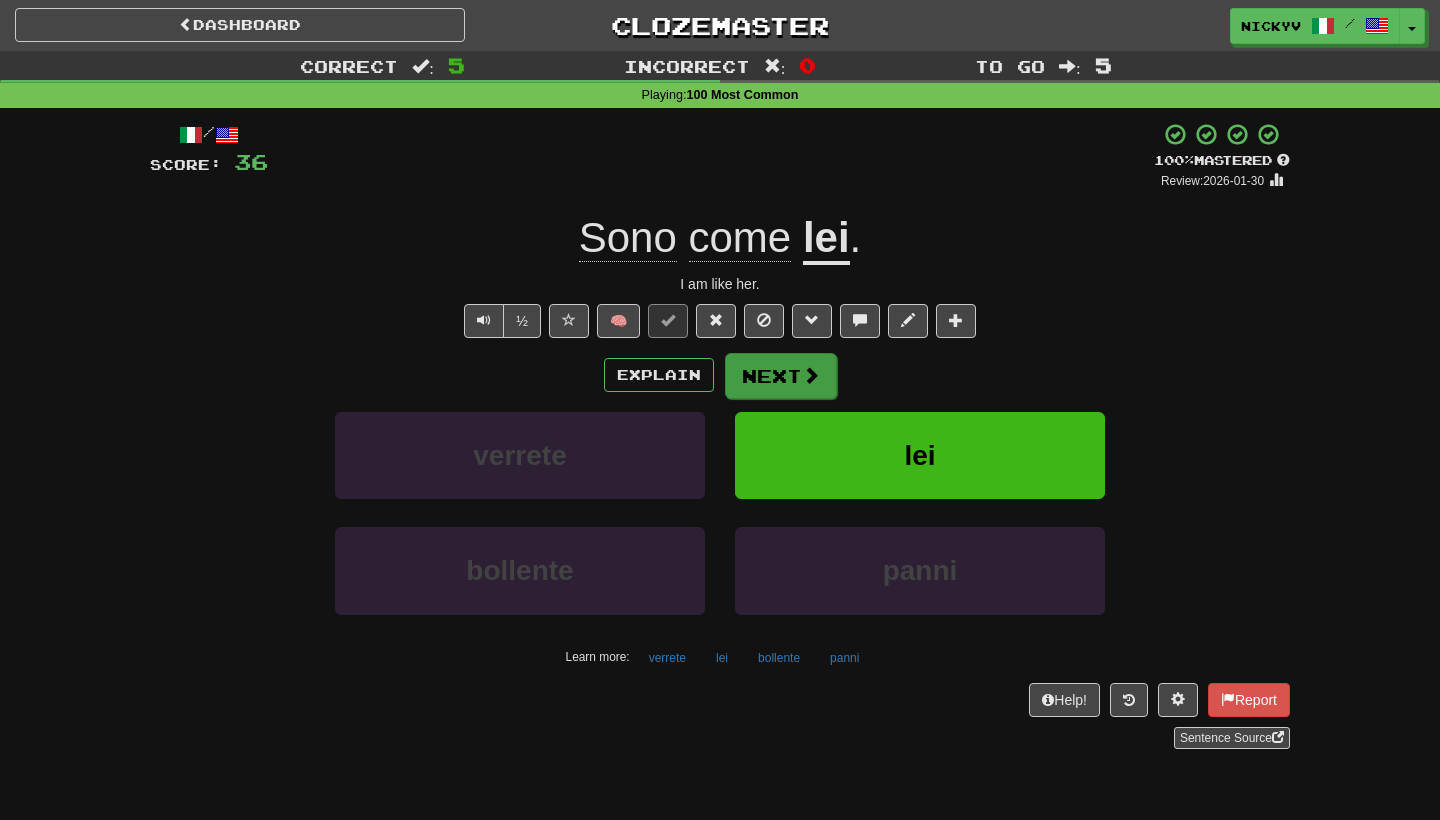 click on "Next" at bounding box center [781, 376] 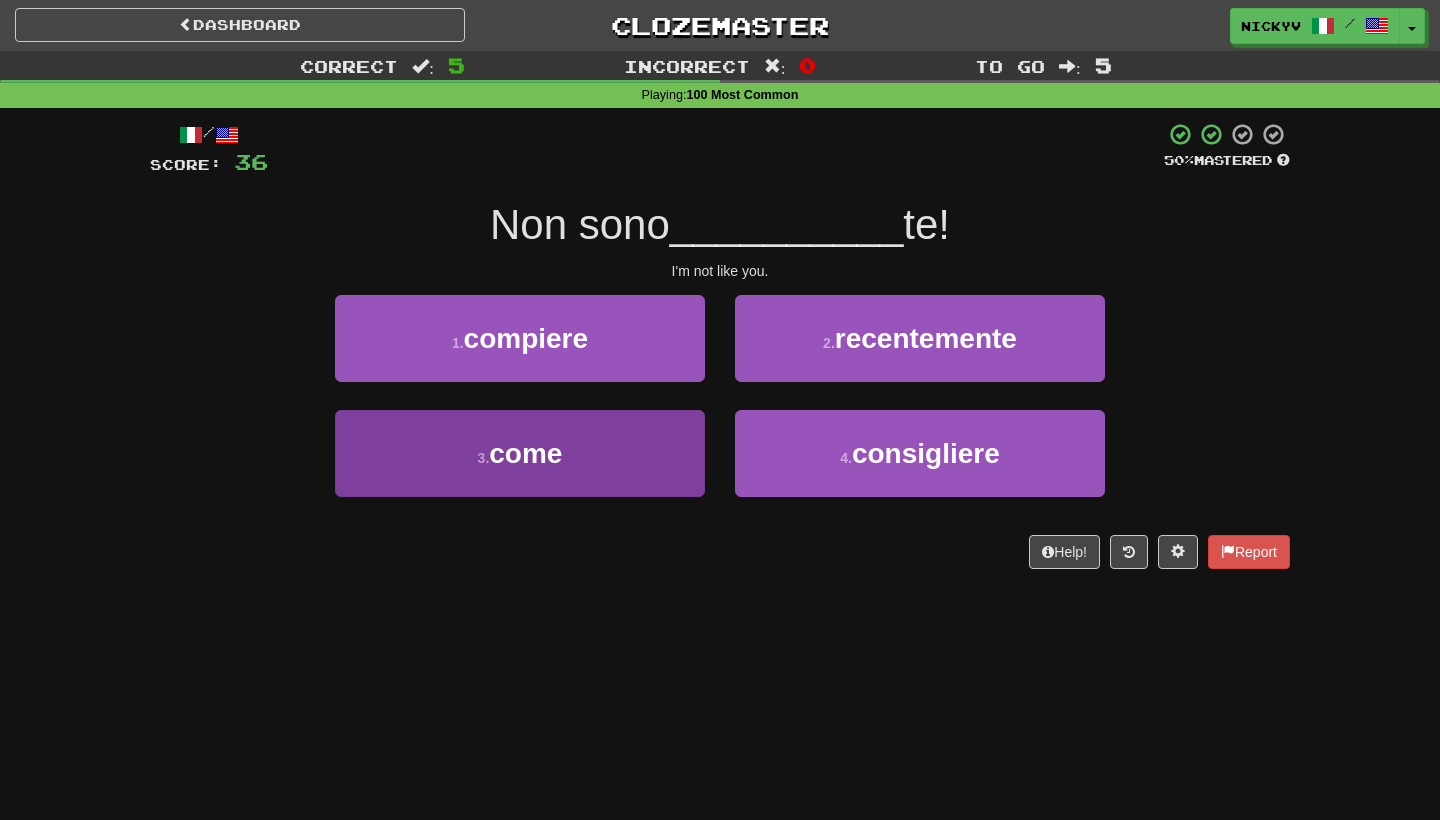 click on "3 .  come" at bounding box center [520, 453] 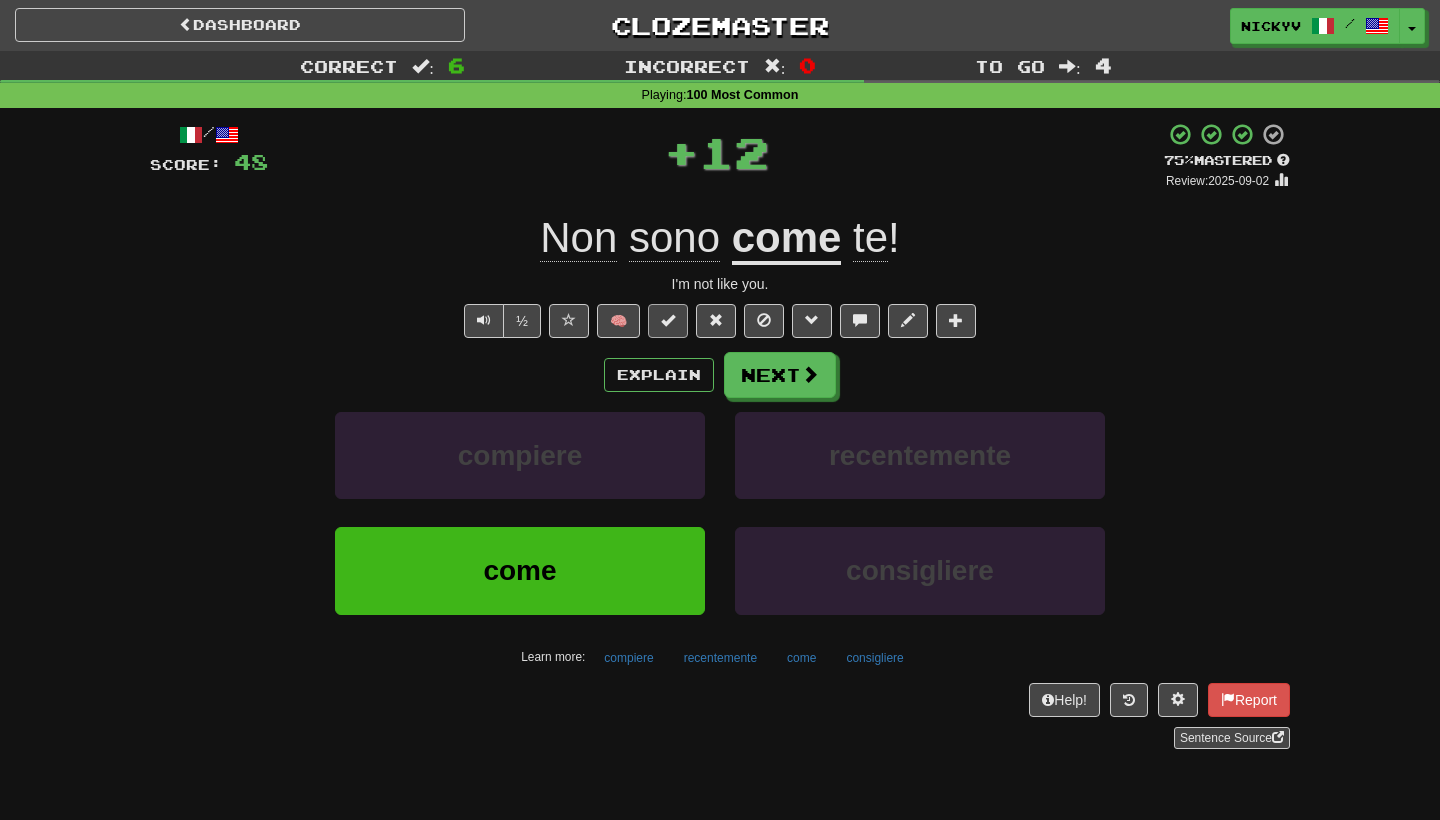 click at bounding box center (668, 321) 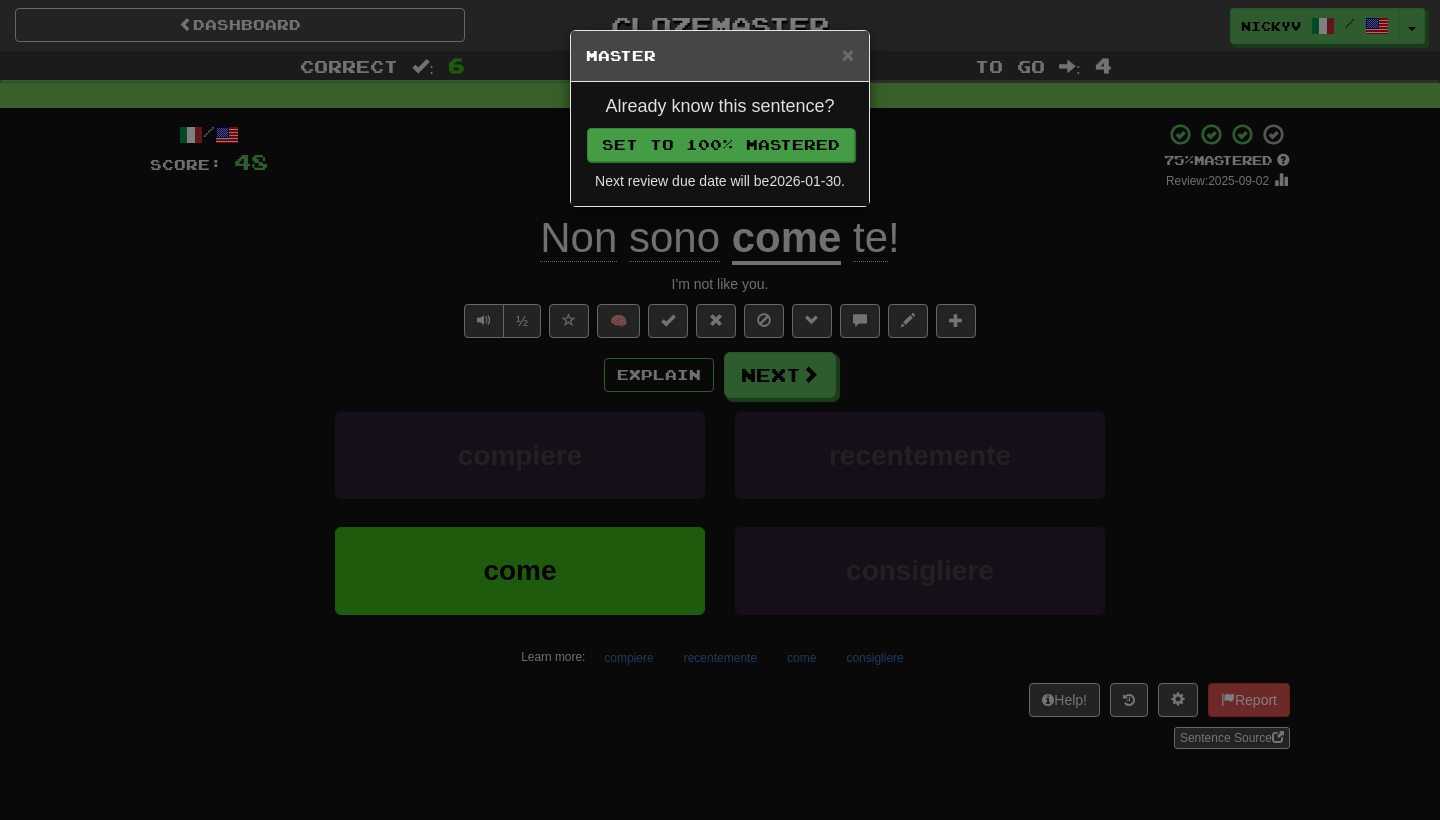 click on "Set to 100% Mastered" at bounding box center [721, 145] 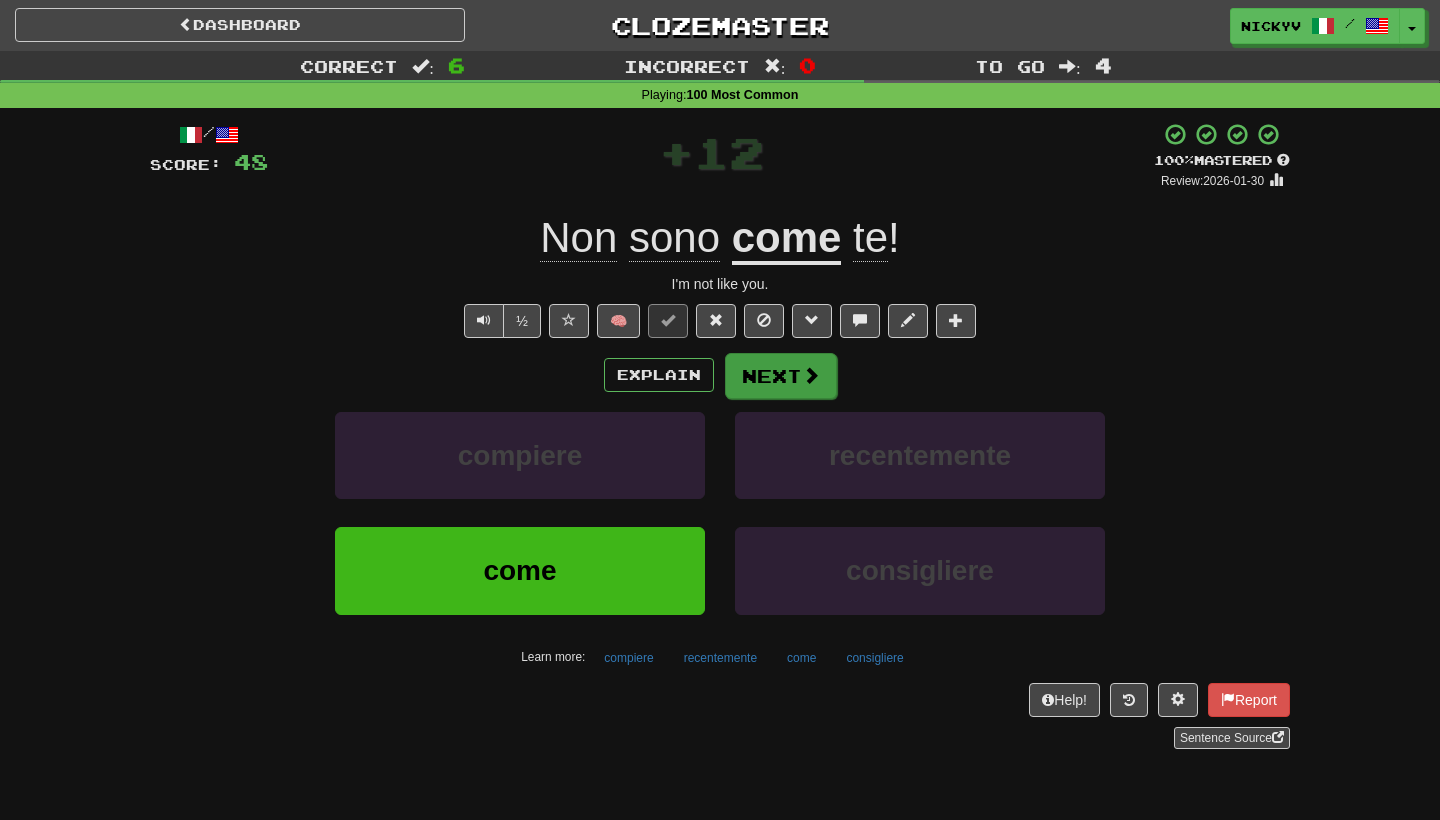 click on "Next" at bounding box center [781, 376] 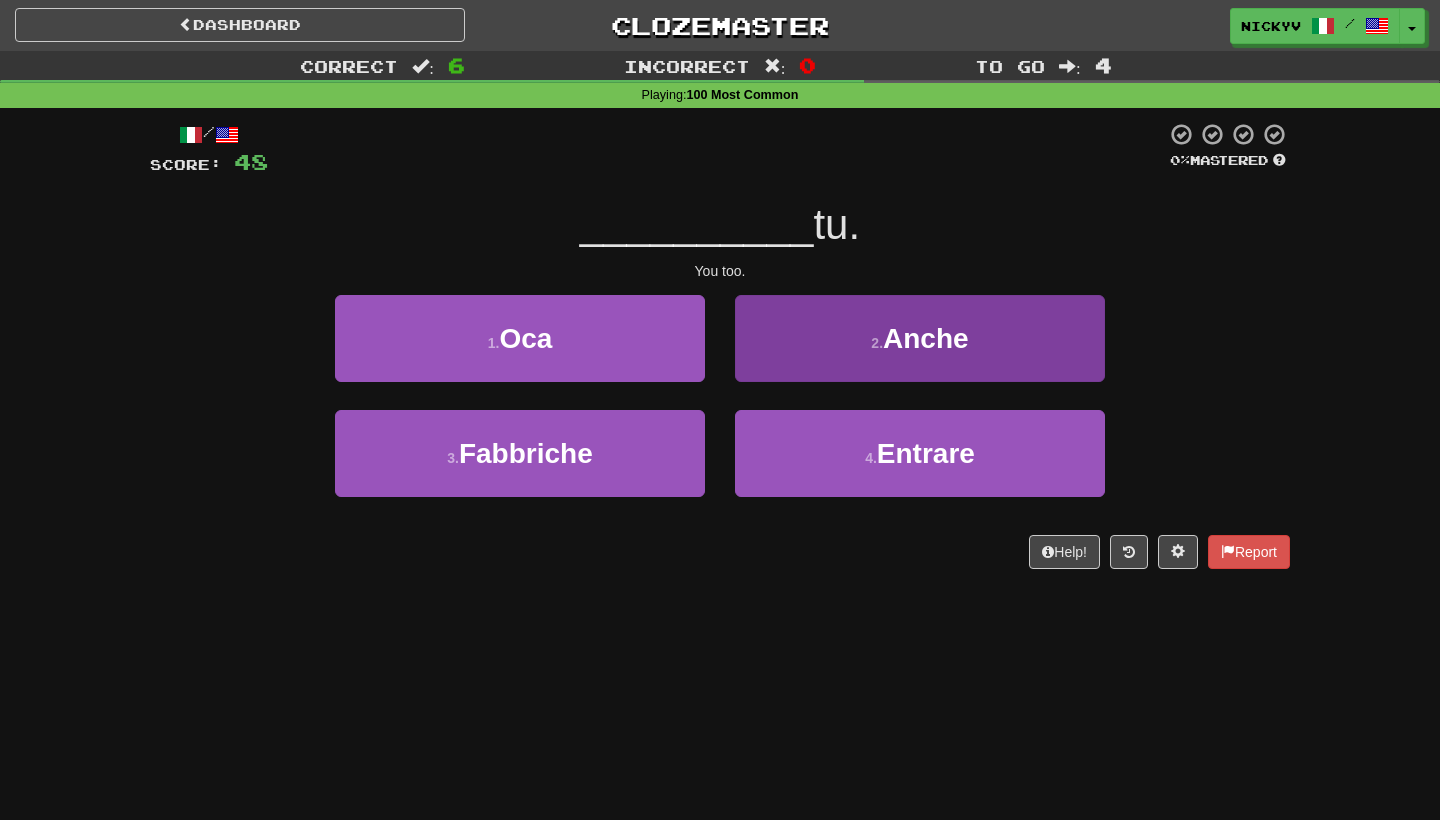 click on "2 .  Anche" at bounding box center (920, 338) 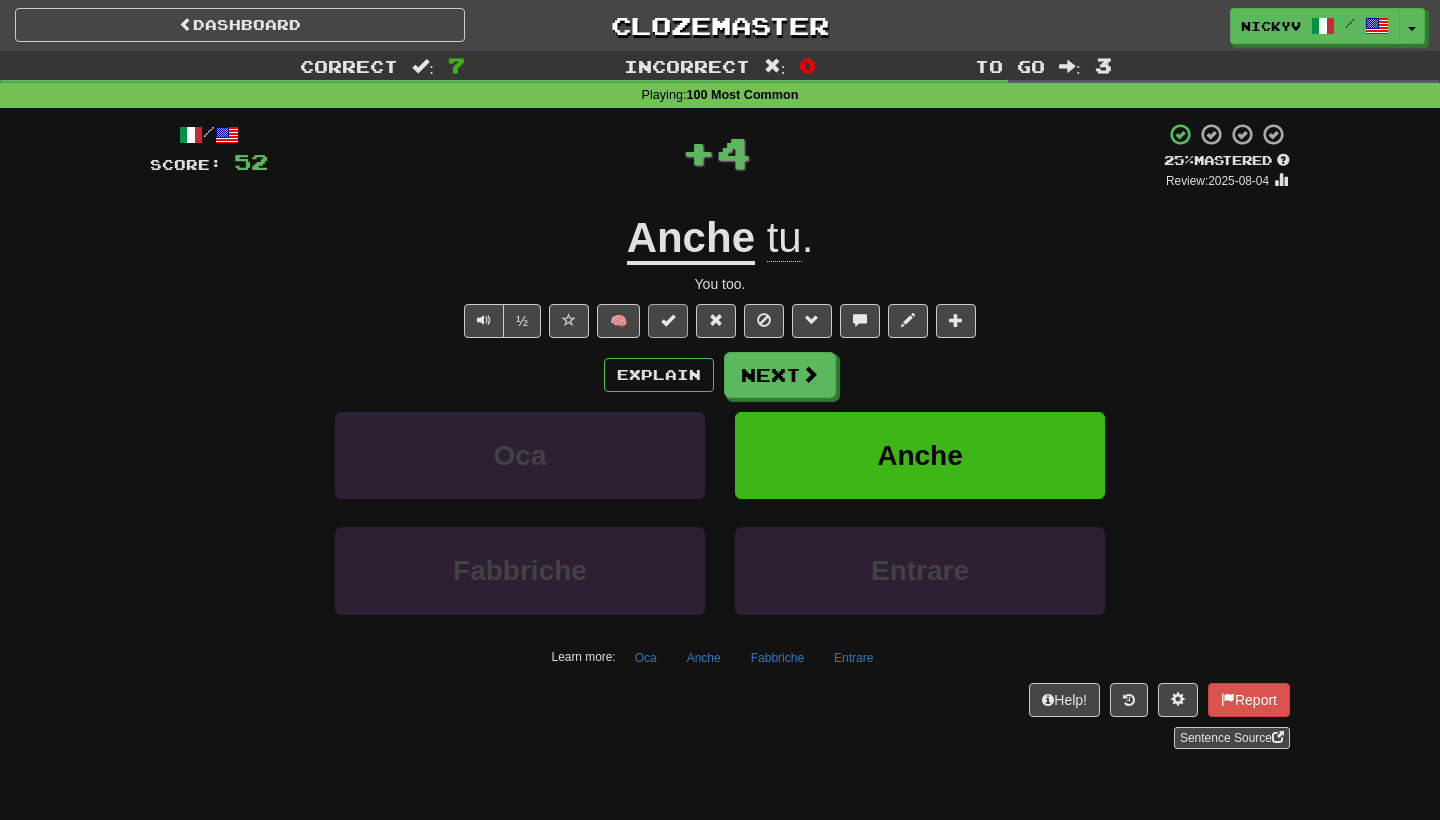 click at bounding box center [668, 321] 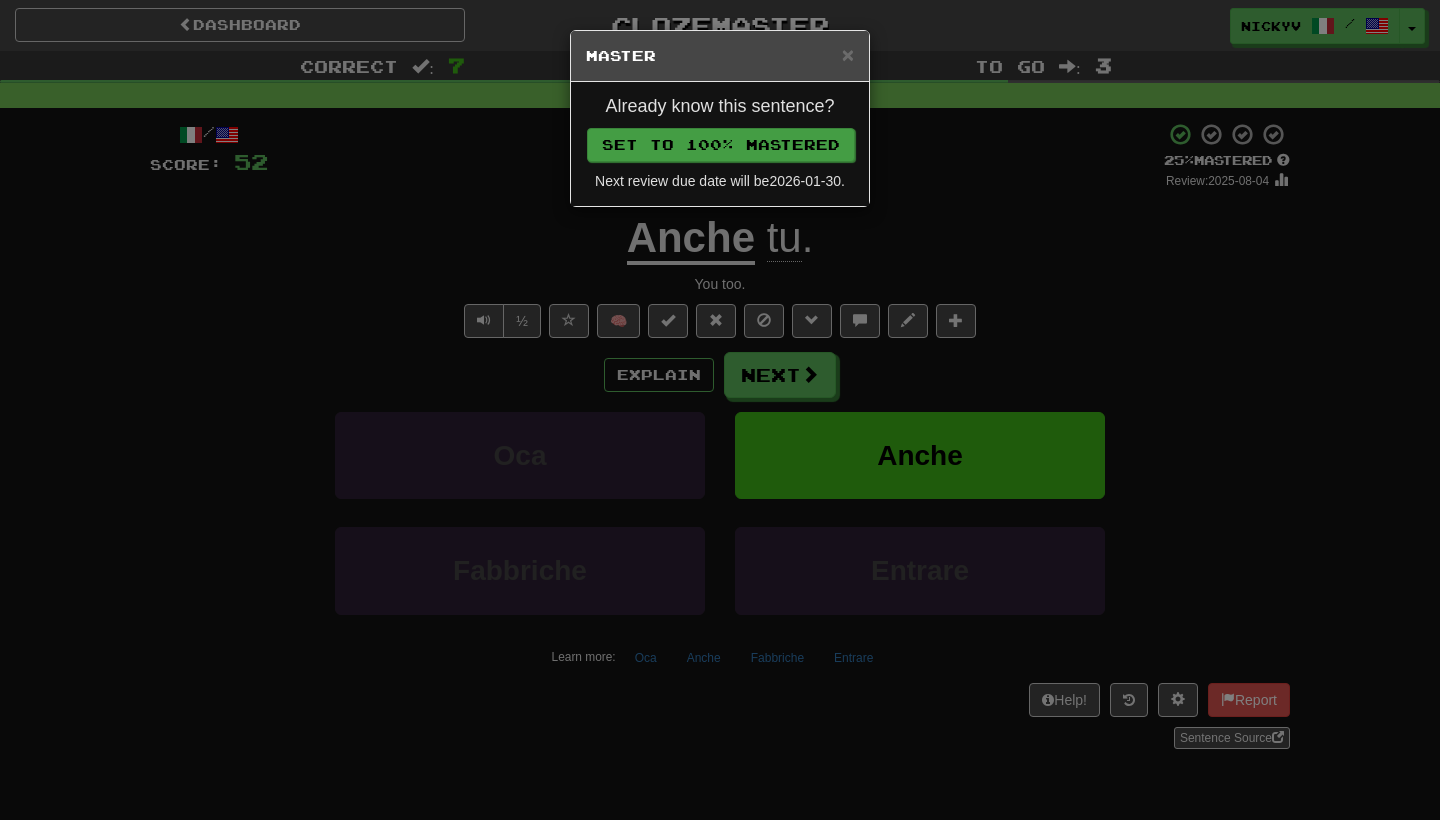 click on "Set to 100% Mastered" at bounding box center (721, 145) 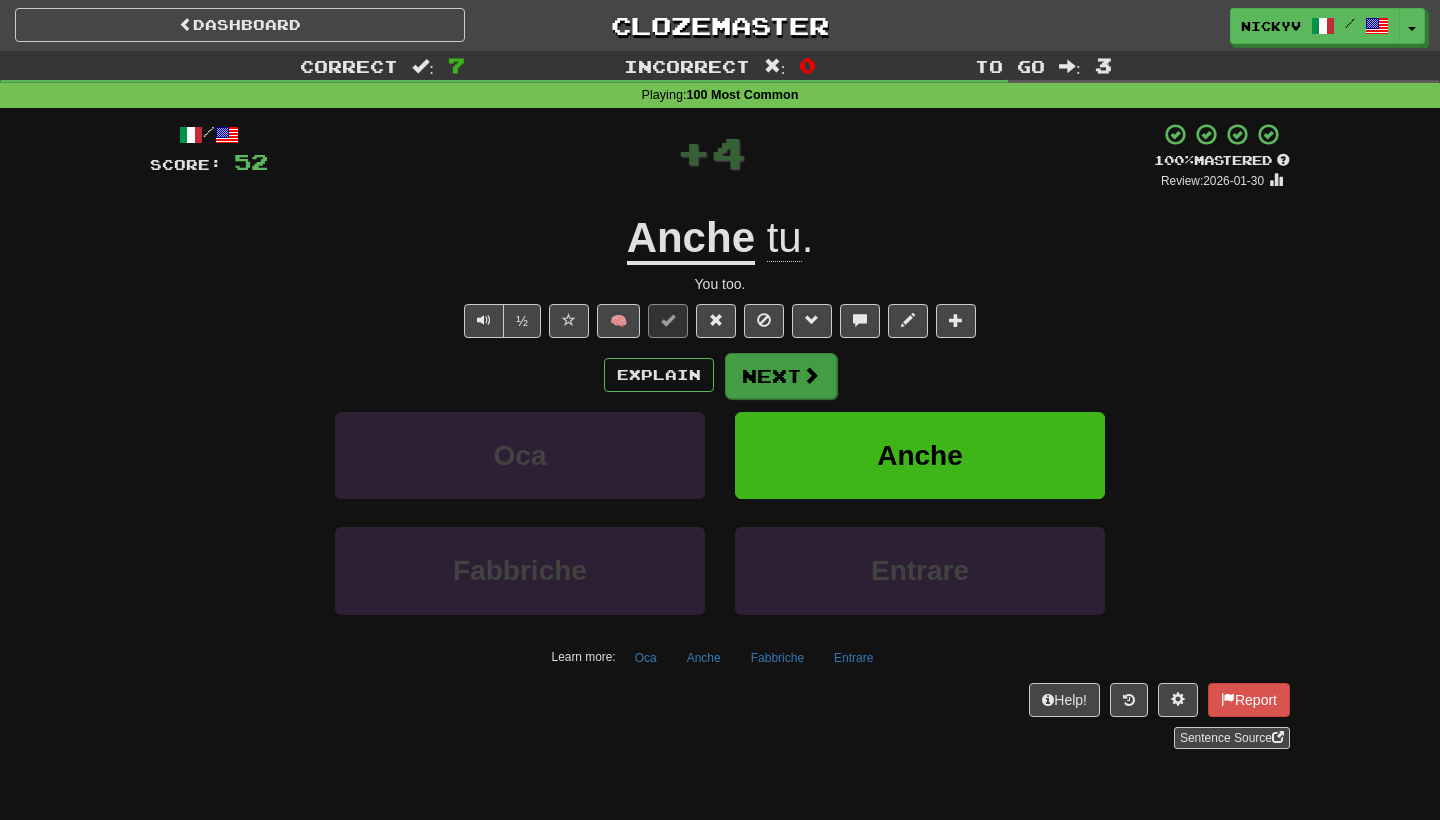 click on "Next" at bounding box center [781, 376] 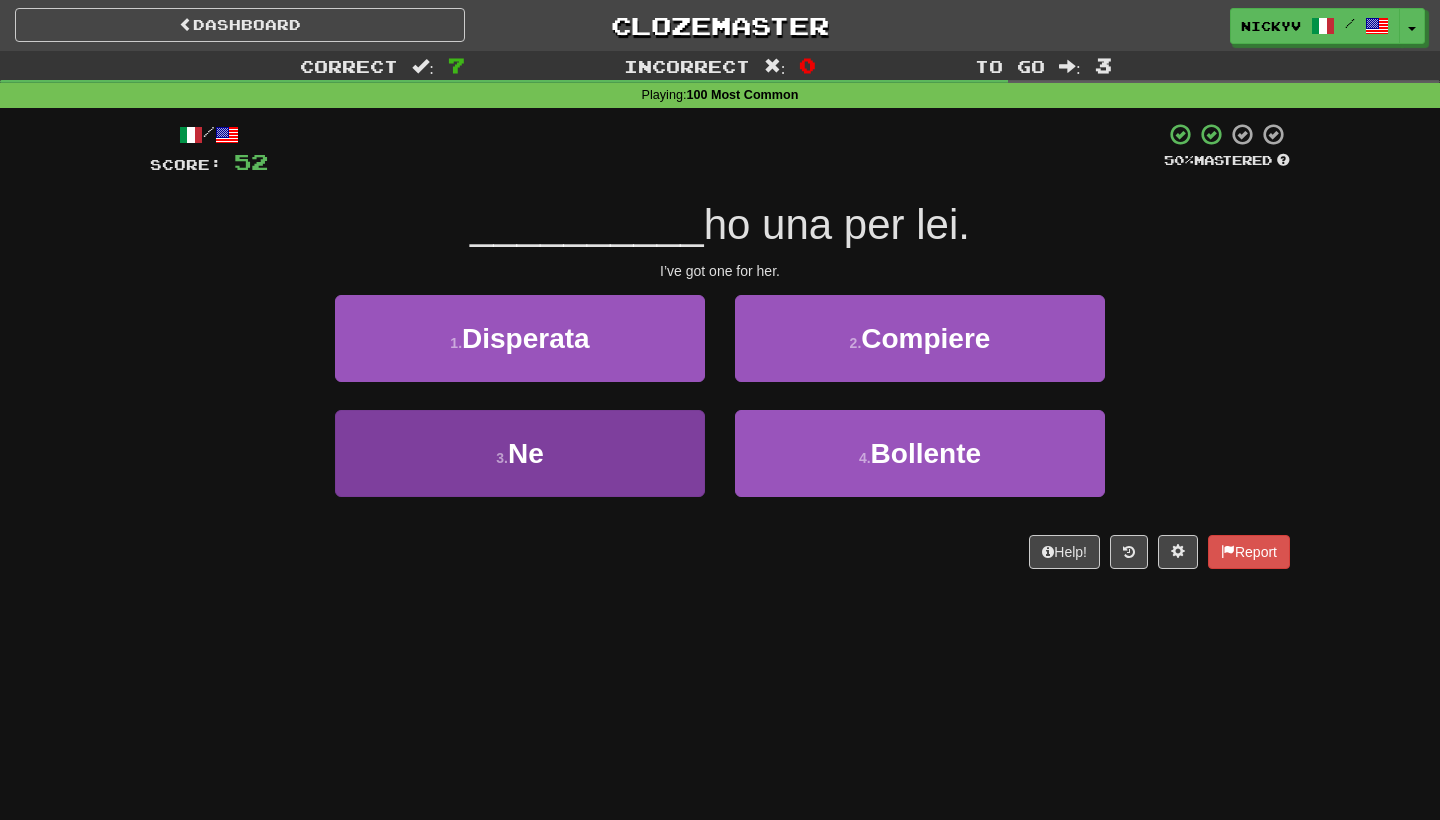 click on "3 .  Ne" at bounding box center (520, 453) 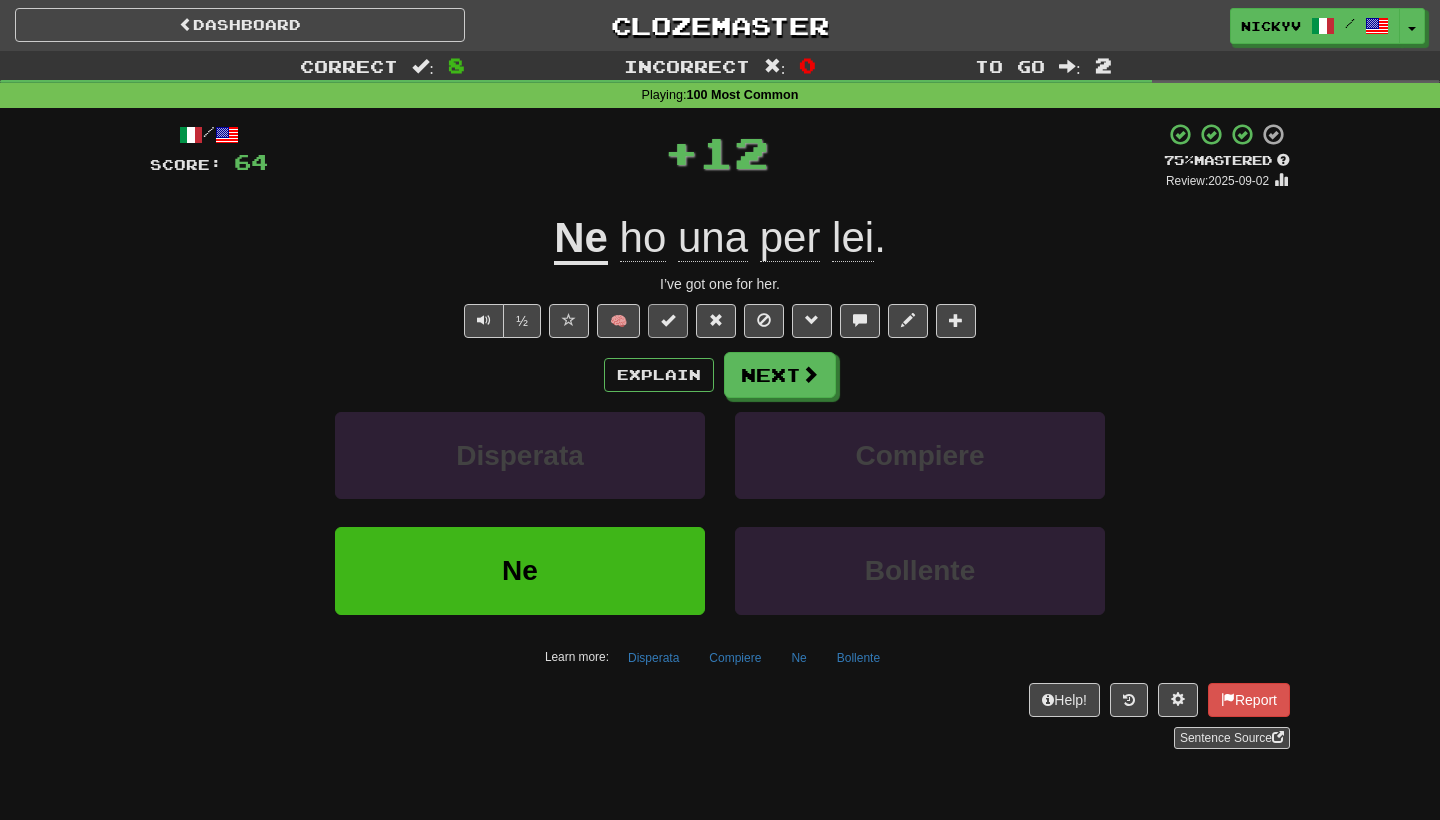 click at bounding box center [668, 321] 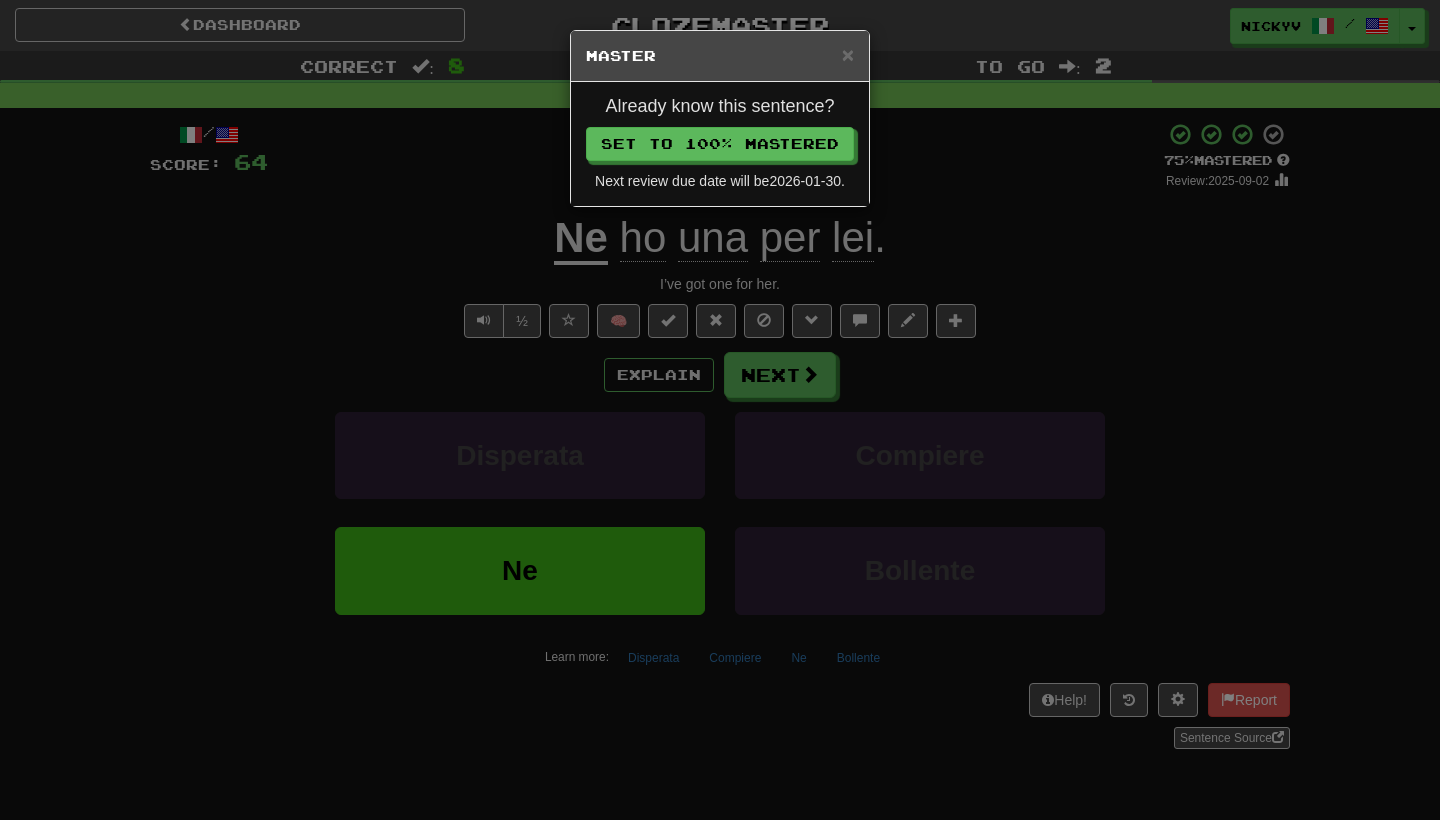 click on "× Master Already know this sentence? Set to 100% Mastered Next review due date will be  2026-01-30 ." at bounding box center (720, 410) 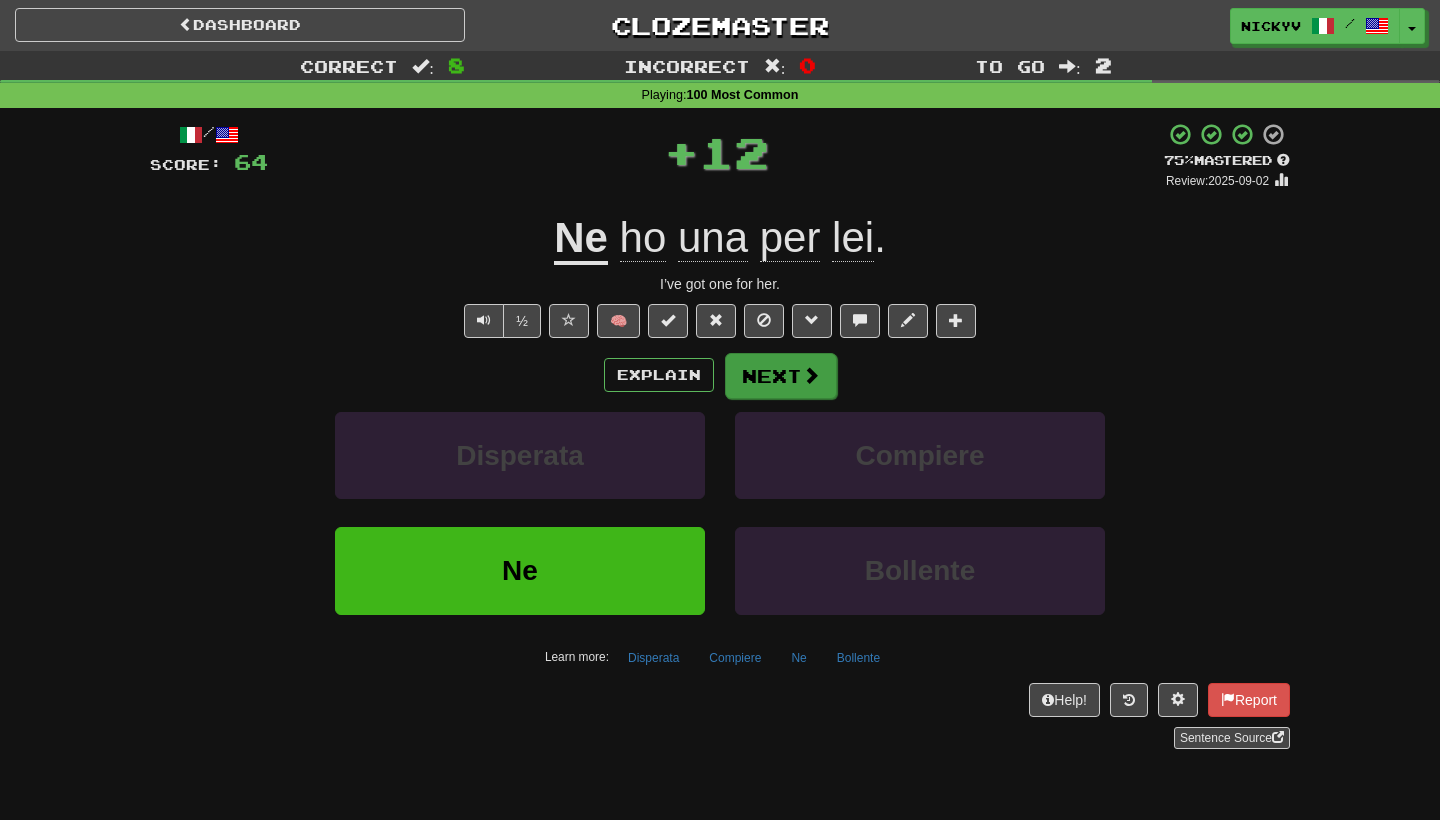 click on "Next" at bounding box center (781, 376) 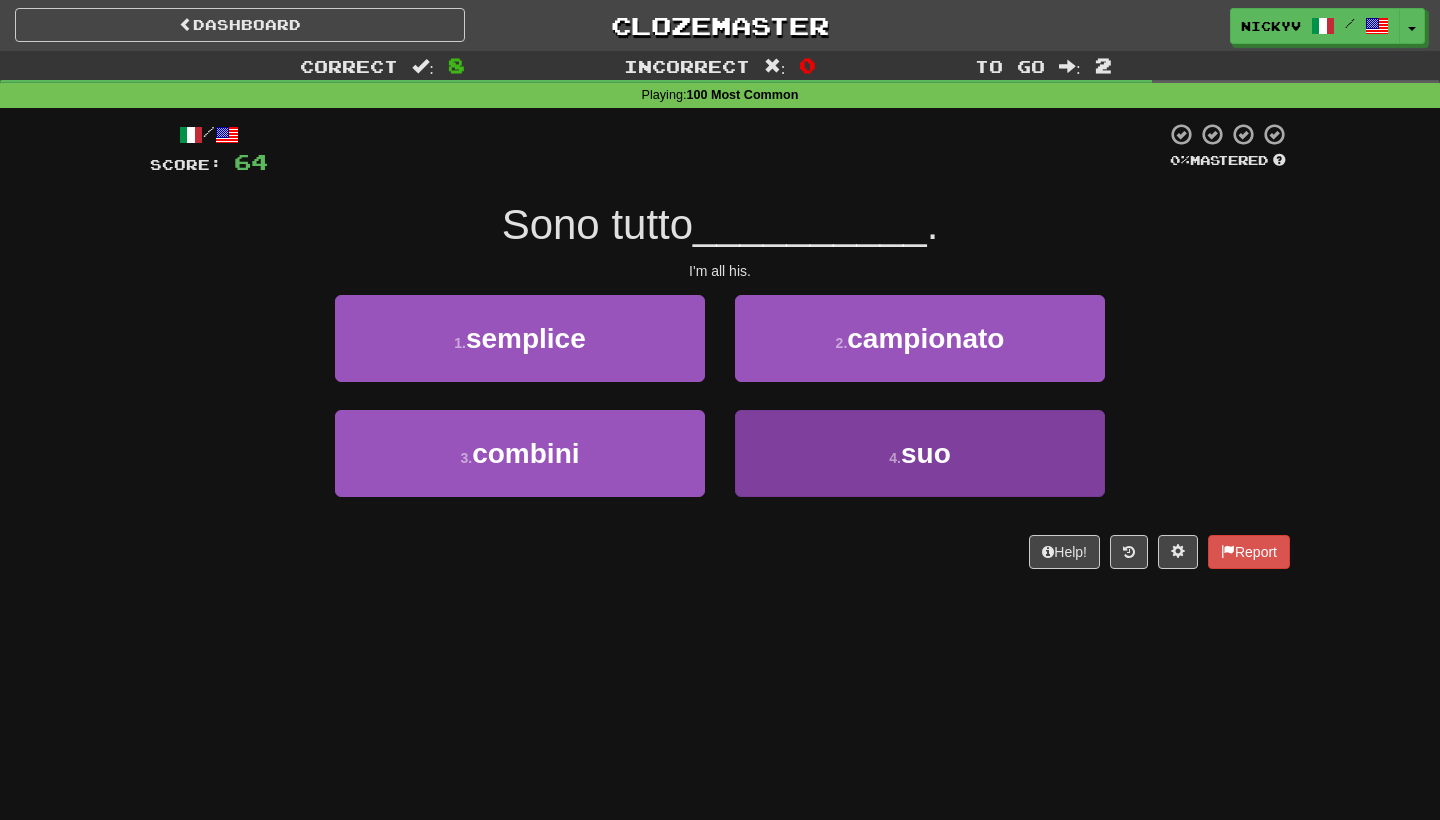 click on "4 .  suo" at bounding box center [920, 453] 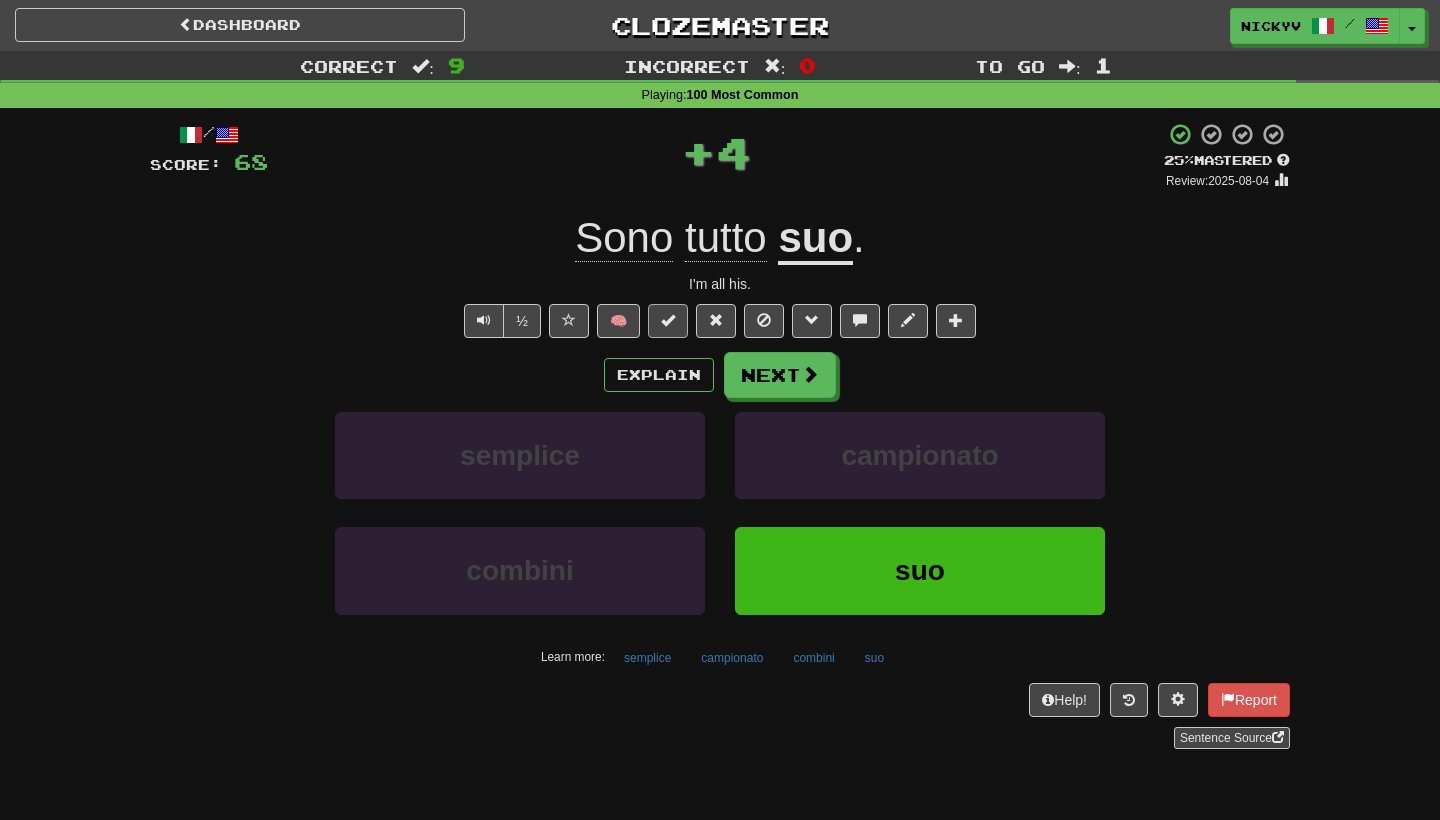 click at bounding box center [668, 320] 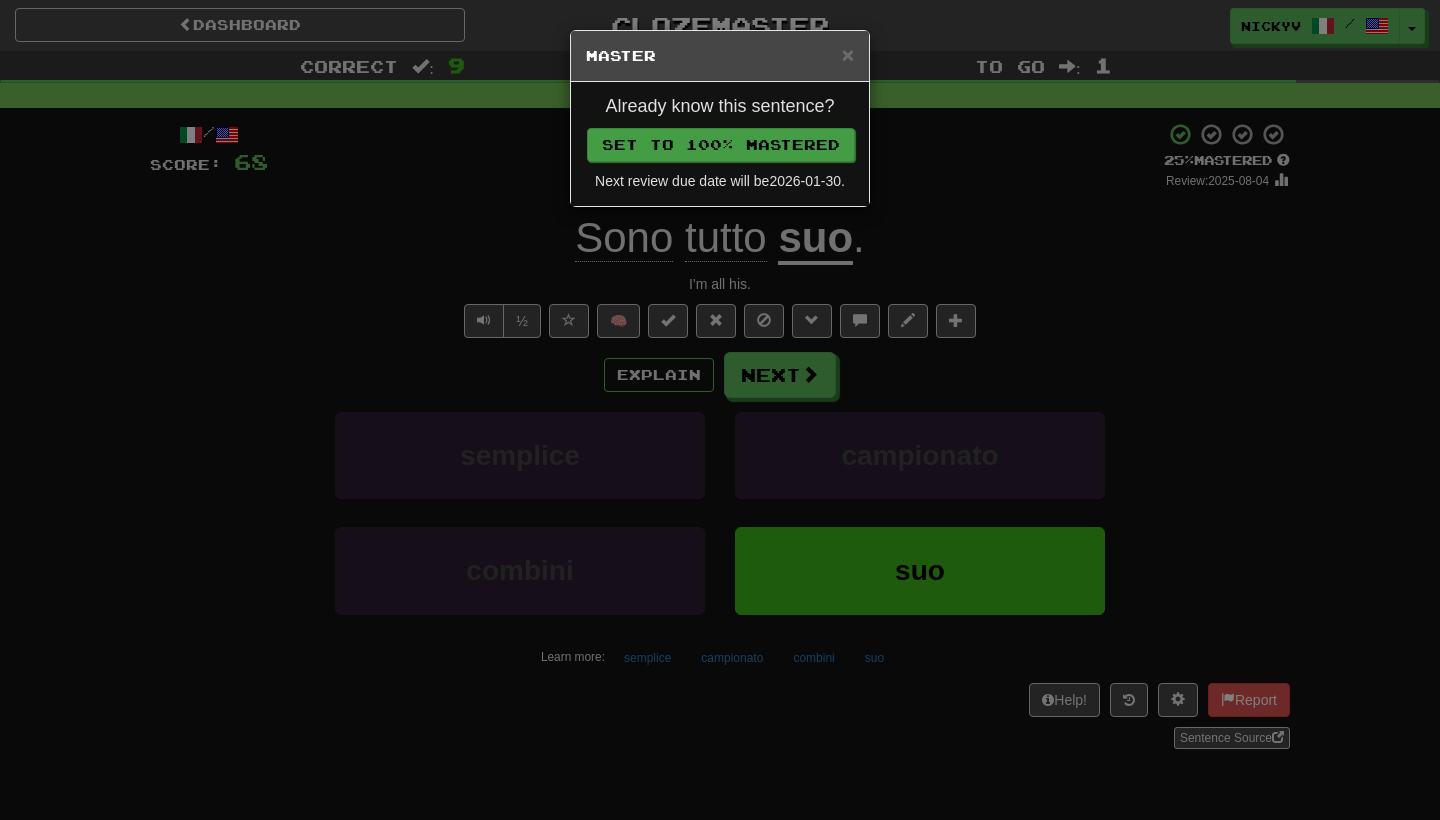 click on "Set to 100% Mastered" at bounding box center (721, 145) 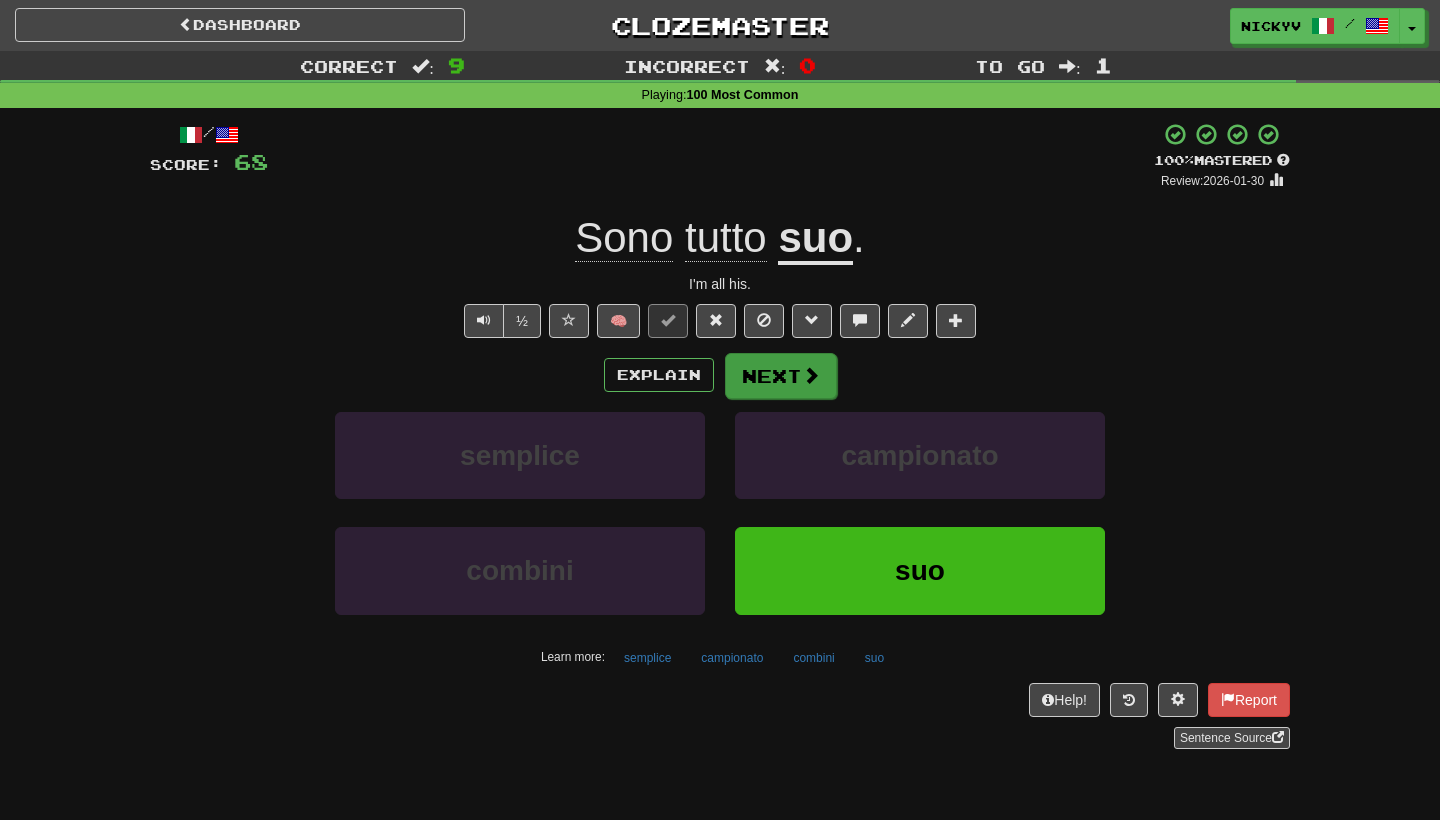 click on "Next" at bounding box center [781, 376] 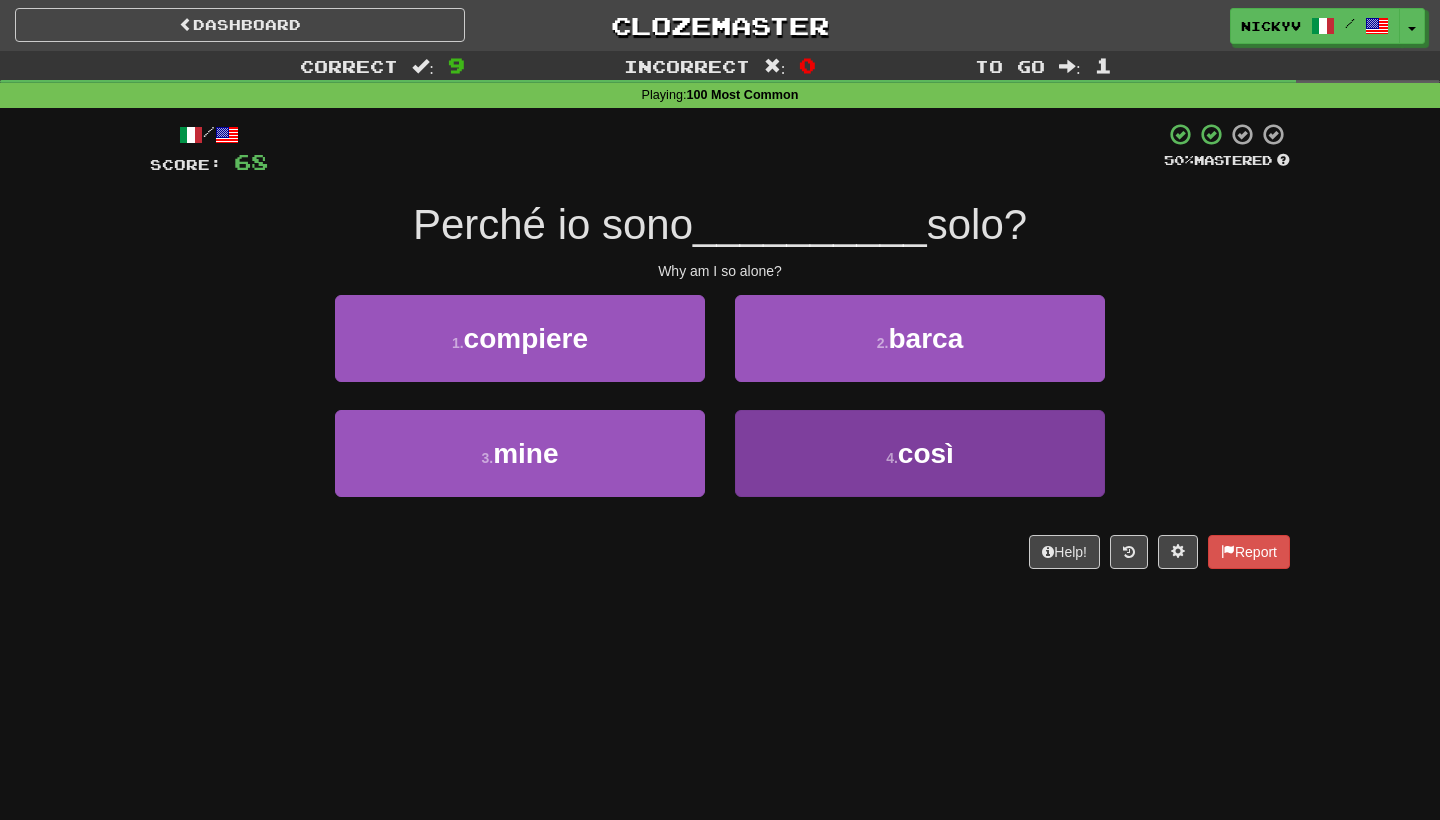click on "4 .  così" at bounding box center [920, 453] 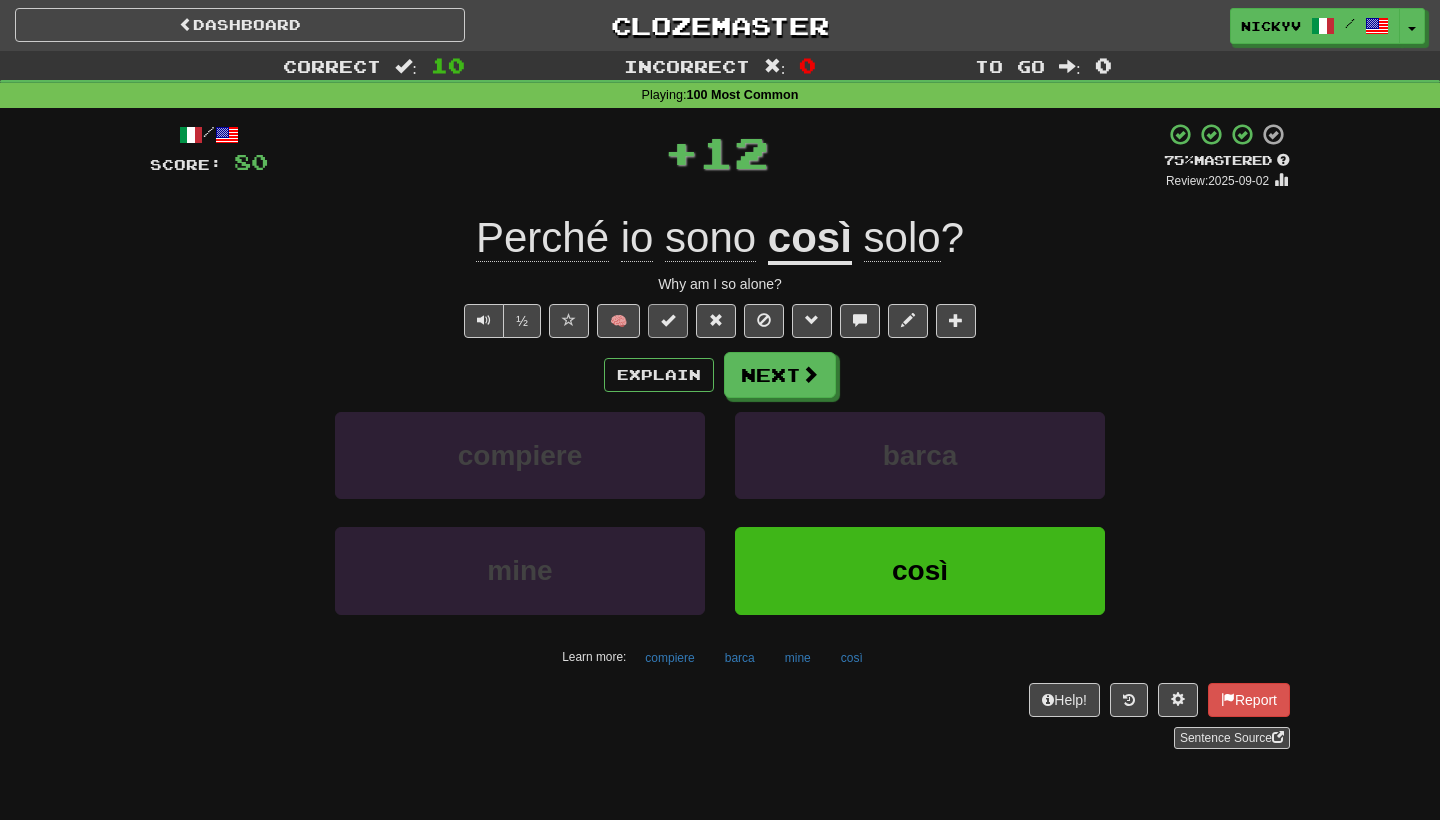 click at bounding box center (668, 321) 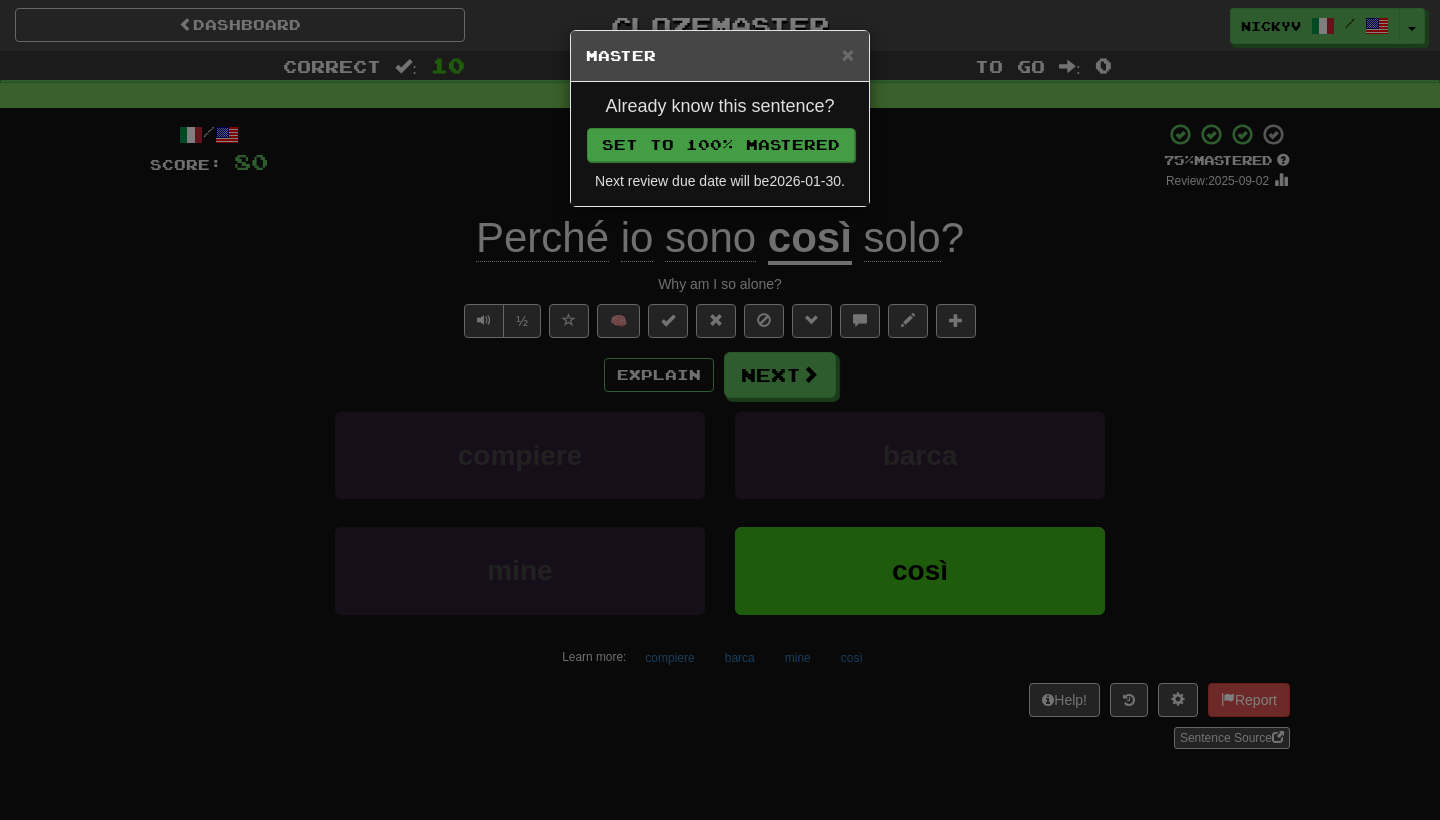 click on "Set to 100% Mastered" at bounding box center (721, 145) 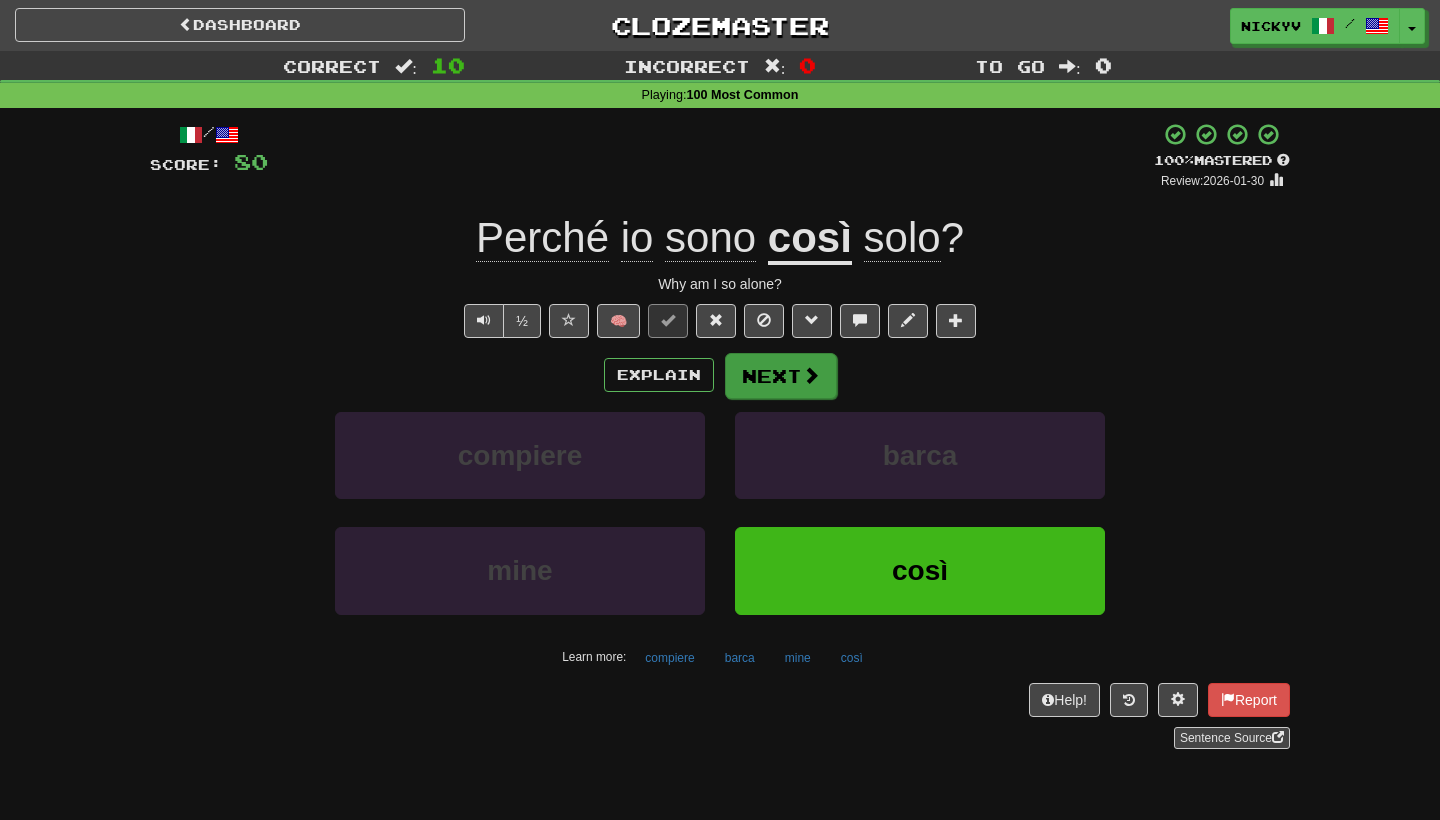 click on "Next" at bounding box center [781, 376] 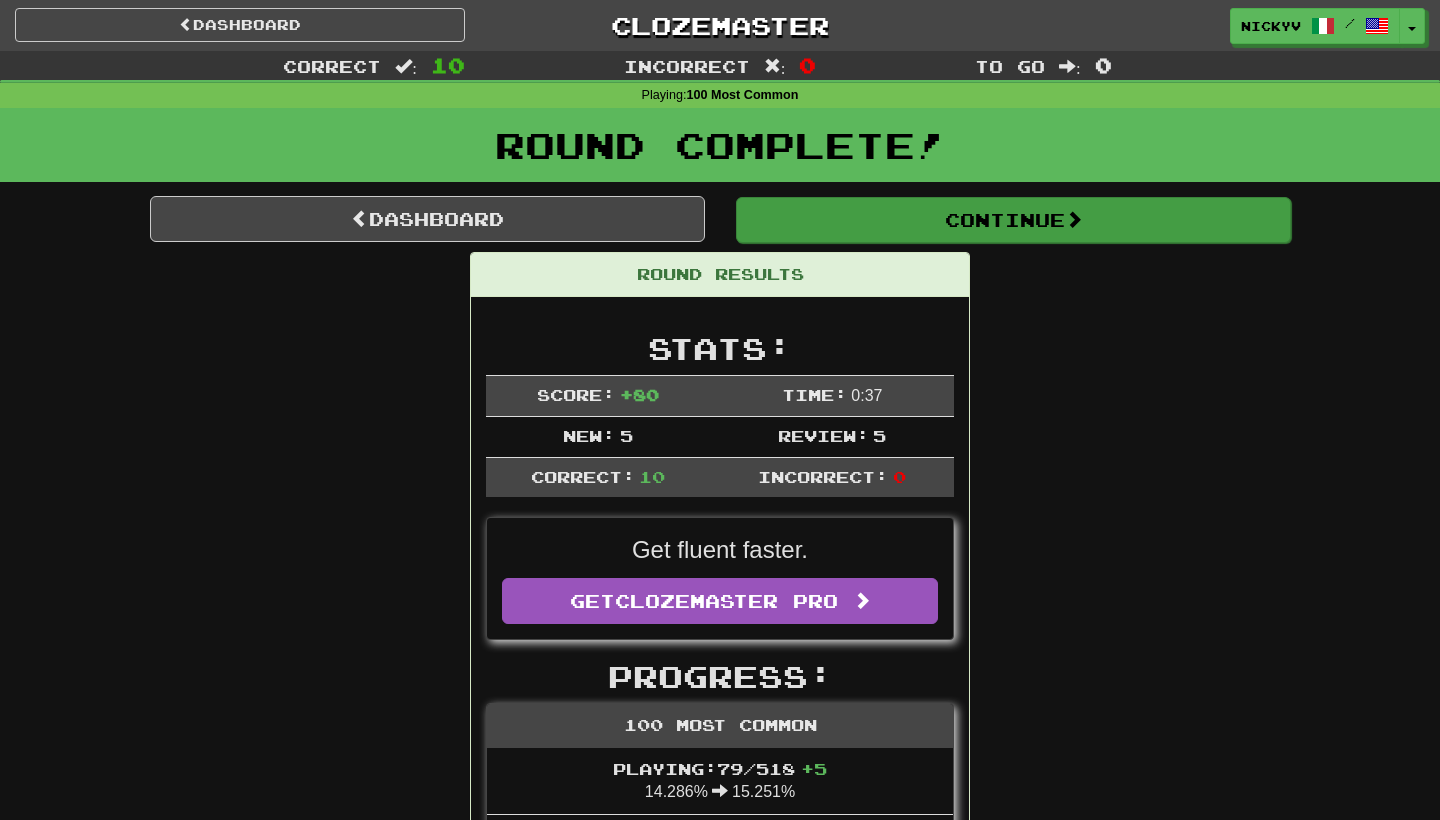 click on "Continue" at bounding box center [1013, 220] 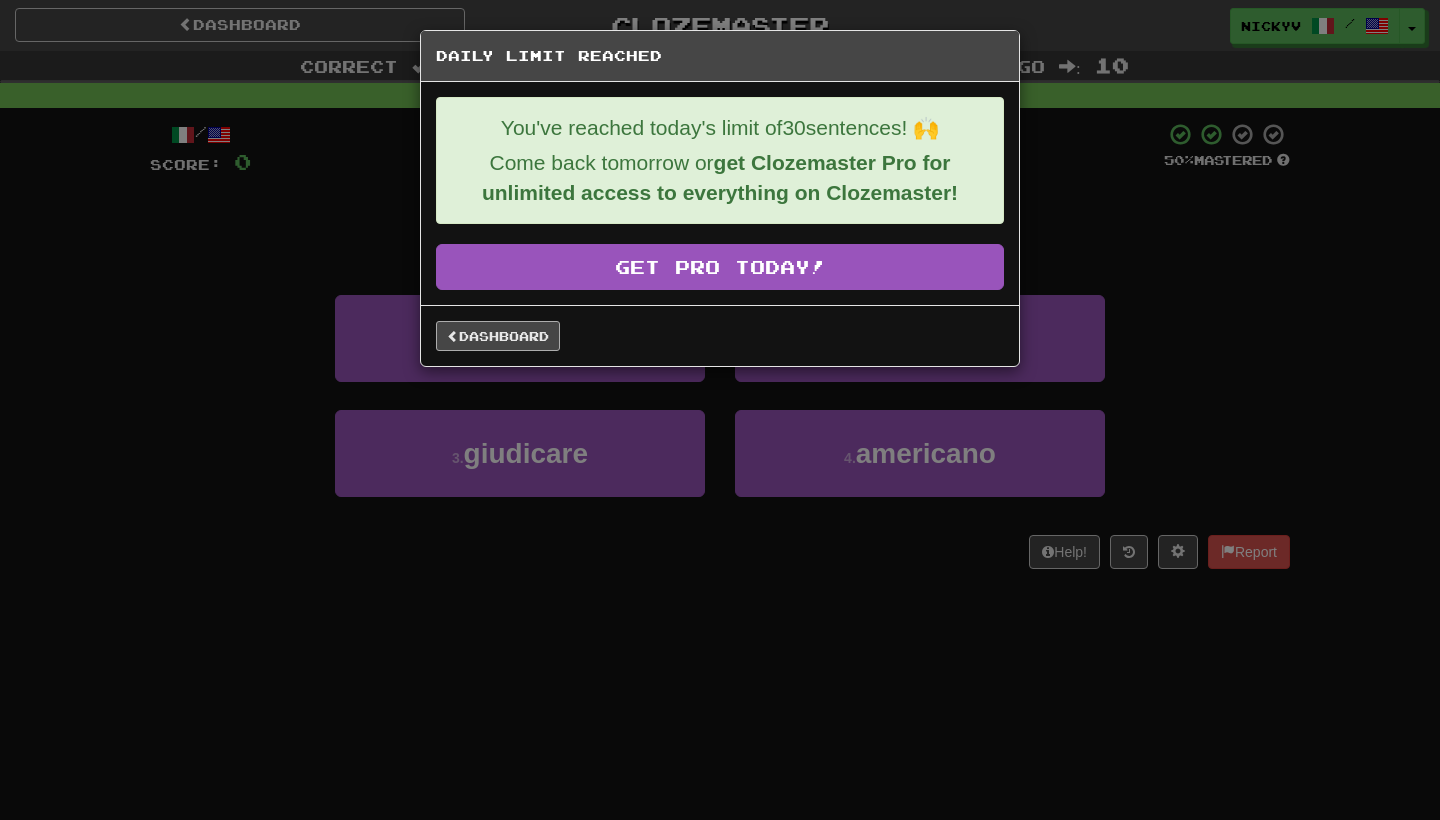 click on "Dashboard" at bounding box center [498, 336] 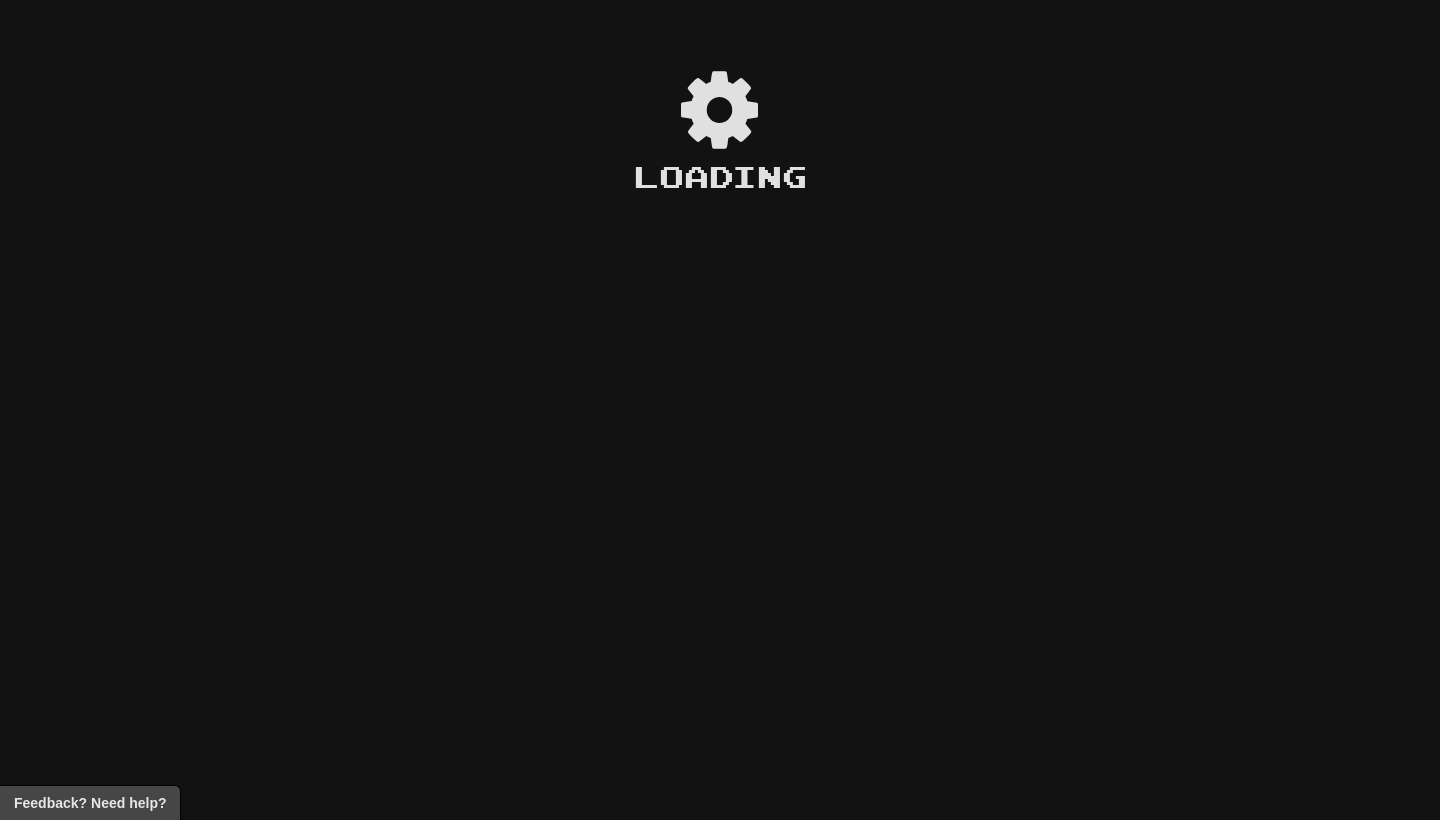 scroll, scrollTop: 0, scrollLeft: 0, axis: both 